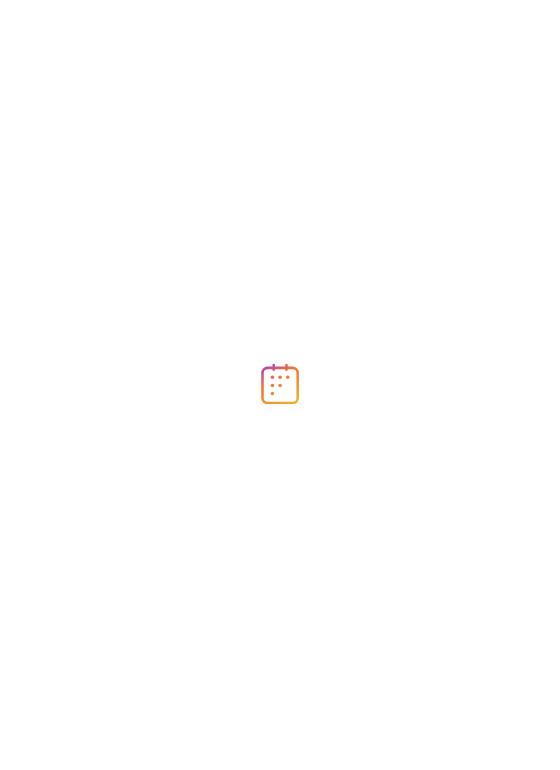 scroll, scrollTop: 0, scrollLeft: 0, axis: both 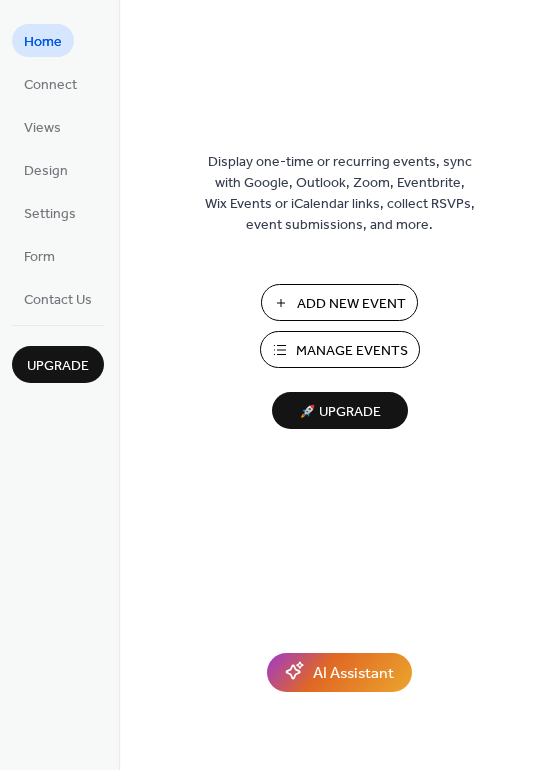 click on "Add New Event" at bounding box center [351, 304] 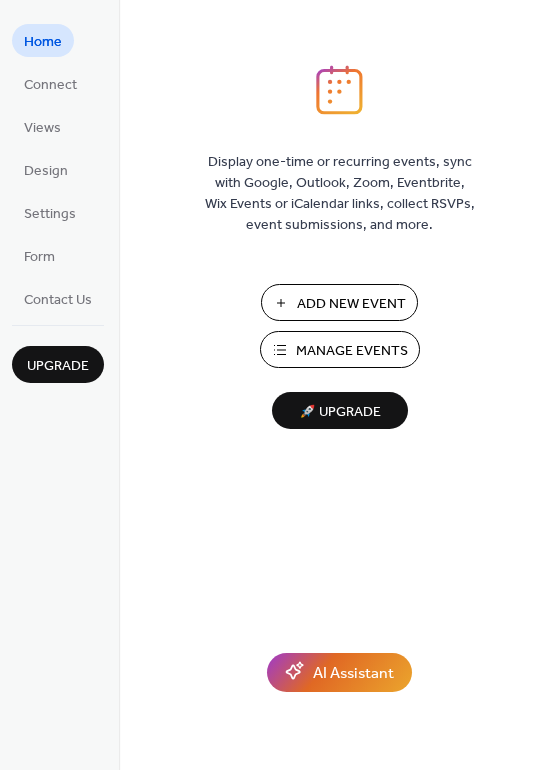 click on "Add New Event" at bounding box center (351, 304) 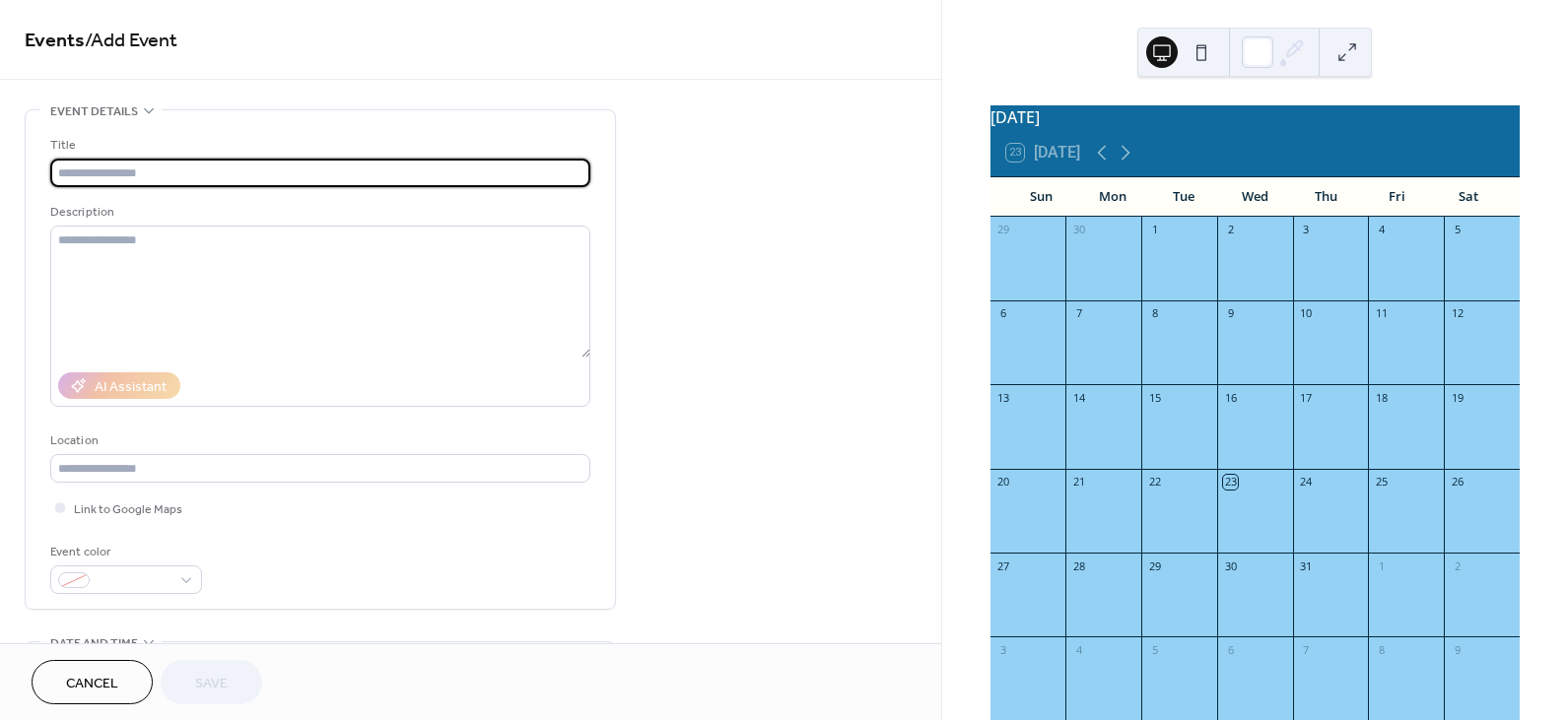 scroll, scrollTop: 0, scrollLeft: 0, axis: both 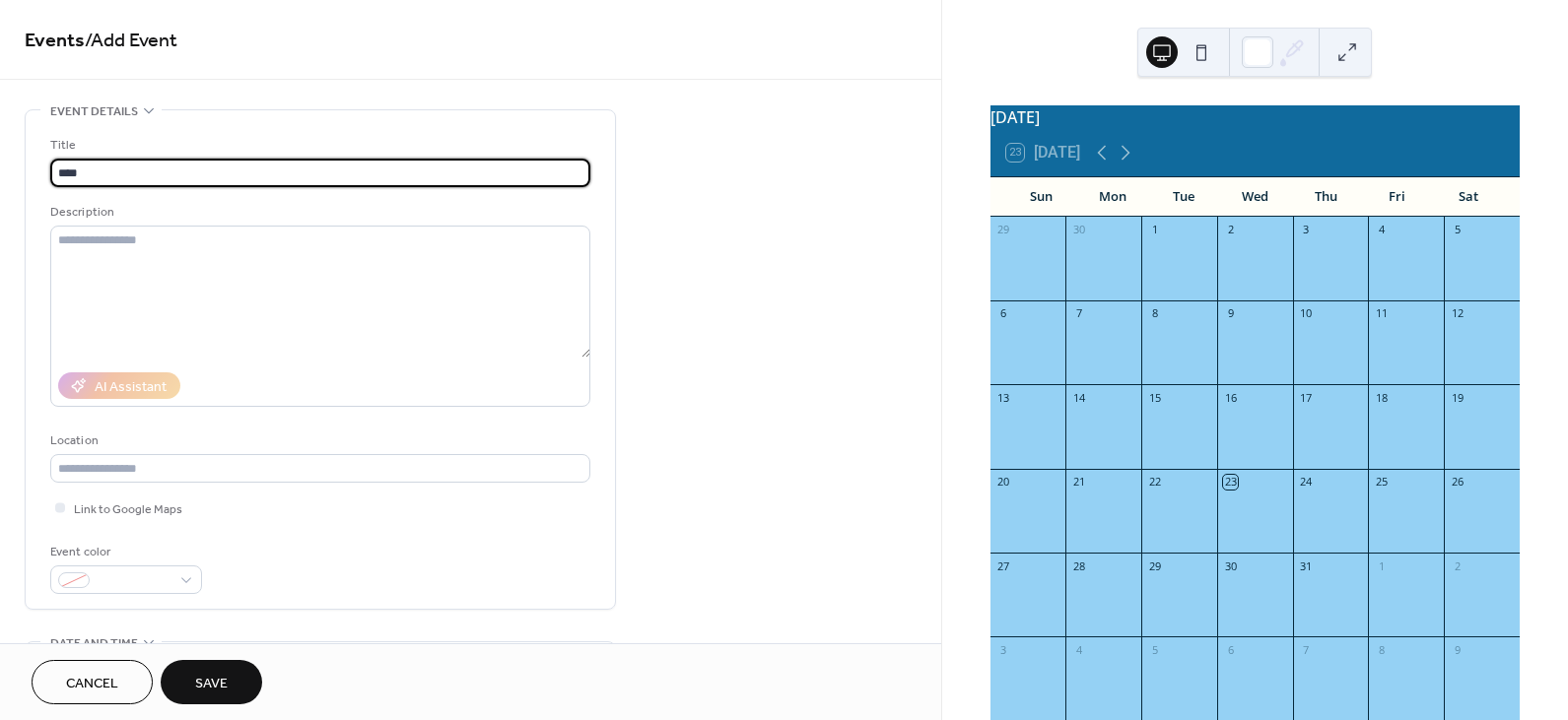 type on "**********" 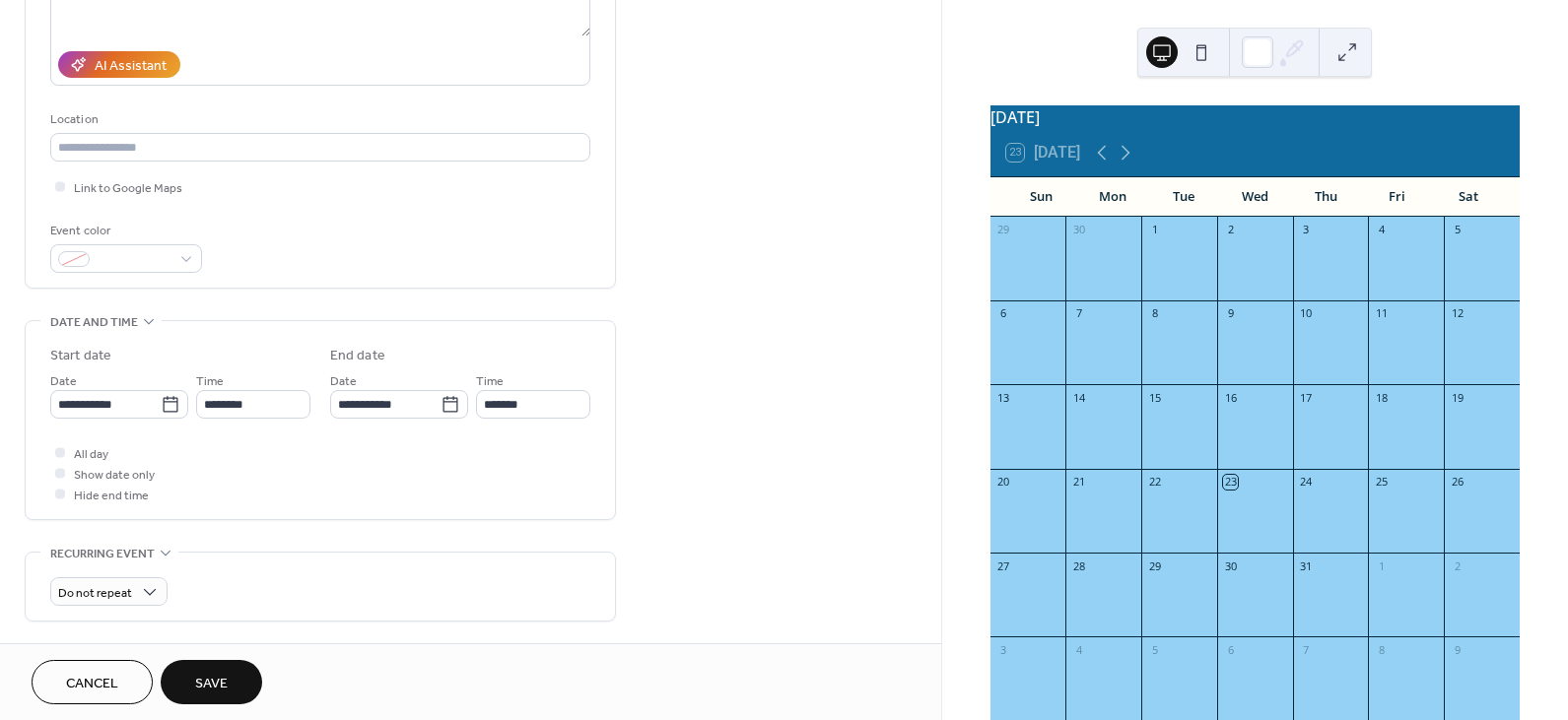 scroll, scrollTop: 322, scrollLeft: 0, axis: vertical 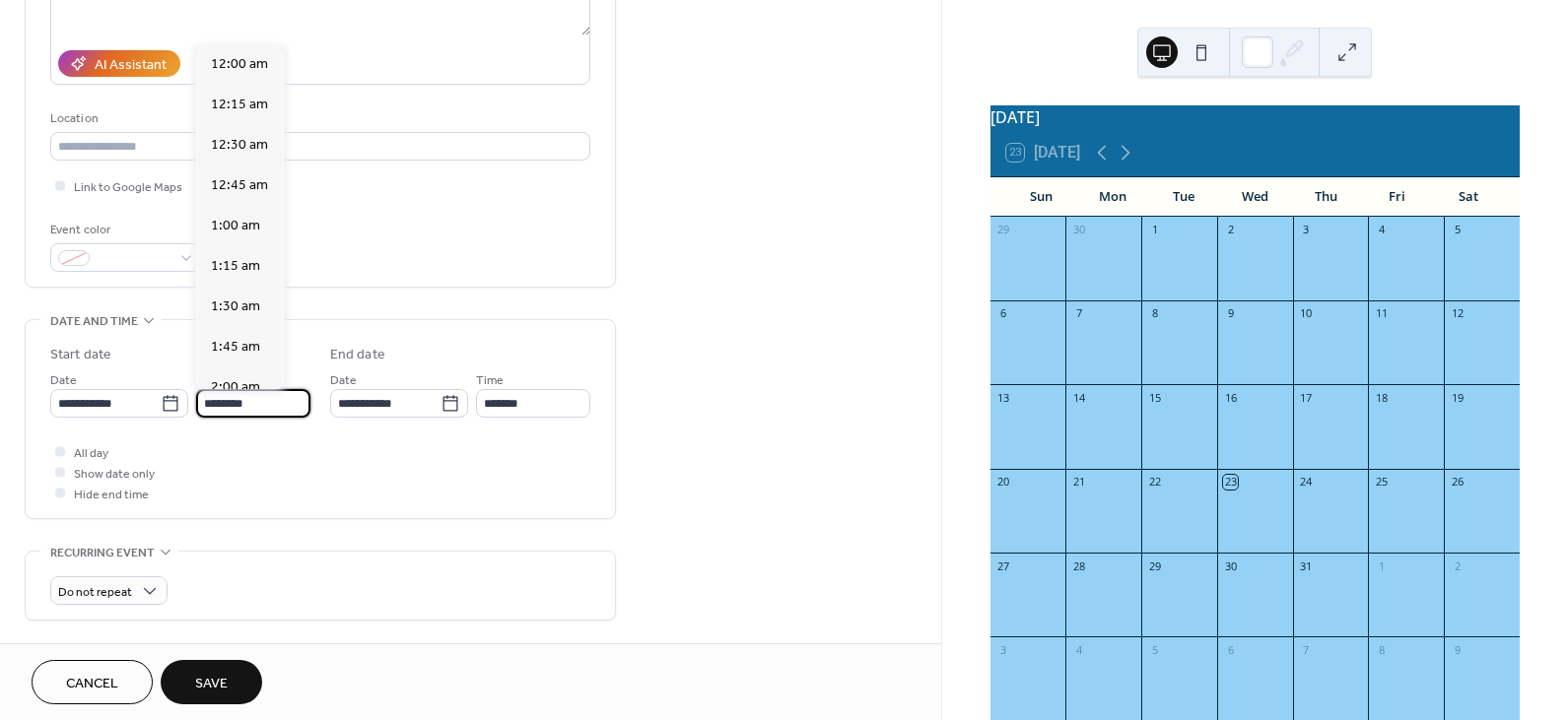 click on "********" at bounding box center (253, 403) 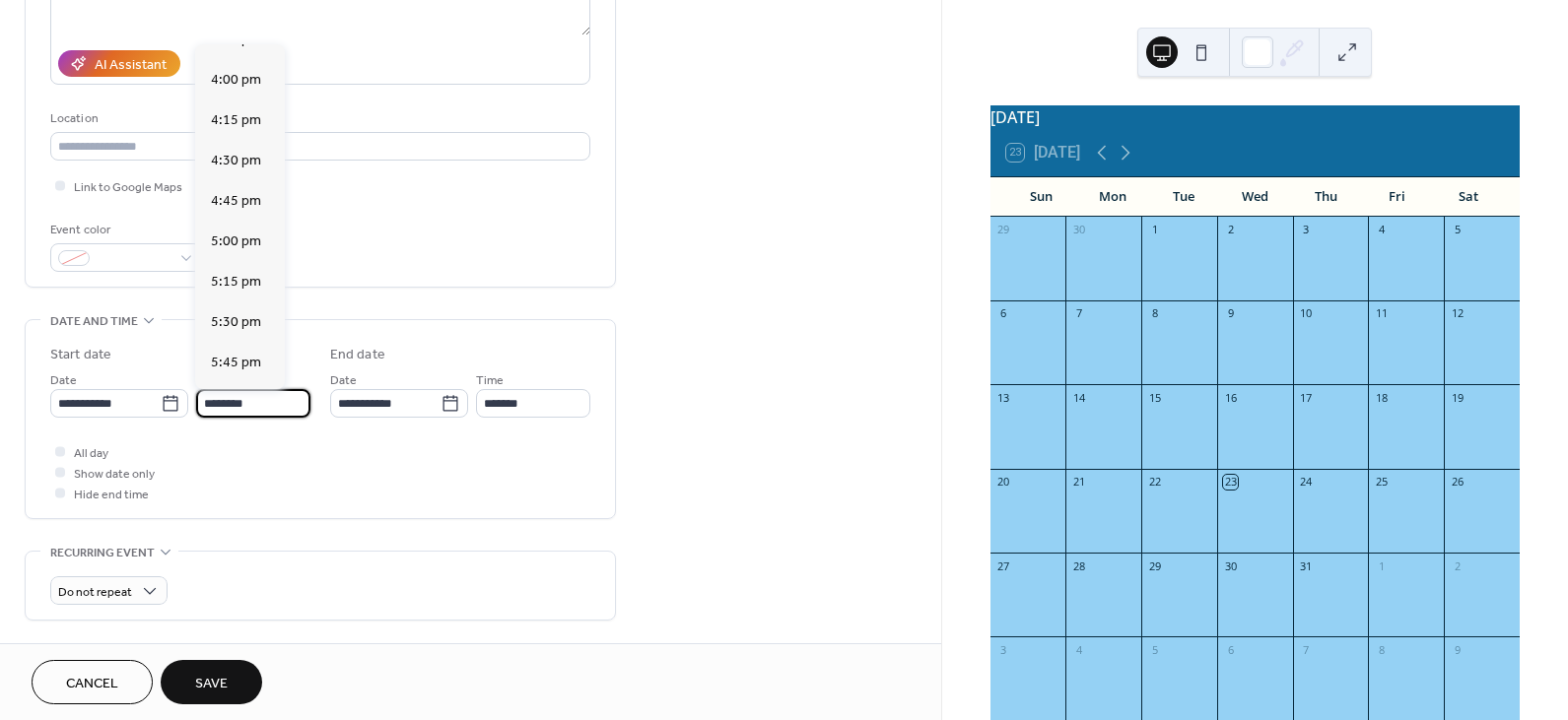 scroll, scrollTop: 2572, scrollLeft: 0, axis: vertical 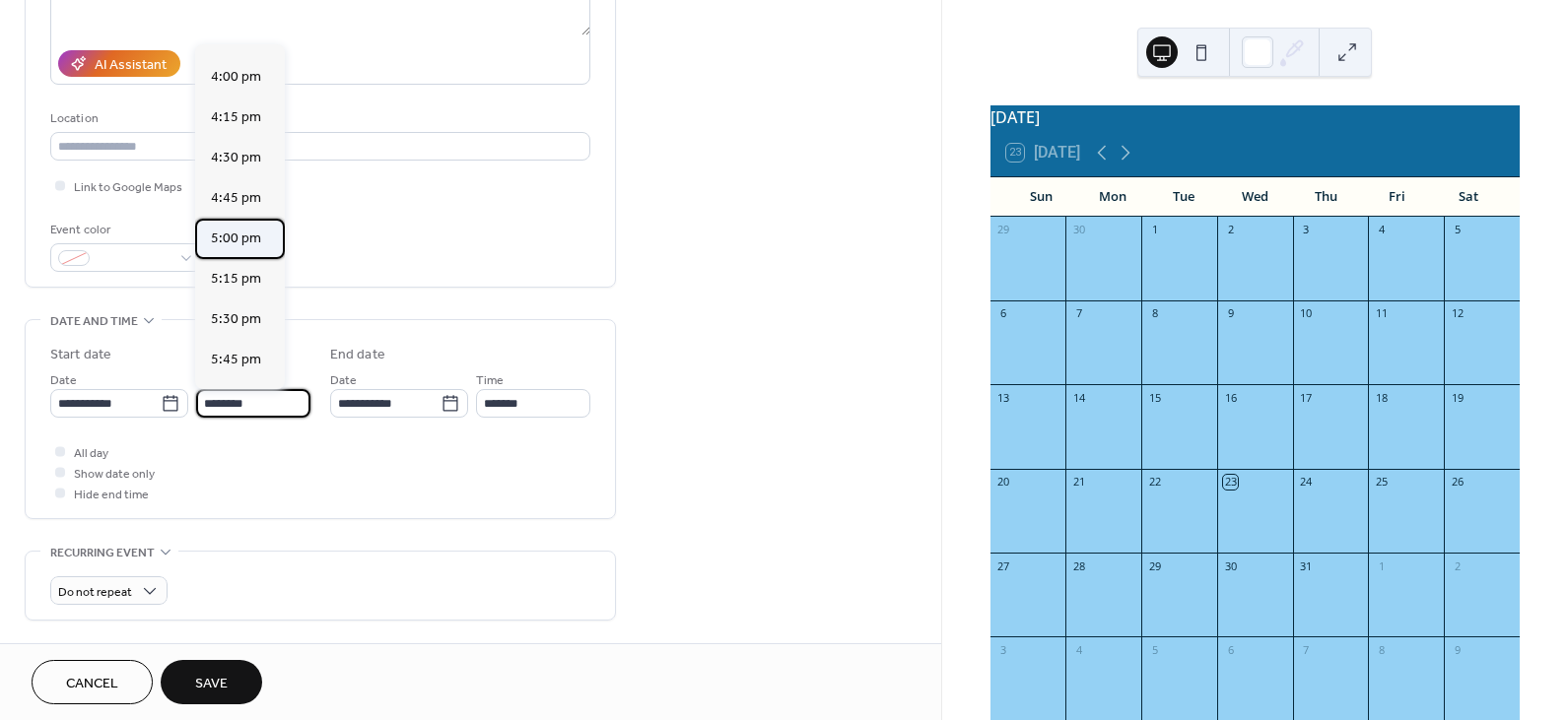 click on "5:00 pm" at bounding box center [236, 237] 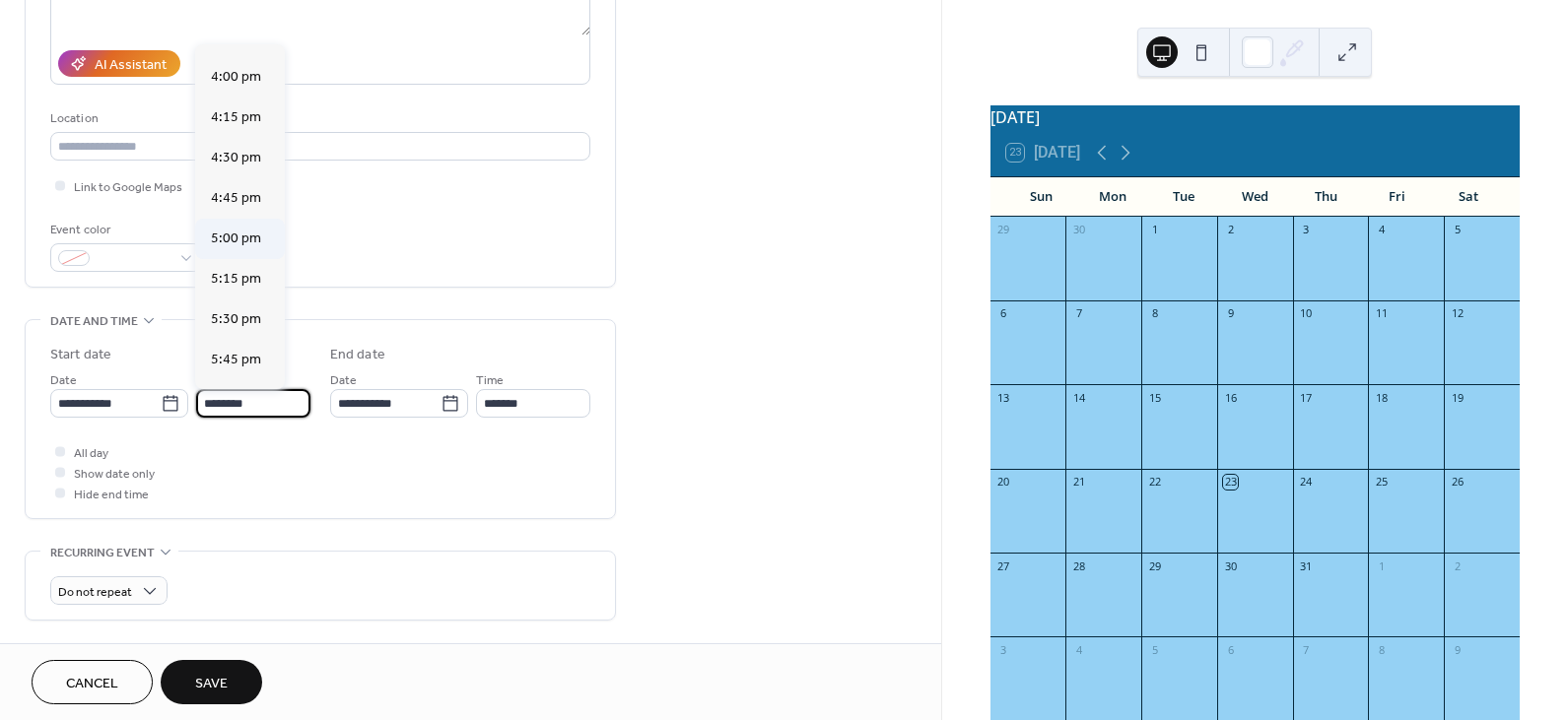 type on "*******" 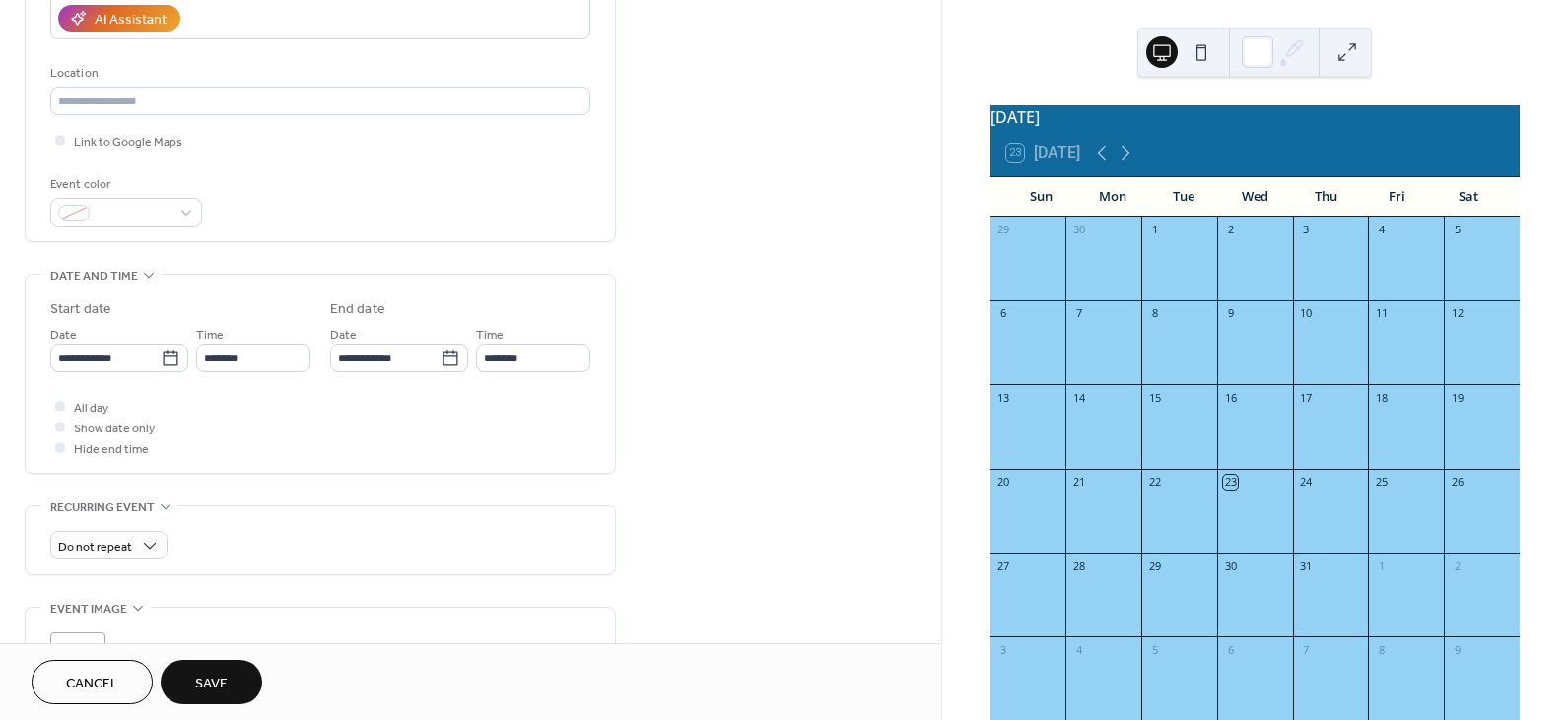 scroll, scrollTop: 368, scrollLeft: 0, axis: vertical 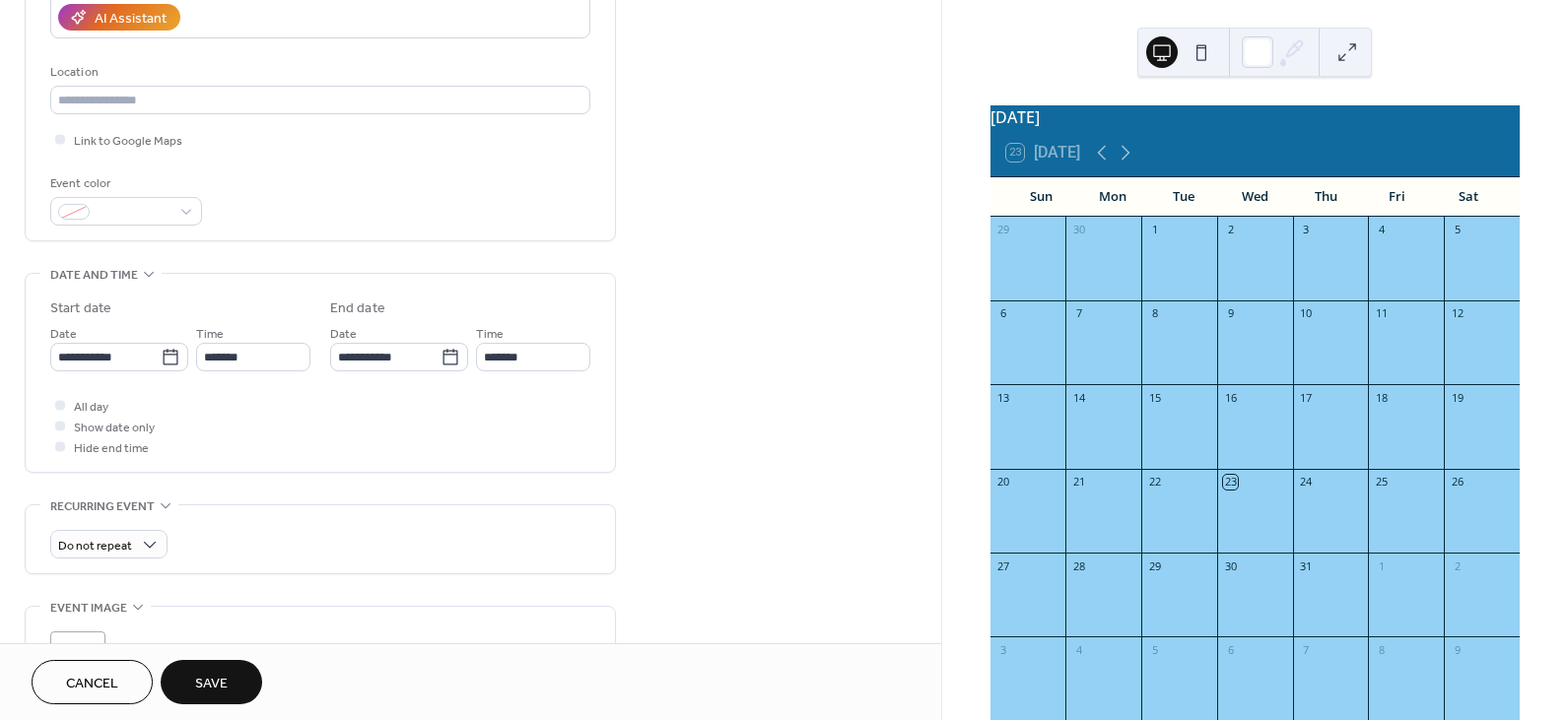 click on "Save" at bounding box center (211, 682) 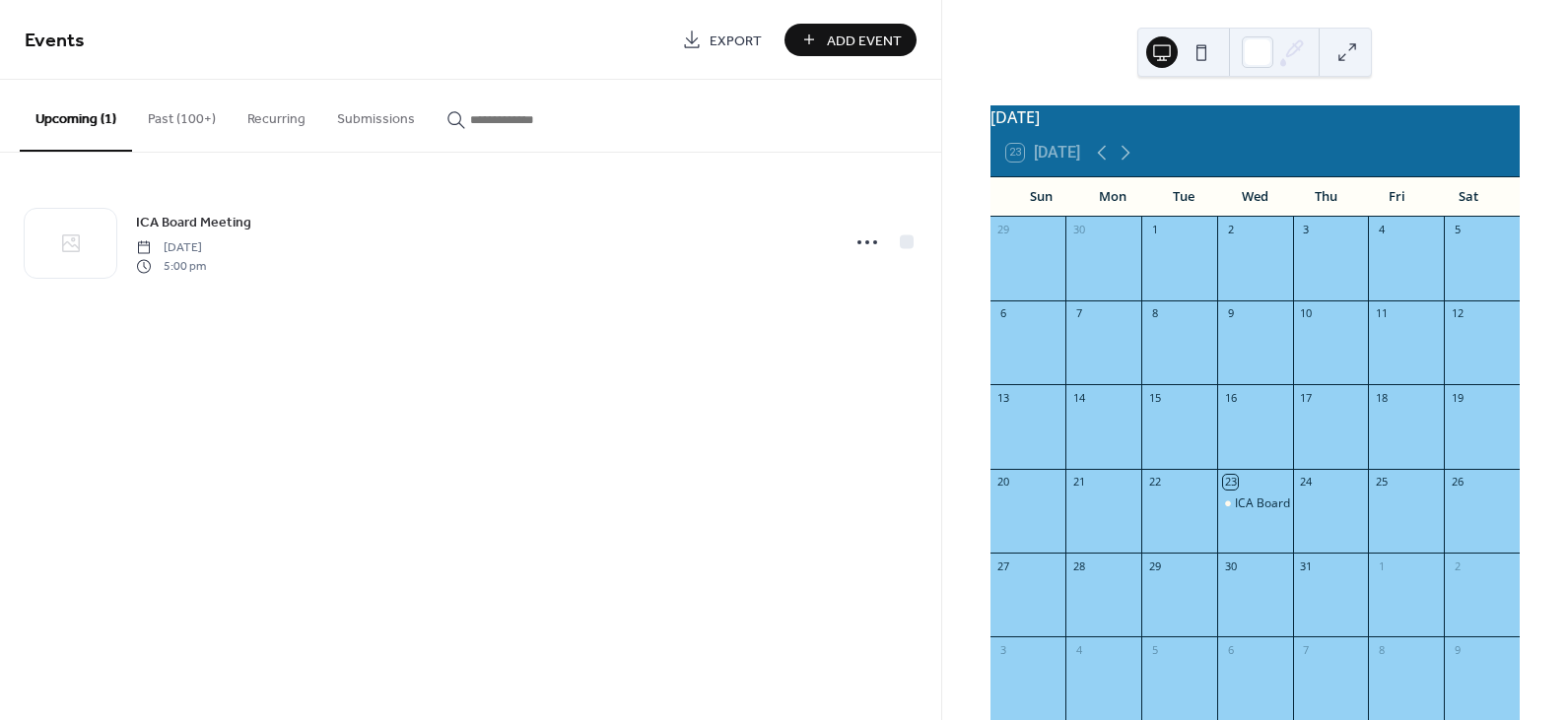 click on "Add Event" at bounding box center (864, 40) 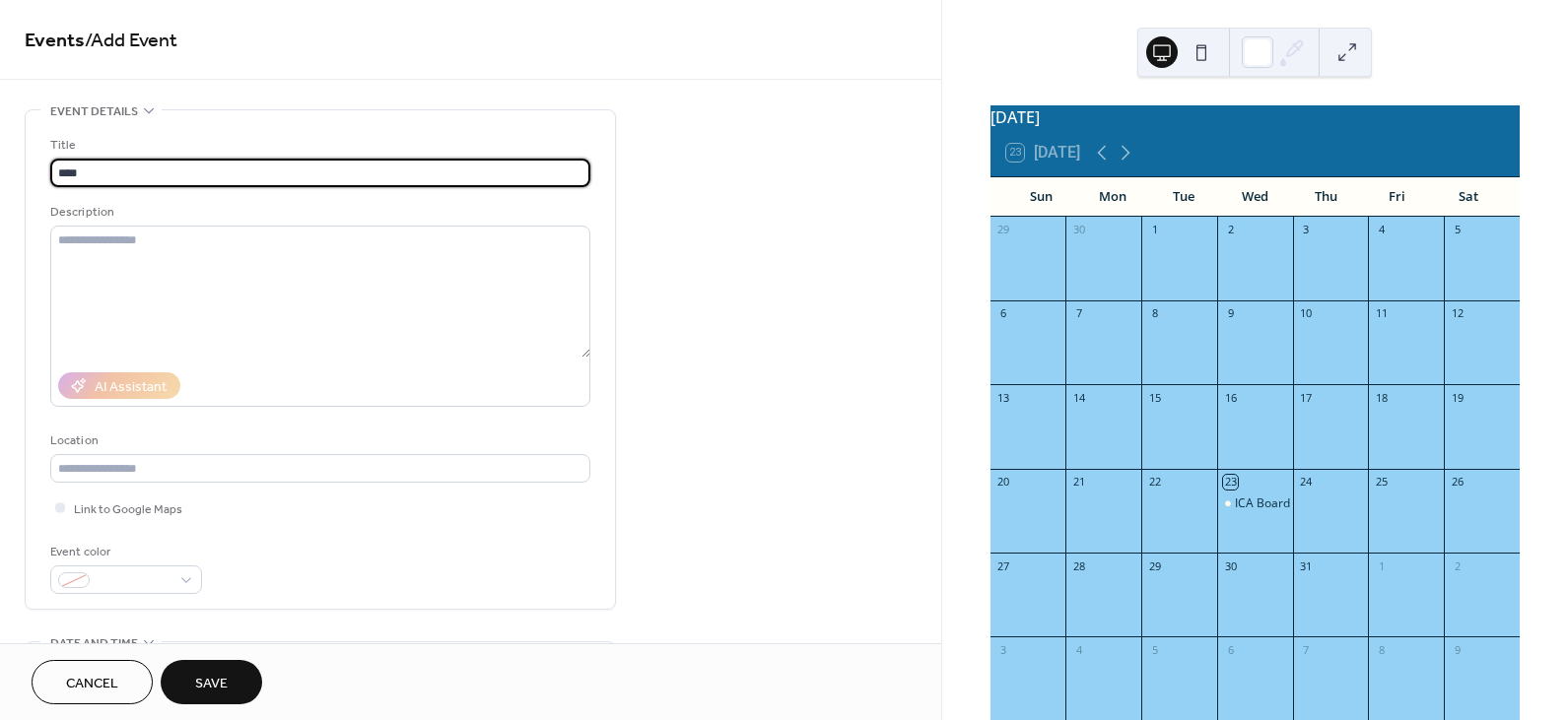 type on "**********" 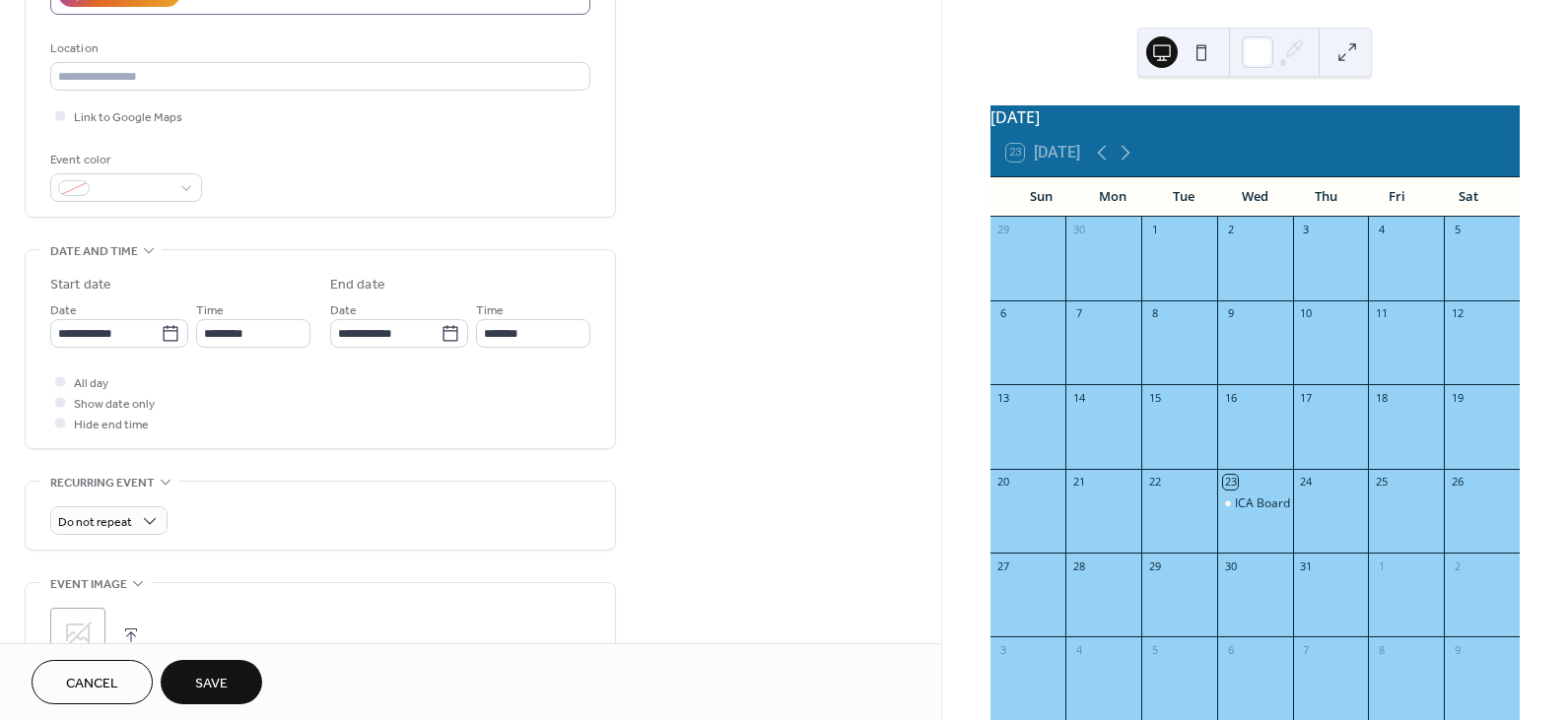 scroll, scrollTop: 392, scrollLeft: 0, axis: vertical 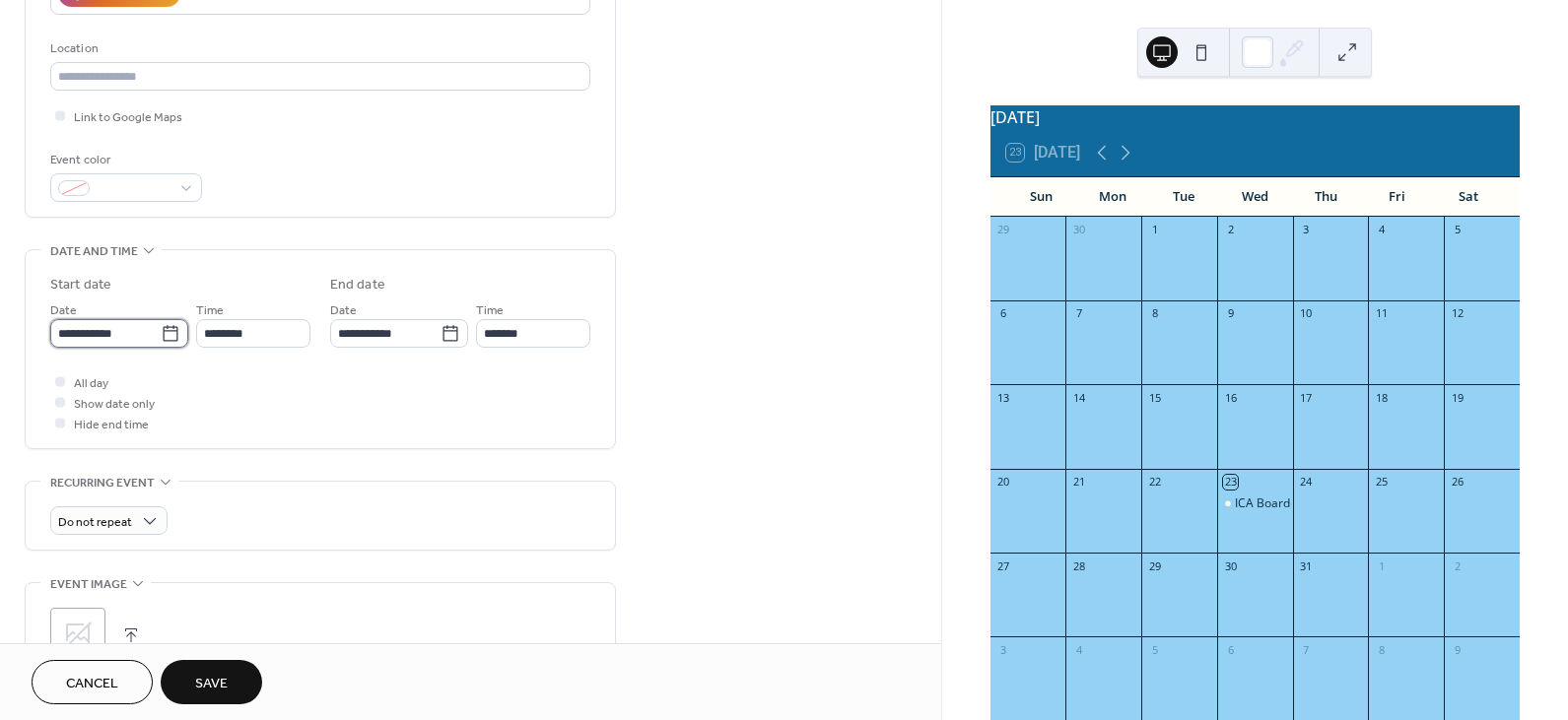click on "**********" at bounding box center (105, 333) 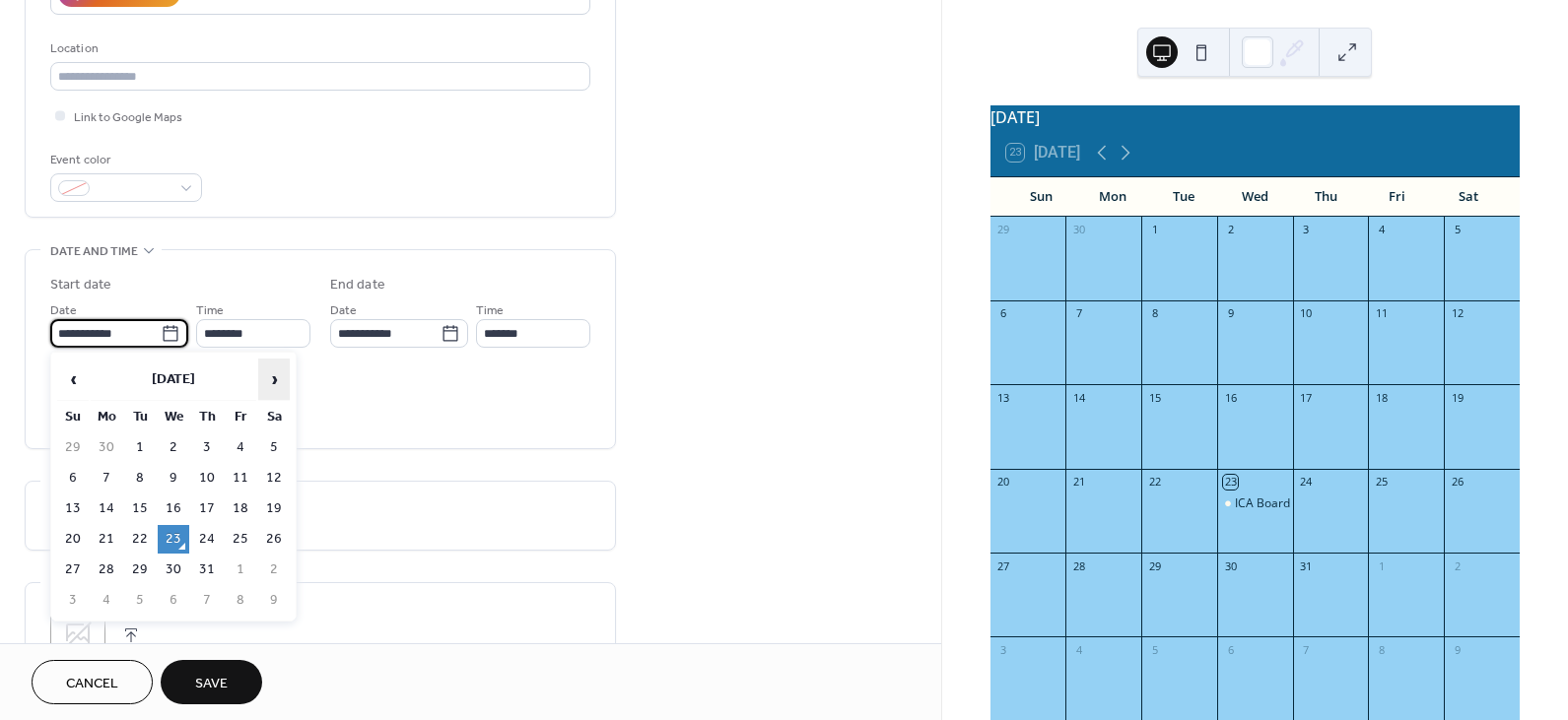 click on "›" at bounding box center [274, 379] 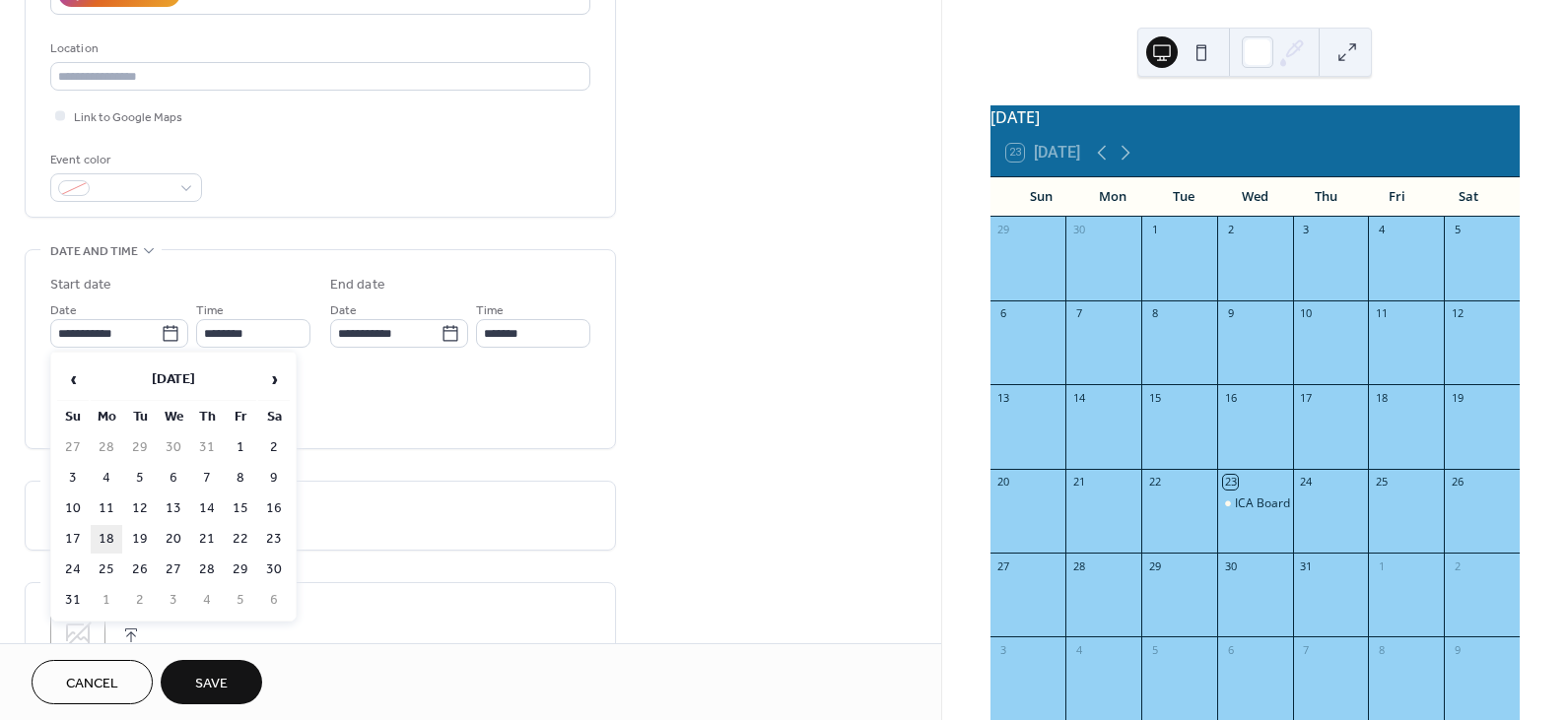 click on "18" at bounding box center (106, 539) 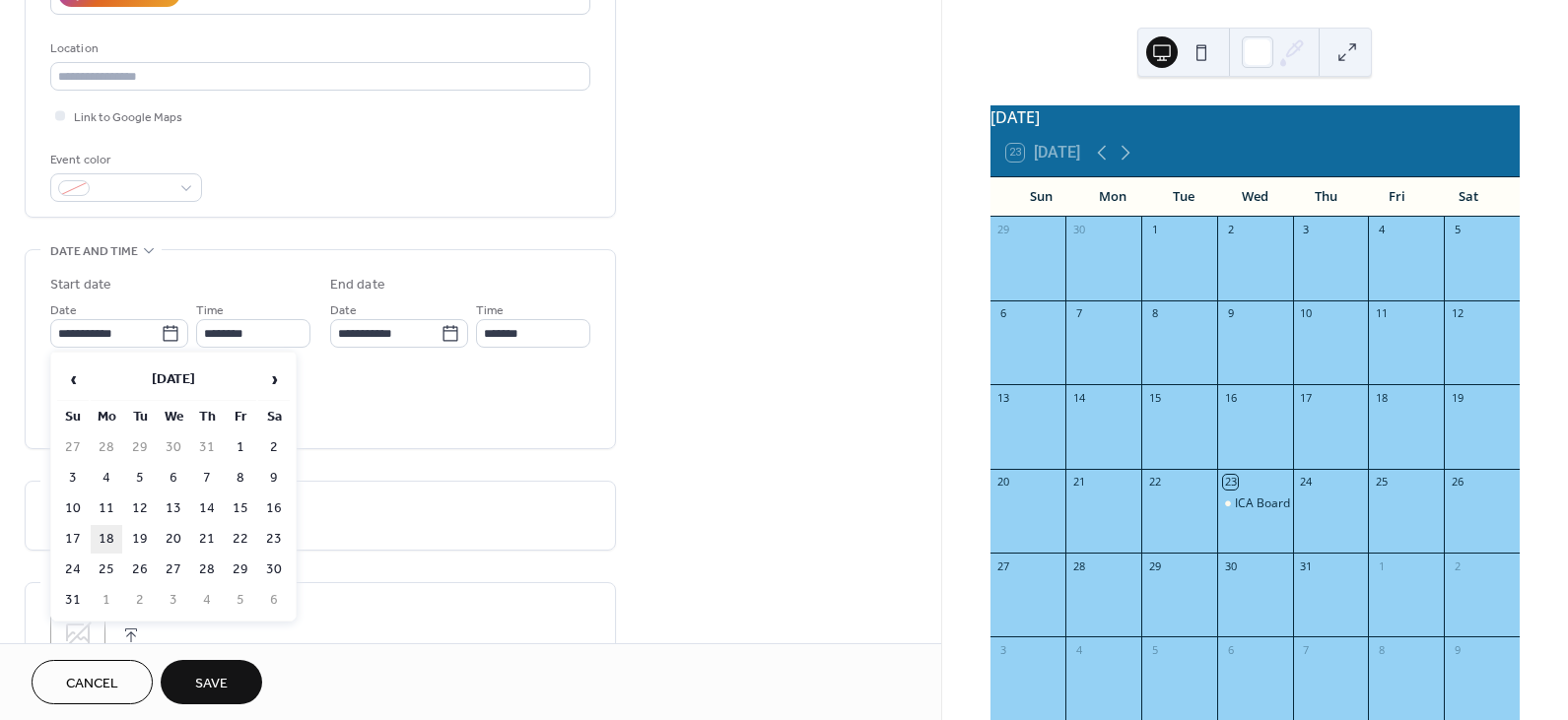 type on "**********" 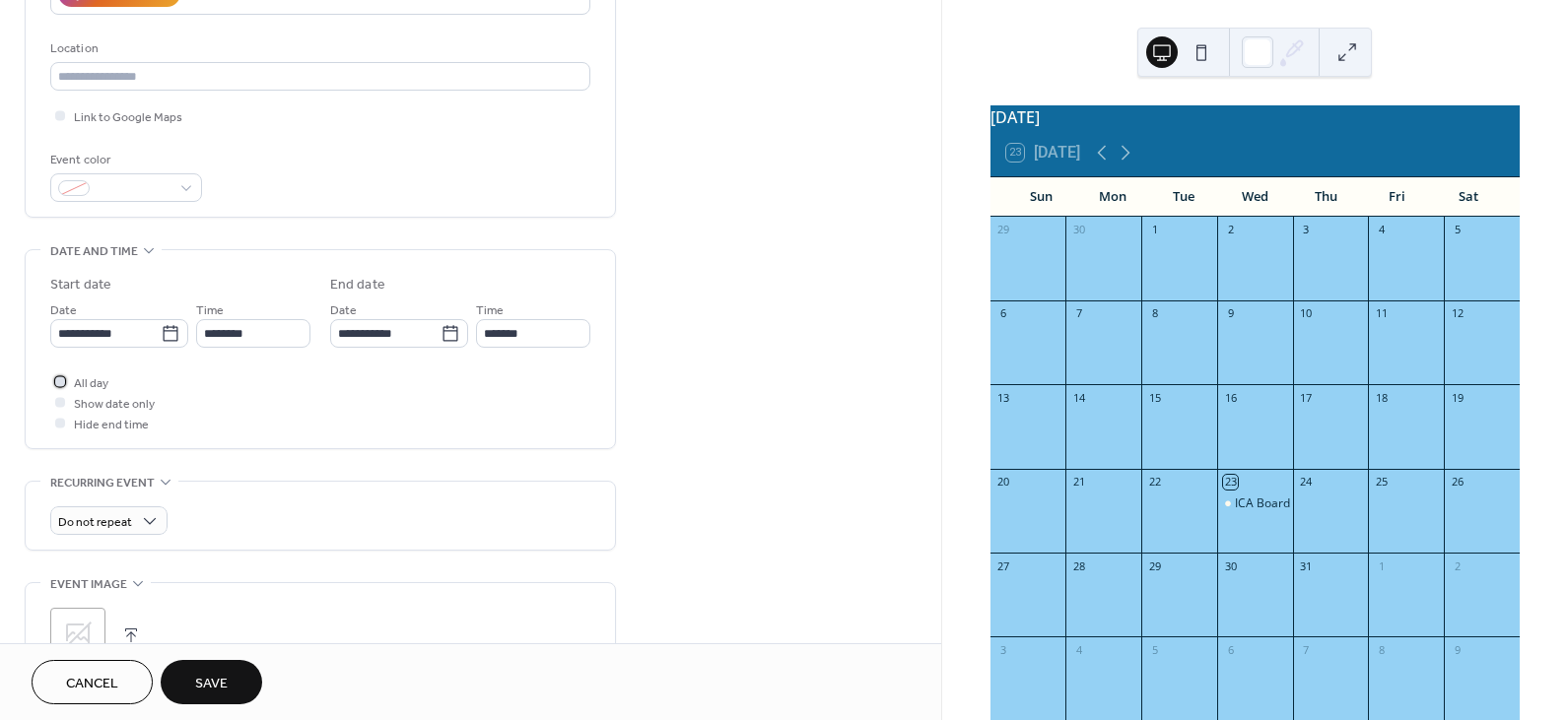 click at bounding box center [60, 381] 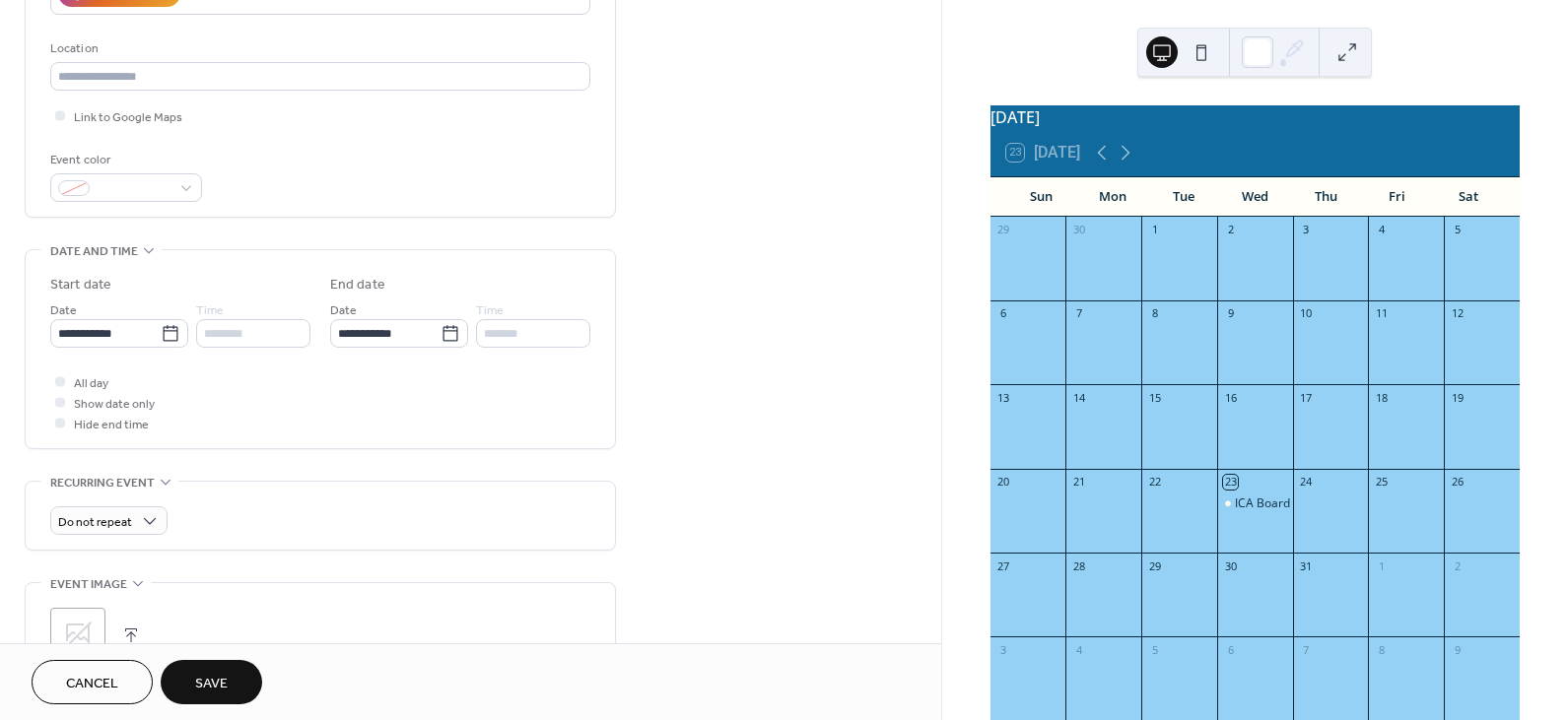 click on "Save" at bounding box center [211, 684] 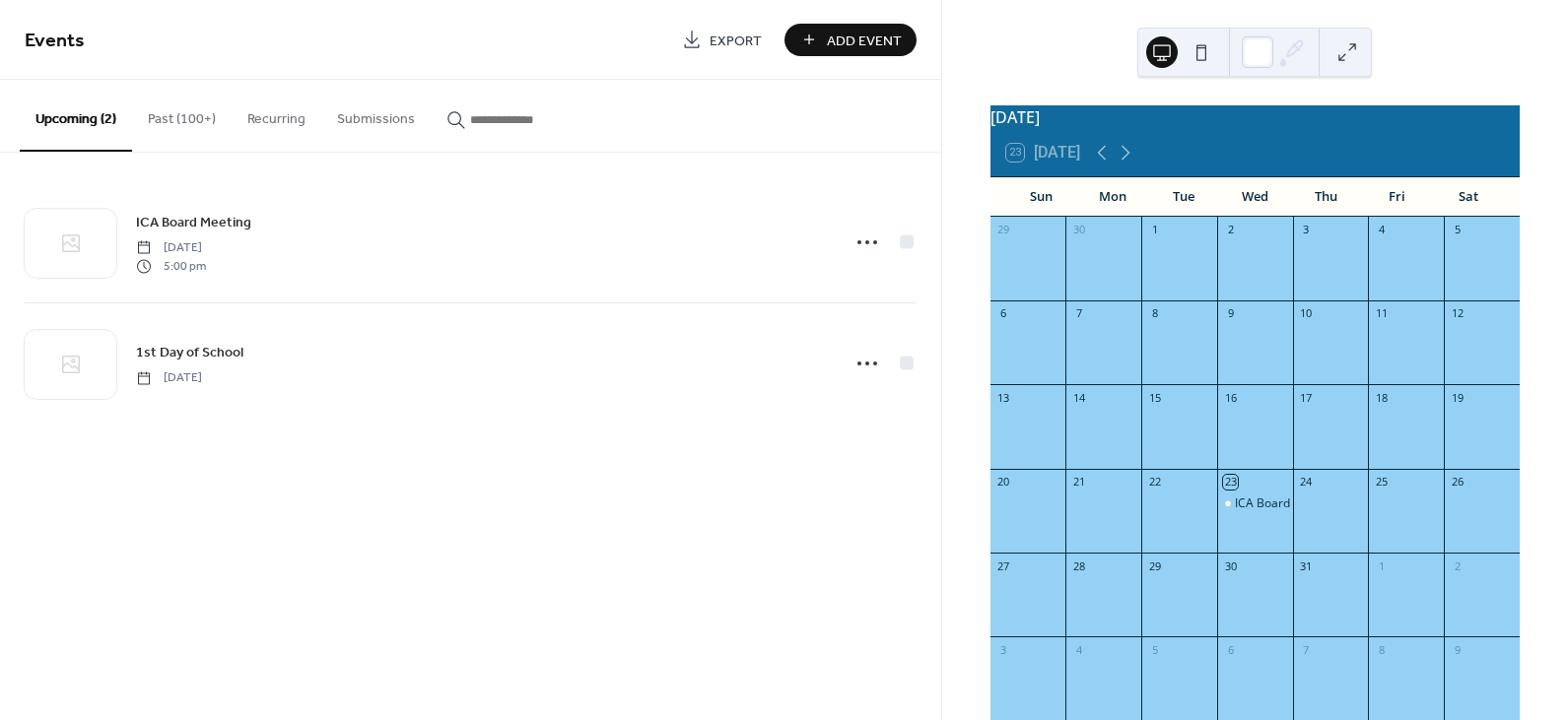click on "Add Event" at bounding box center (864, 40) 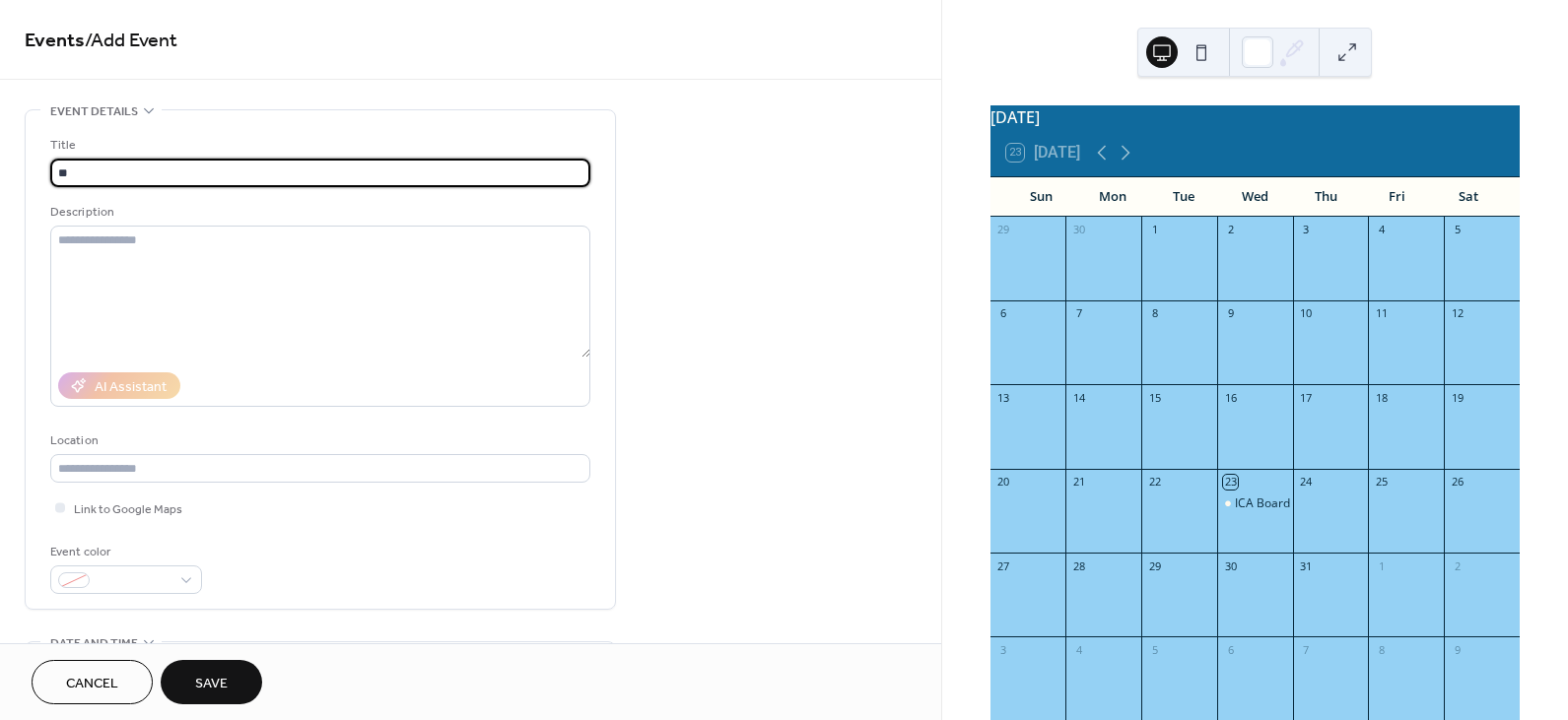 type on "*" 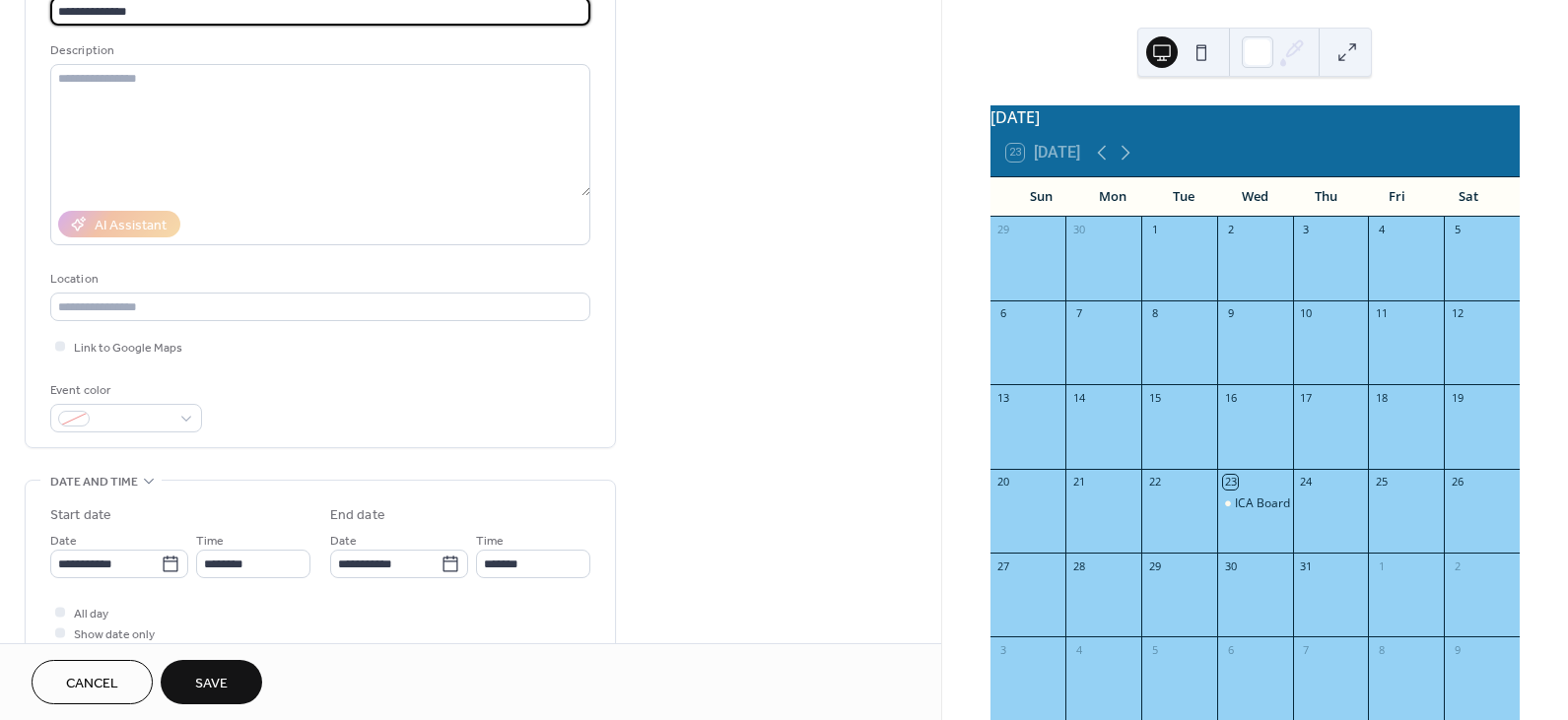 scroll, scrollTop: 195, scrollLeft: 0, axis: vertical 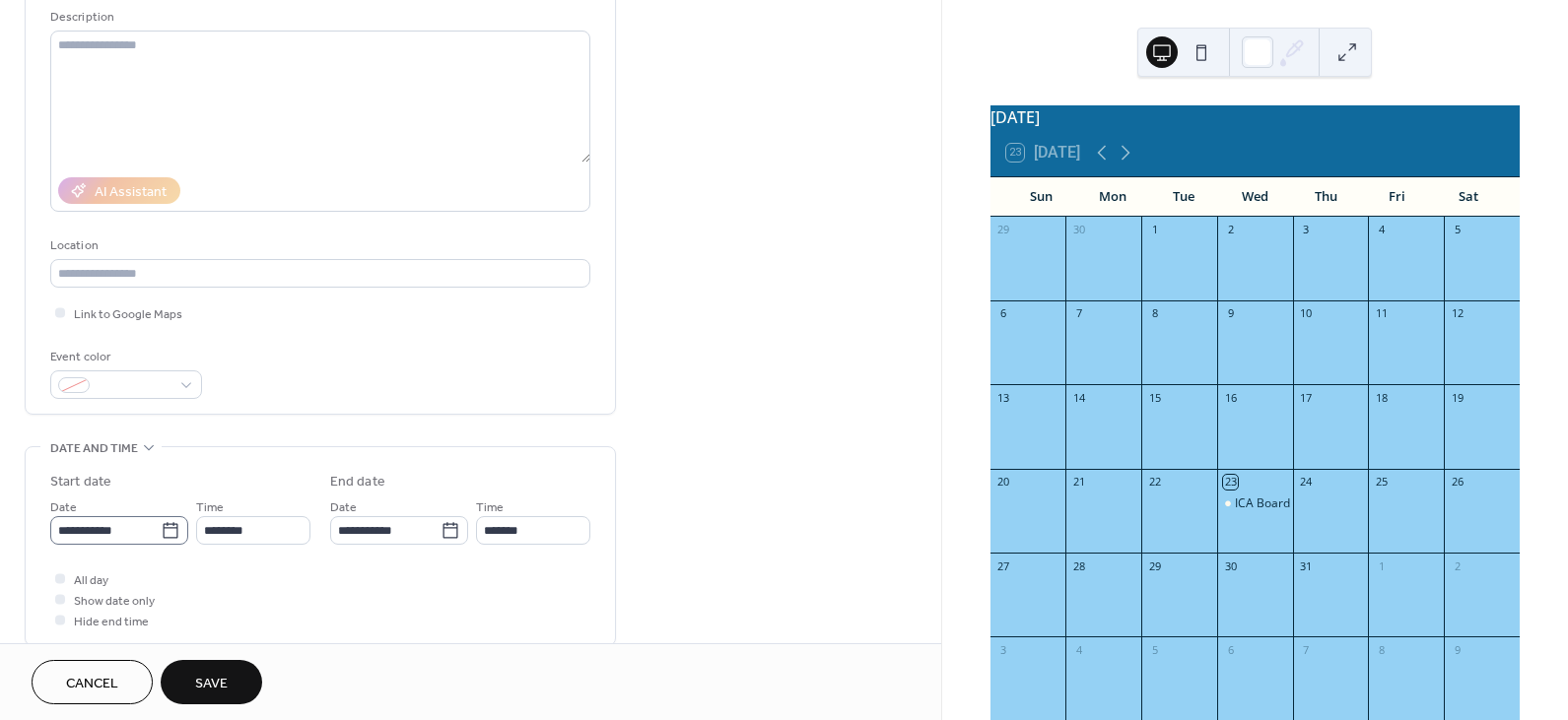 type on "**********" 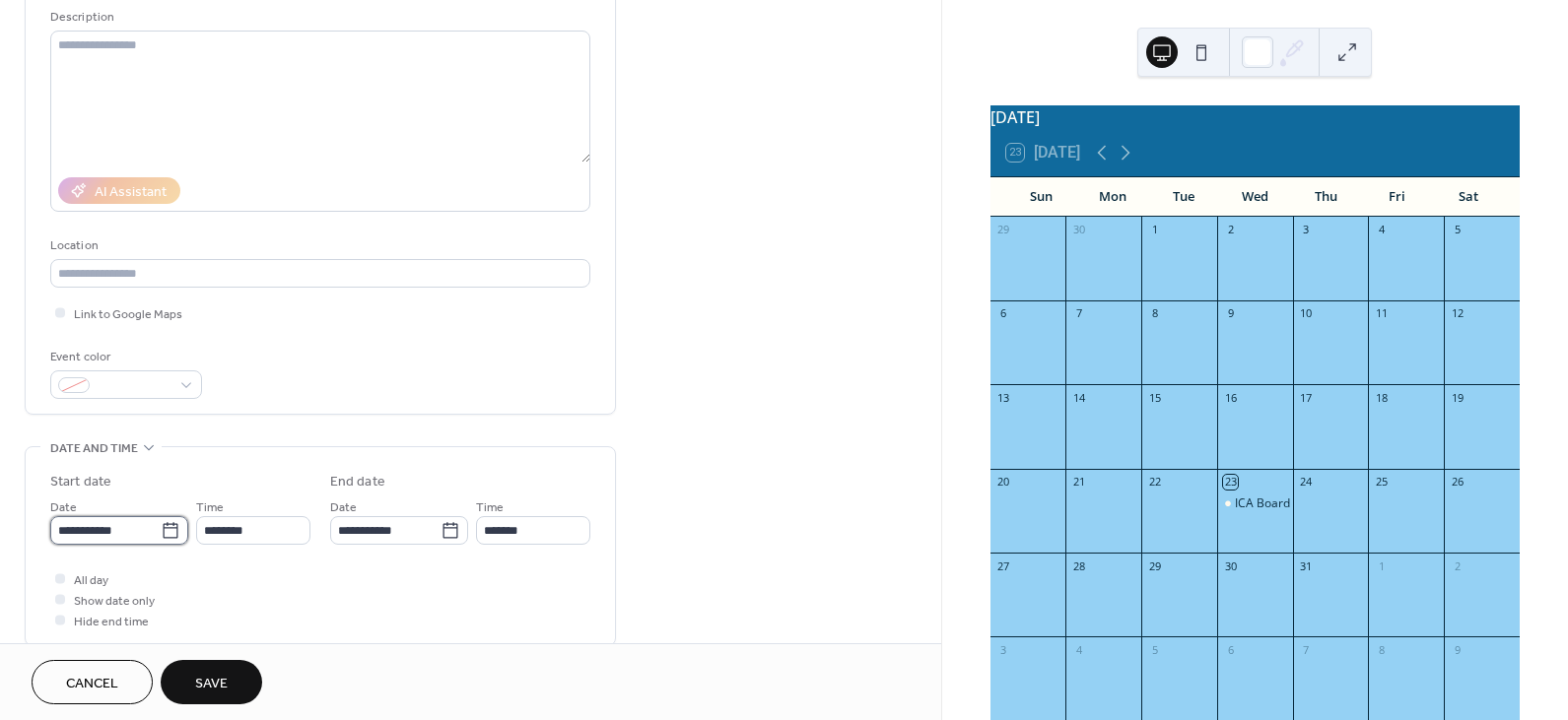 click on "**********" at bounding box center (105, 530) 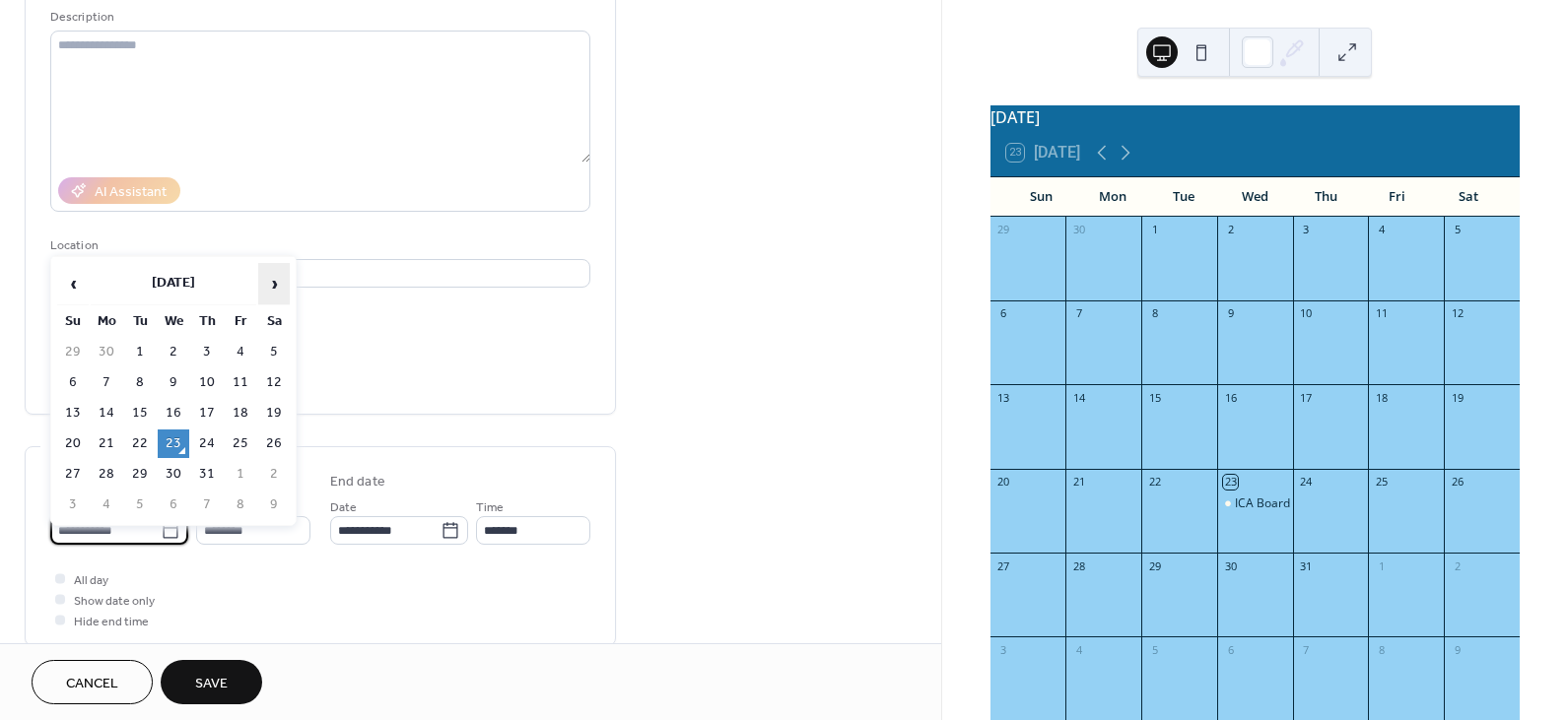 click on "›" at bounding box center (274, 284) 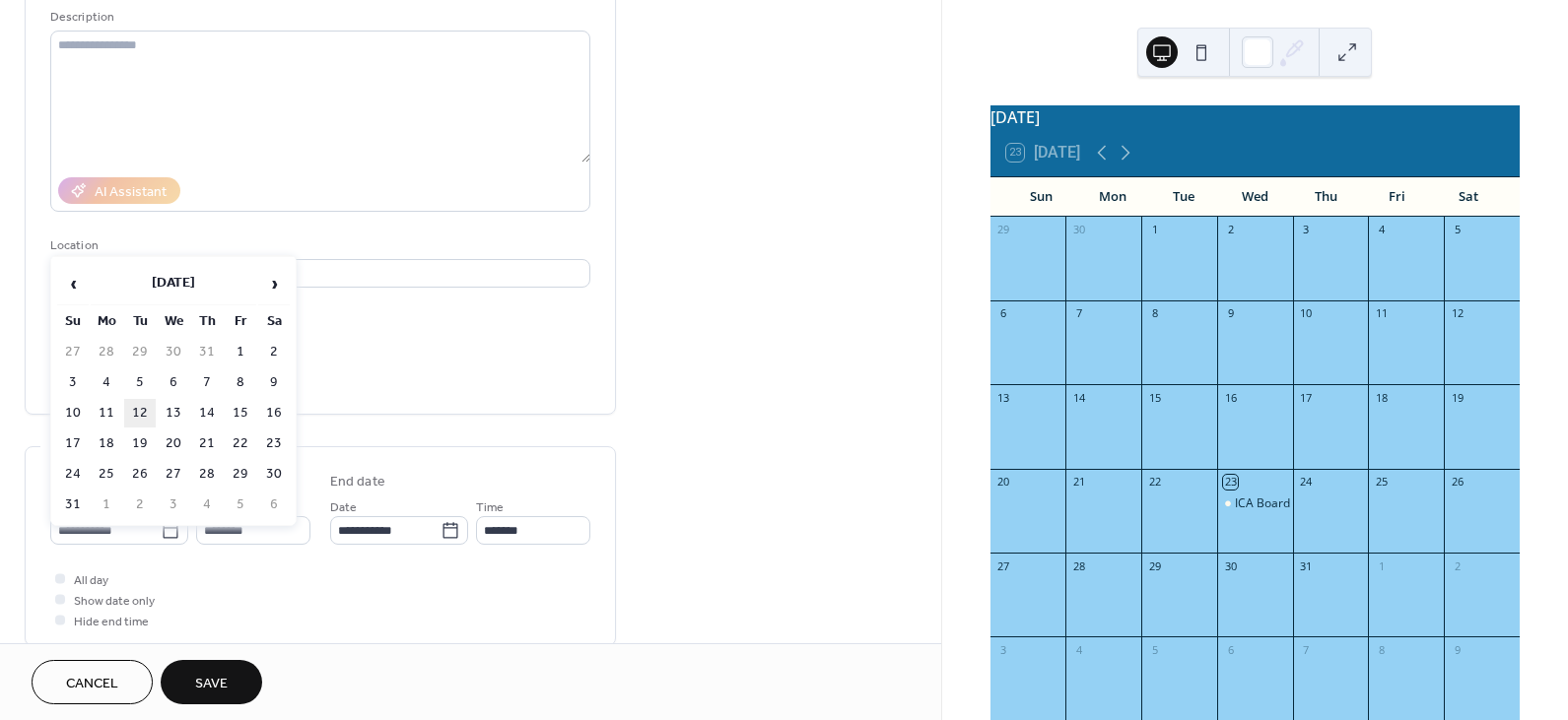 click on "12" at bounding box center (140, 413) 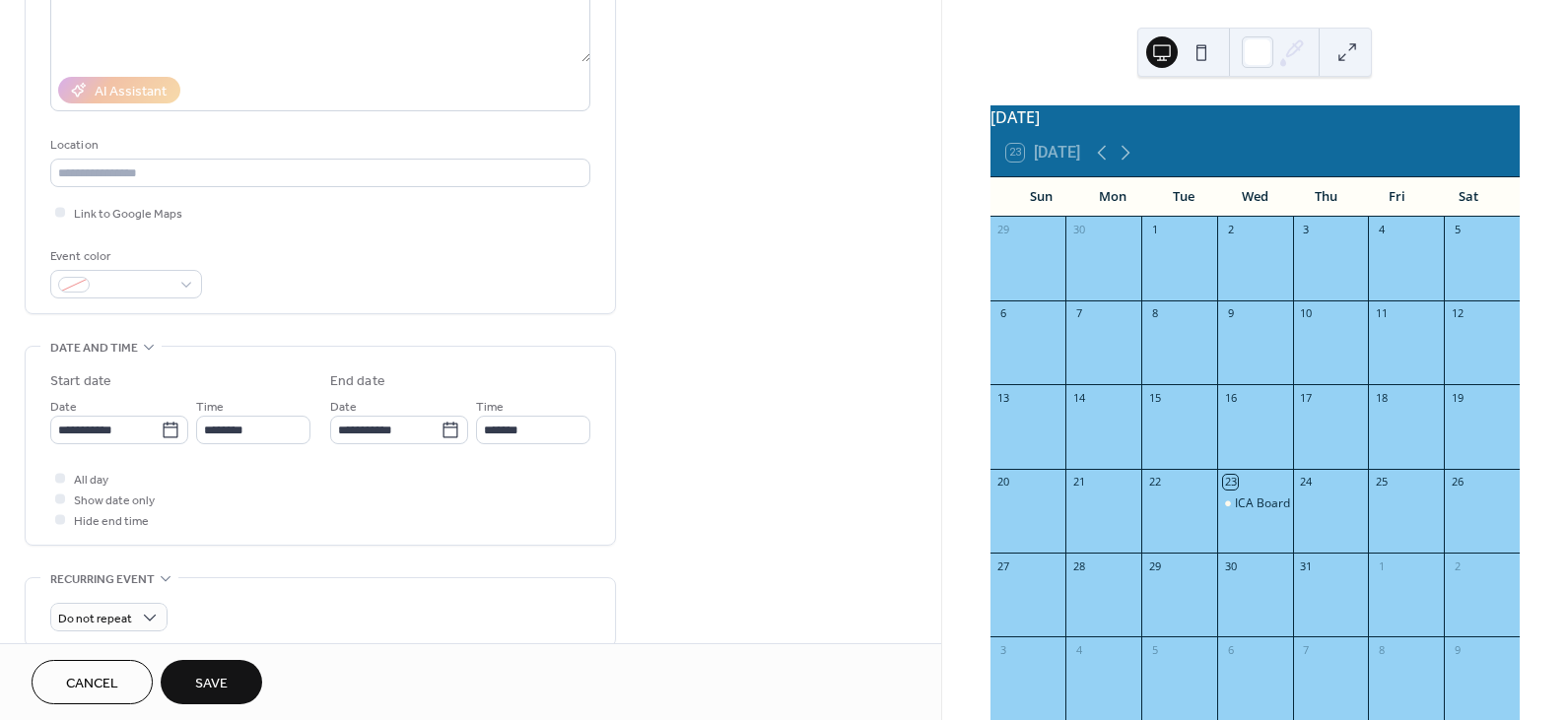 scroll, scrollTop: 296, scrollLeft: 0, axis: vertical 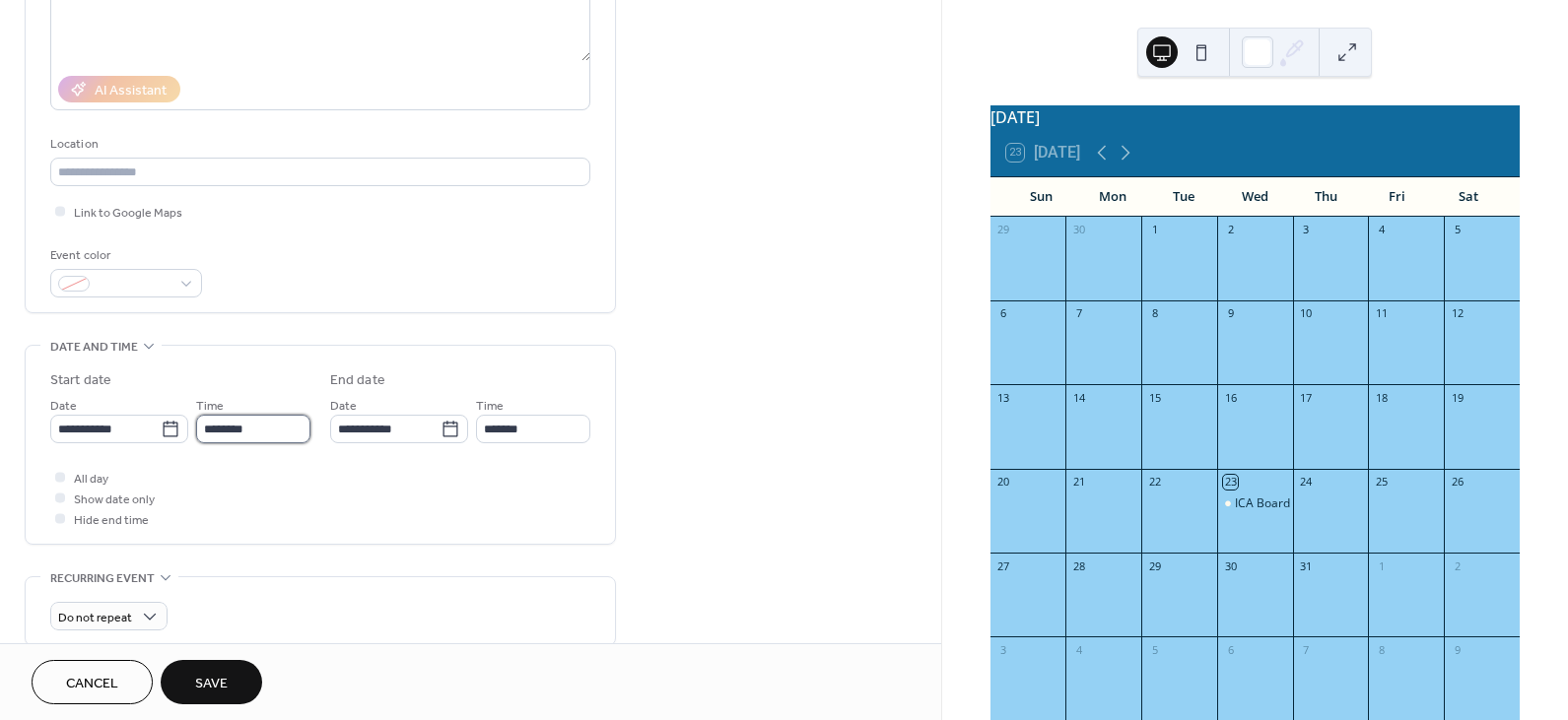 click on "********" at bounding box center [253, 428] 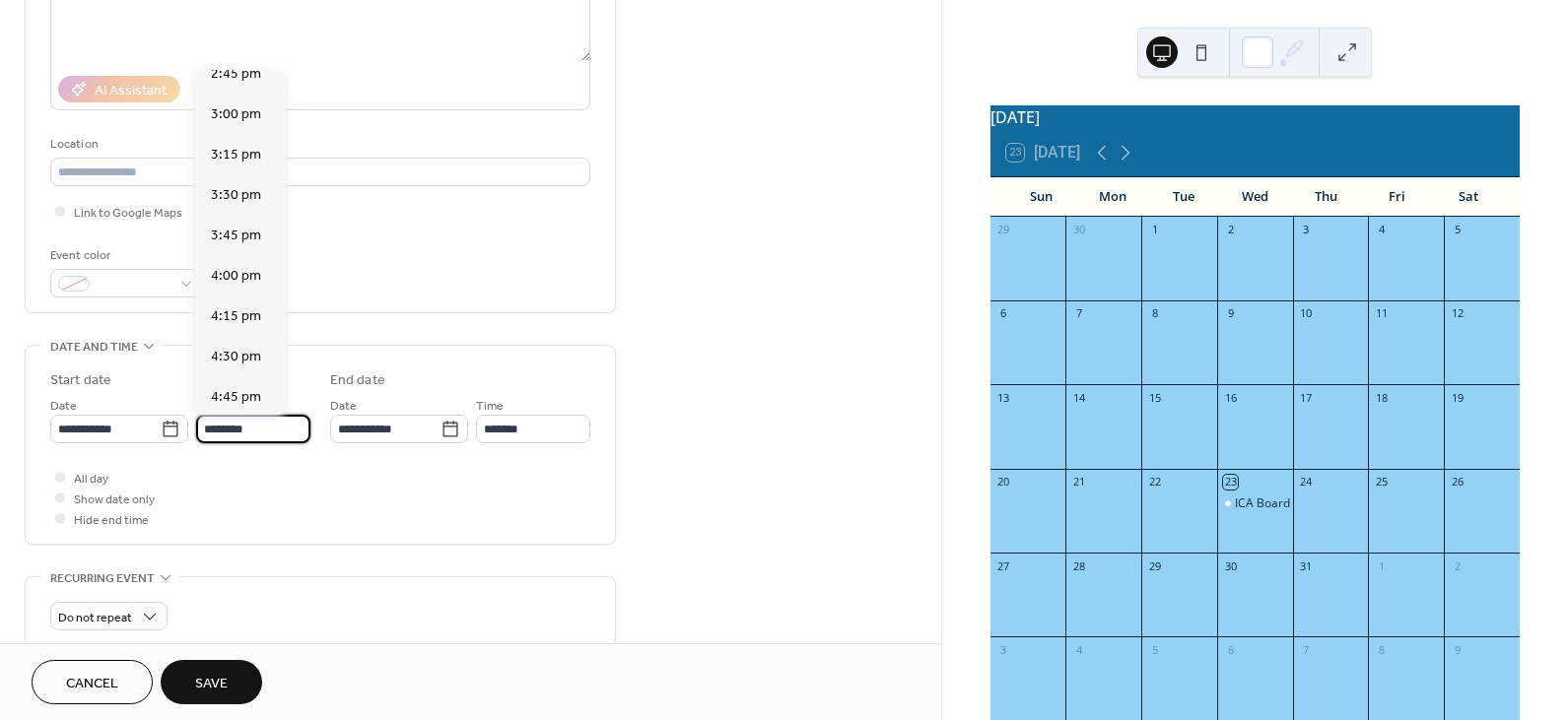 scroll, scrollTop: 2399, scrollLeft: 0, axis: vertical 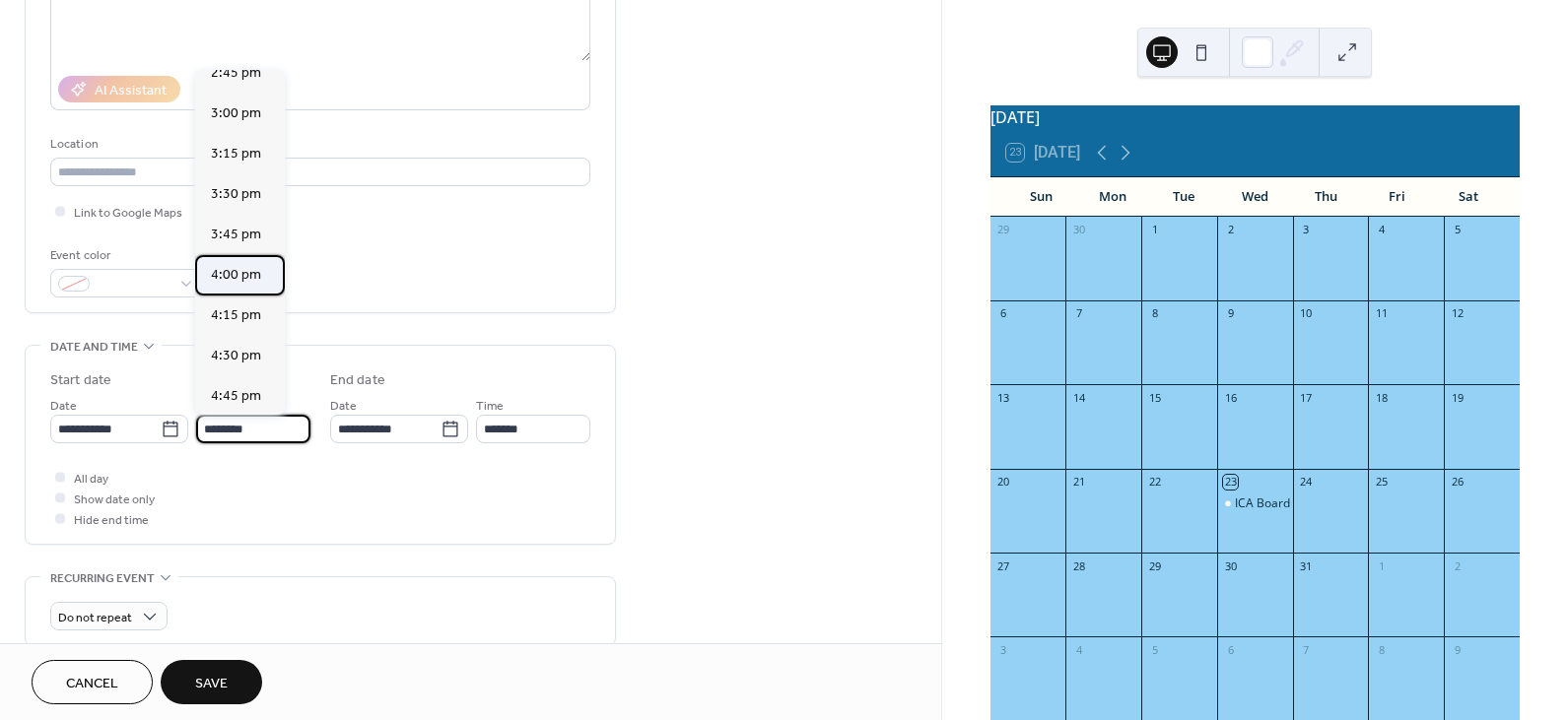 click on "4:00 pm" at bounding box center (236, 275) 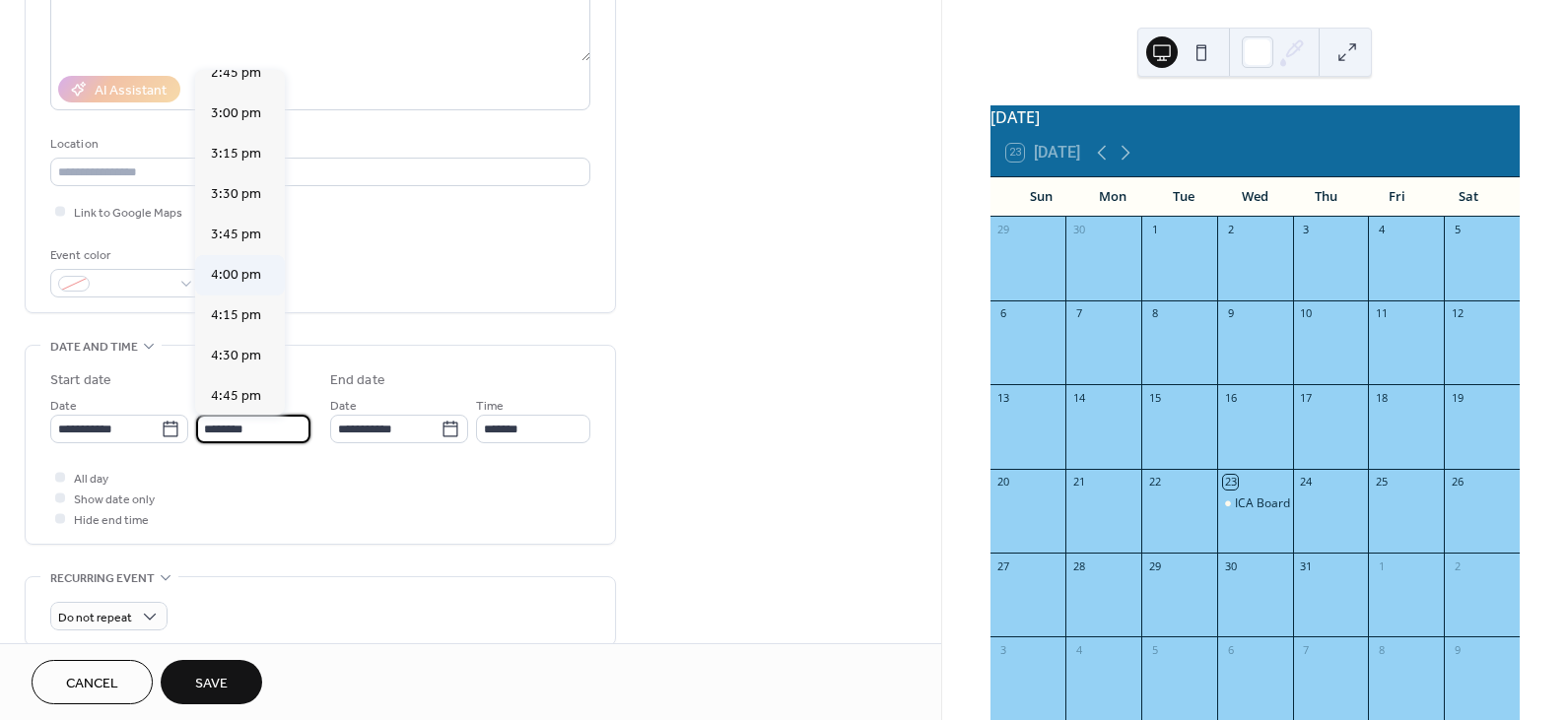 type on "*******" 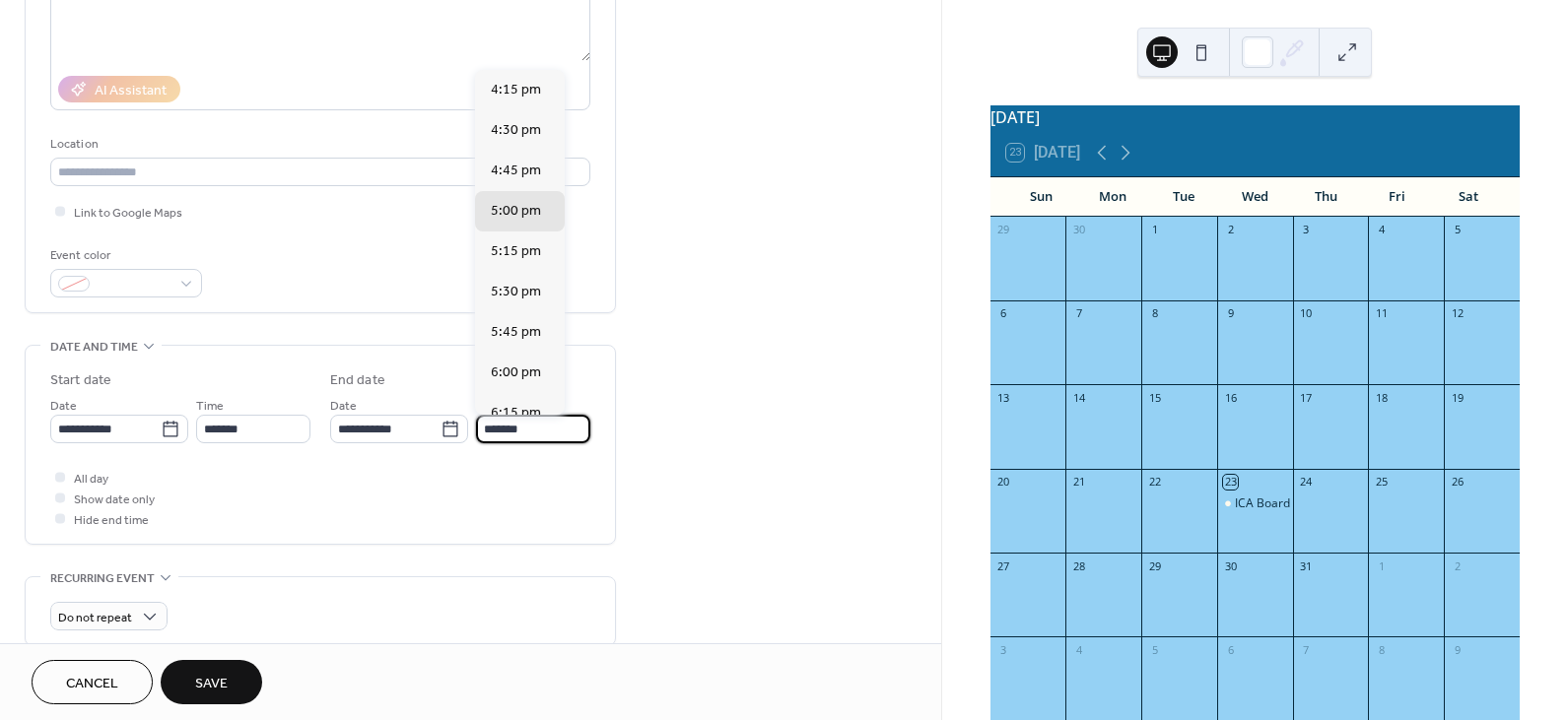 click on "*******" at bounding box center (533, 428) 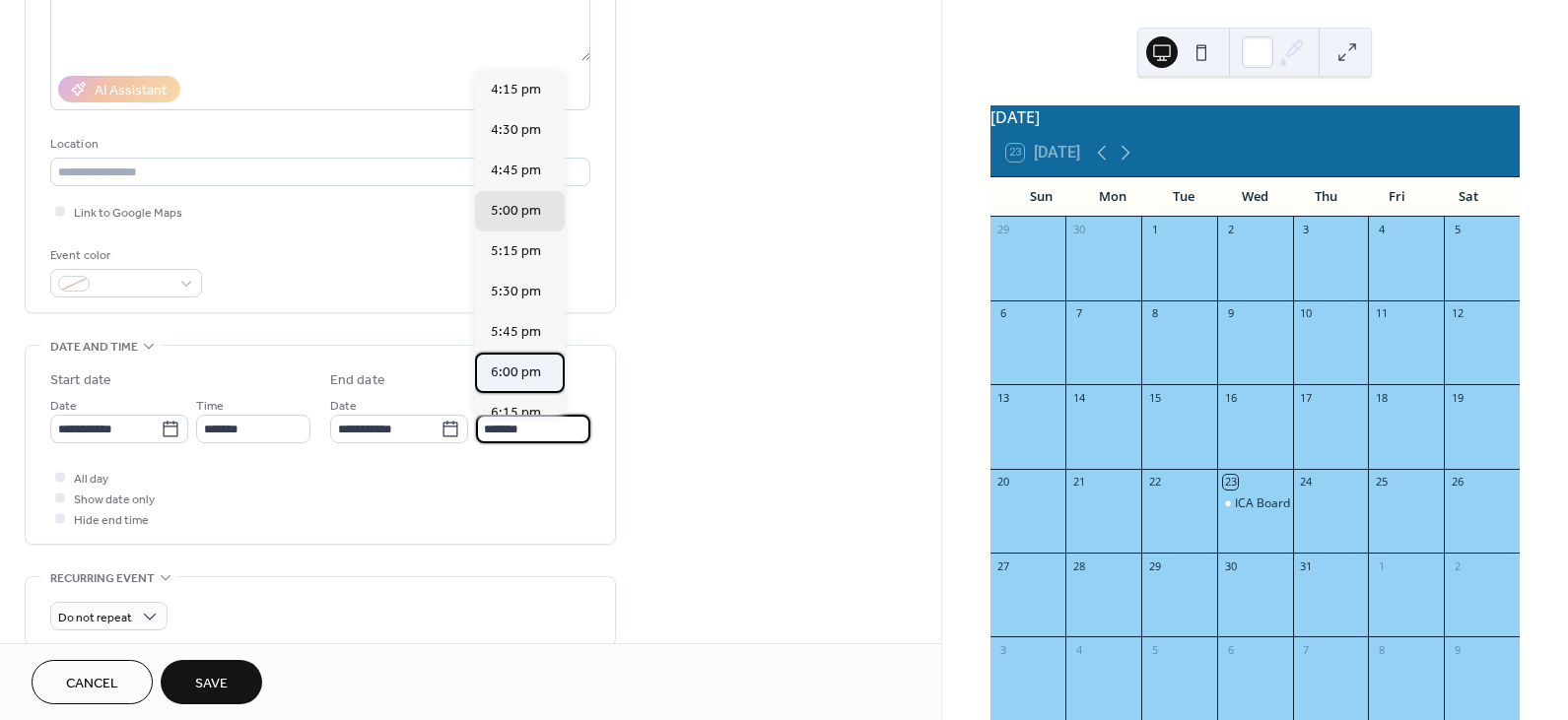 click on "6:00 pm" at bounding box center [515, 372] 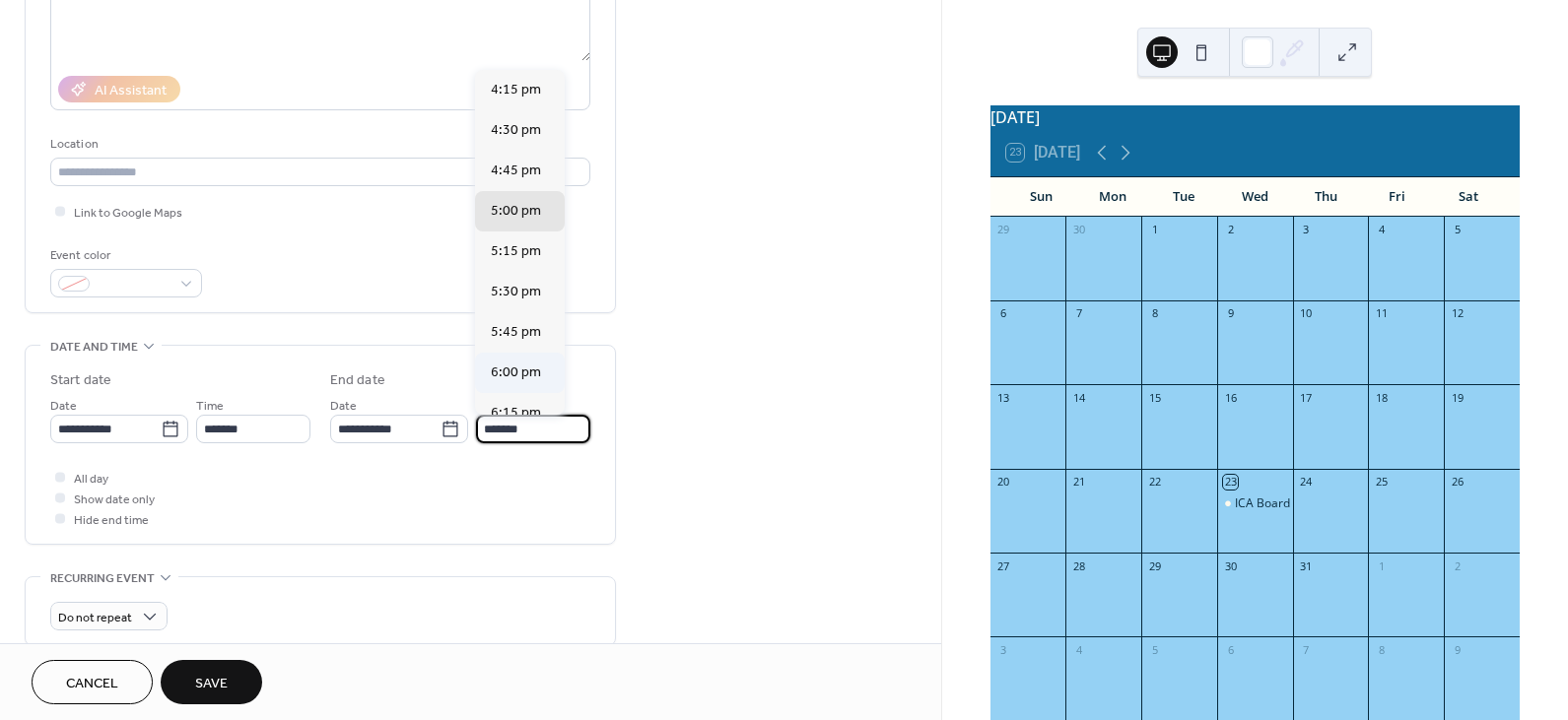 type on "*******" 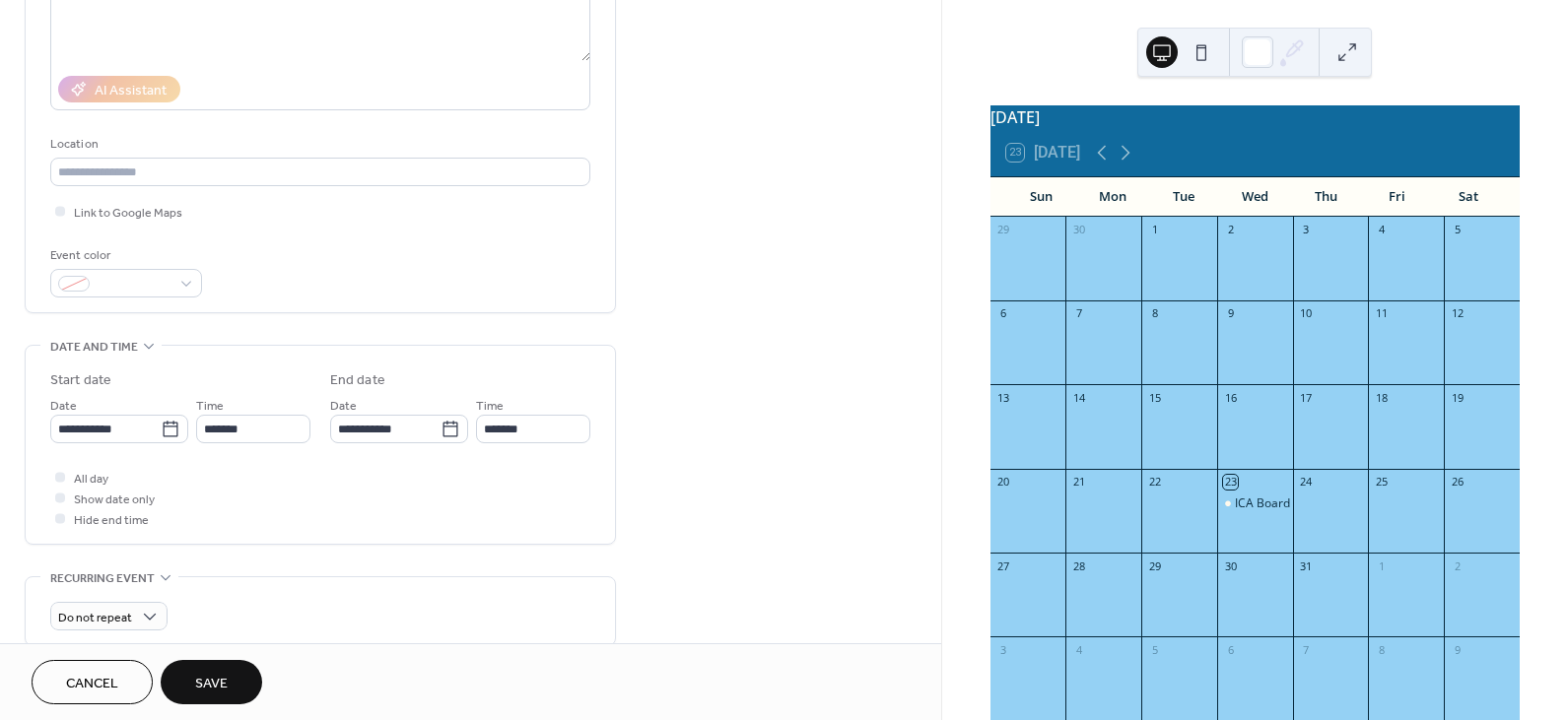 click on "Save" at bounding box center [211, 684] 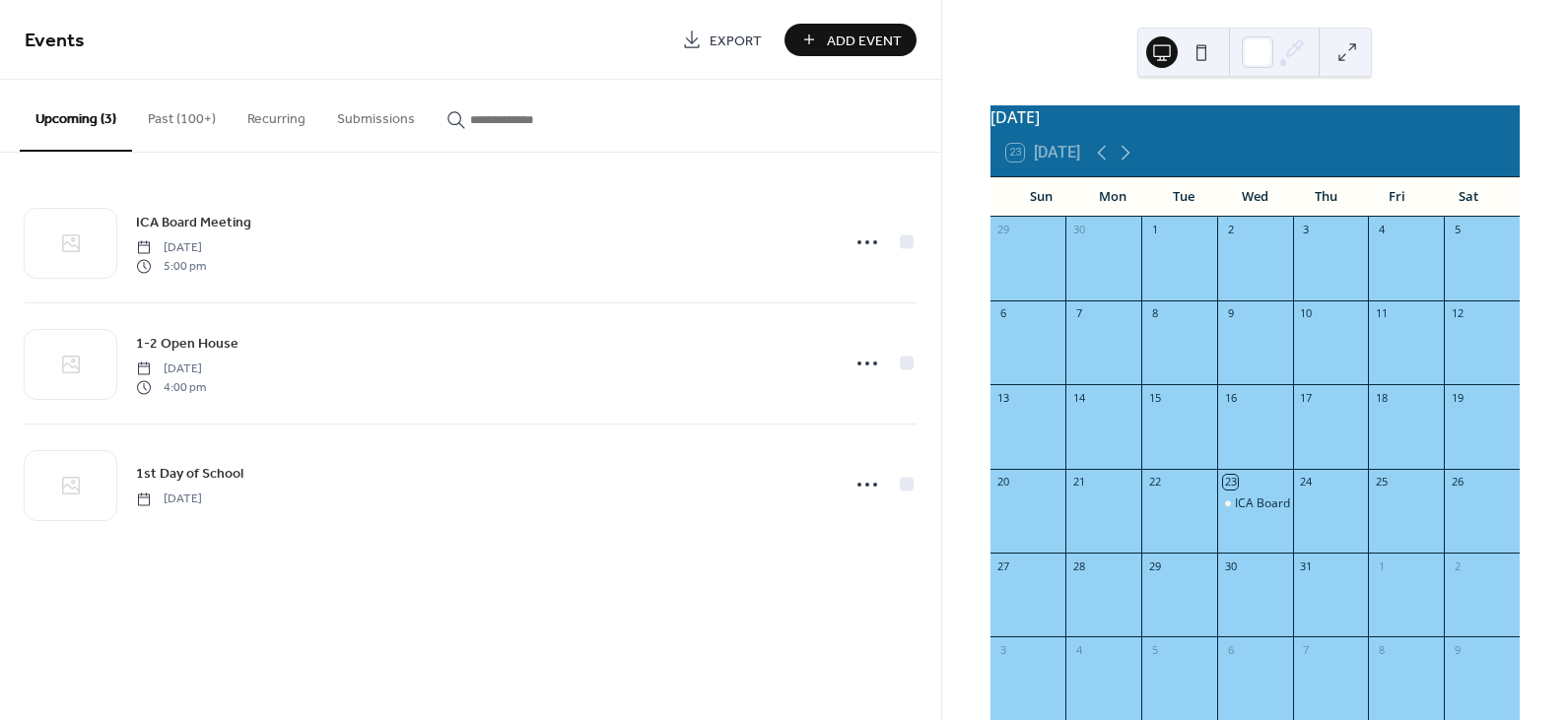 click on "Add Event" at bounding box center (864, 40) 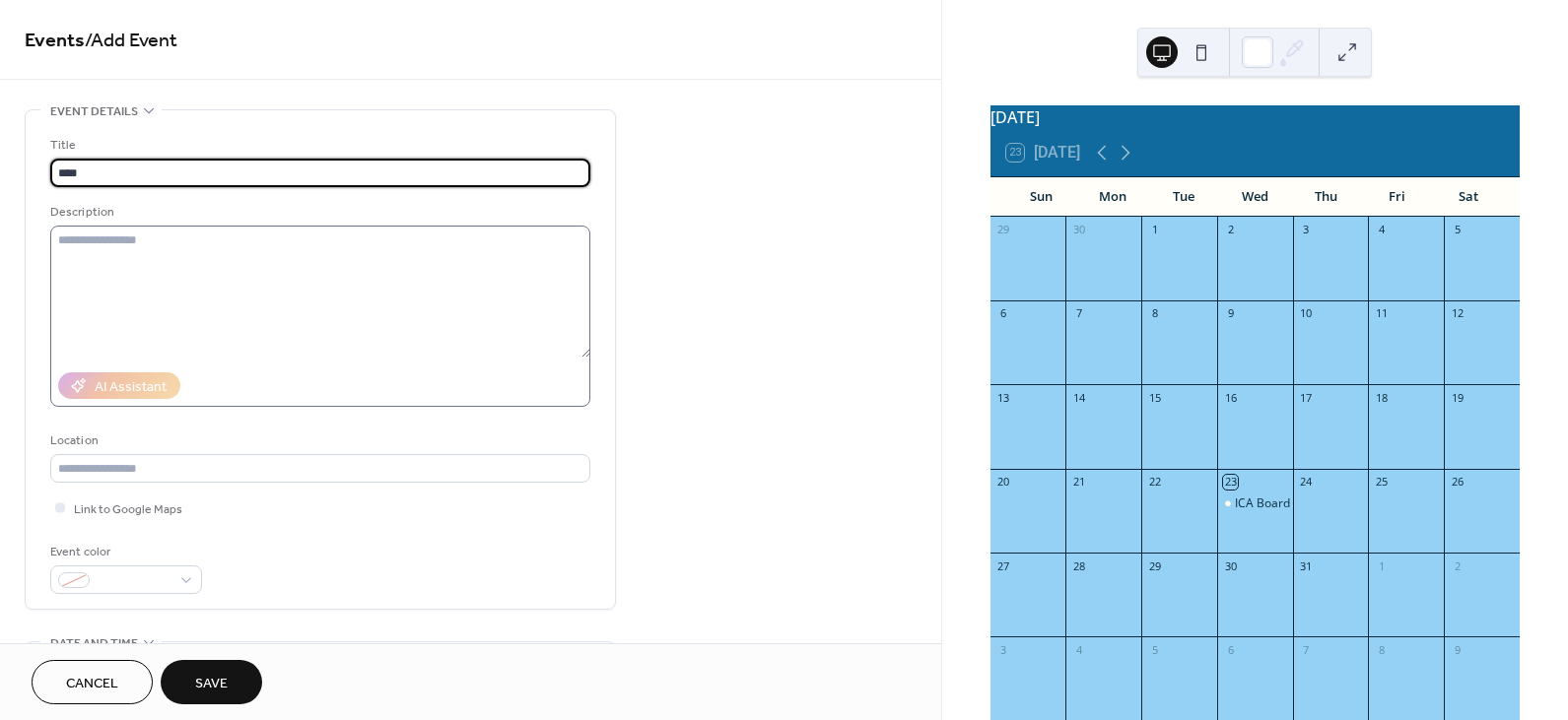 type on "**********" 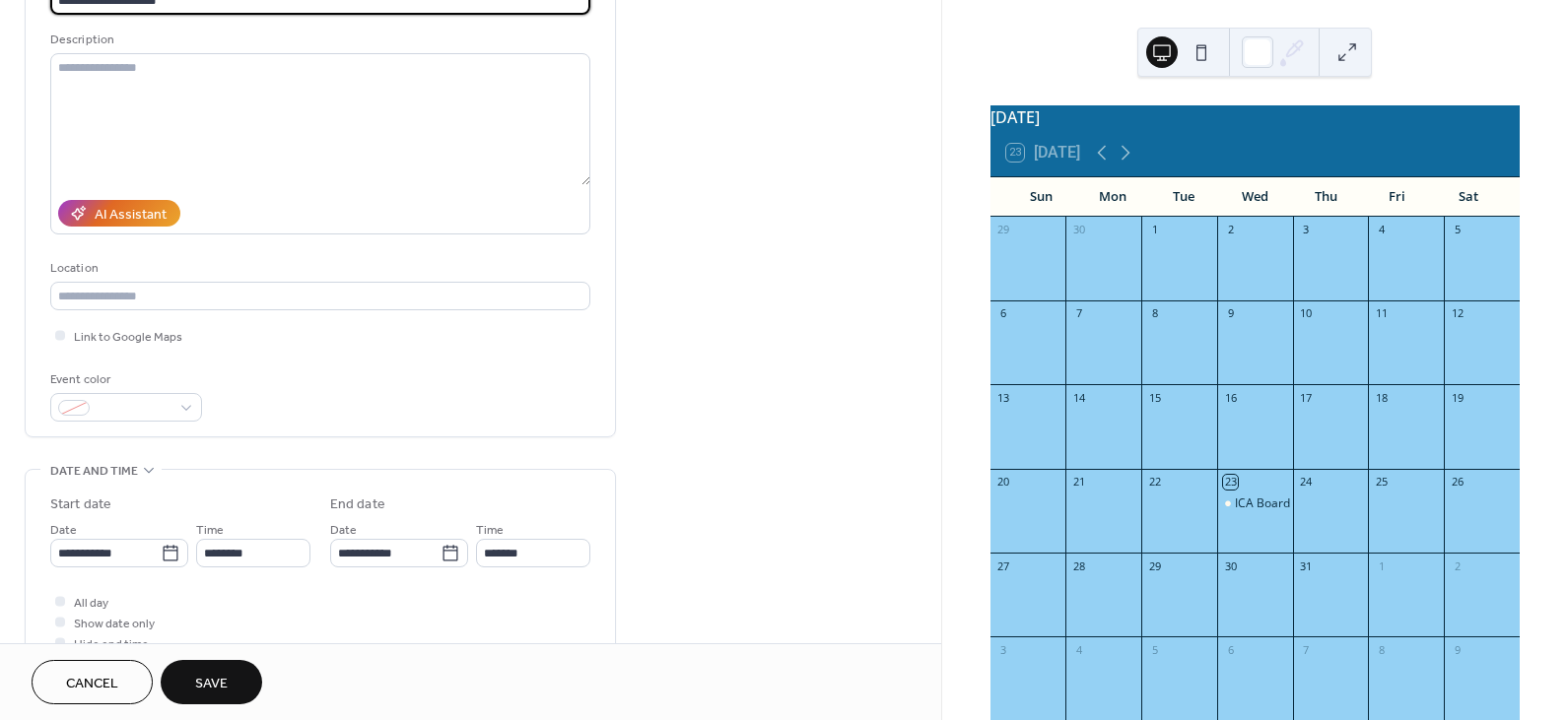 scroll, scrollTop: 175, scrollLeft: 0, axis: vertical 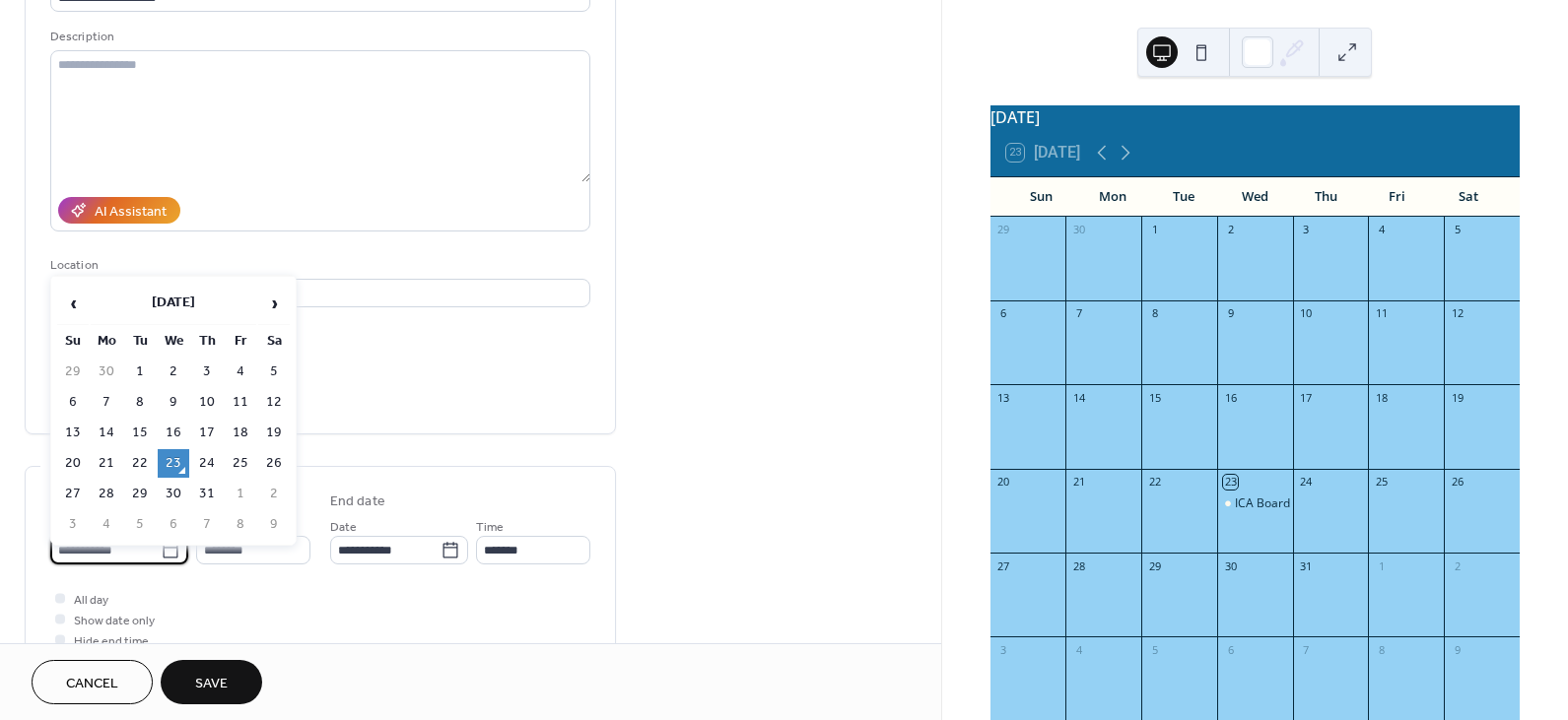 click on "**********" at bounding box center (105, 550) 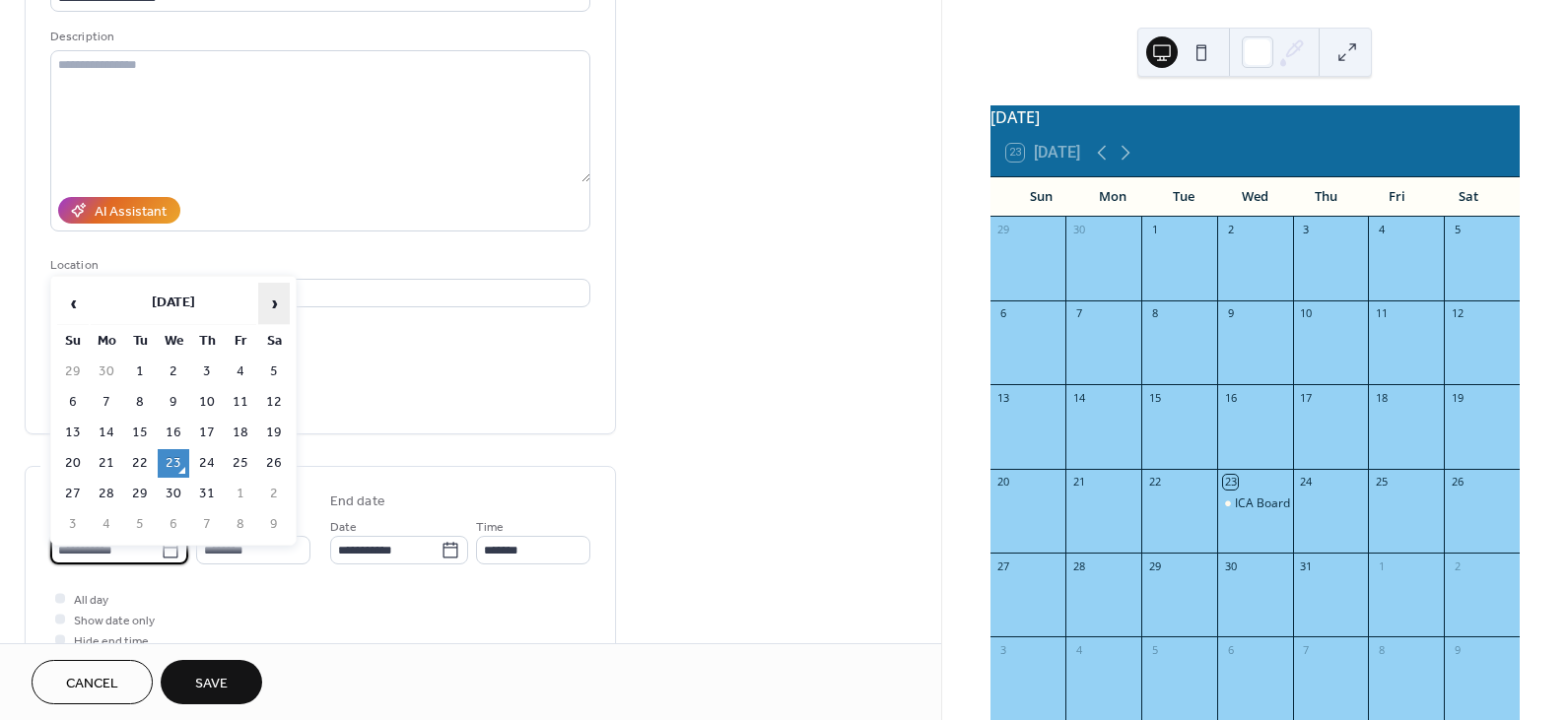 click on "›" at bounding box center [274, 303] 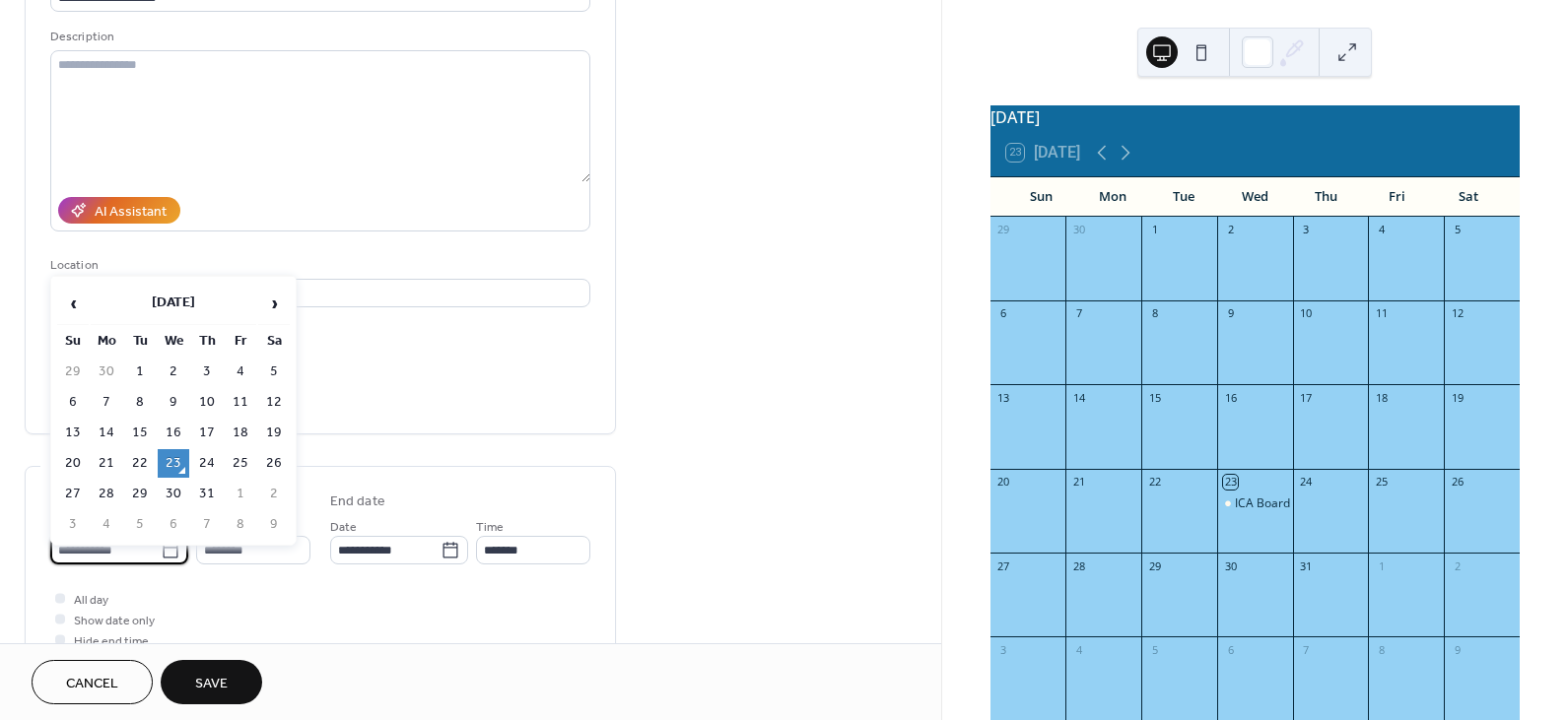 click on "**********" at bounding box center (105, 550) 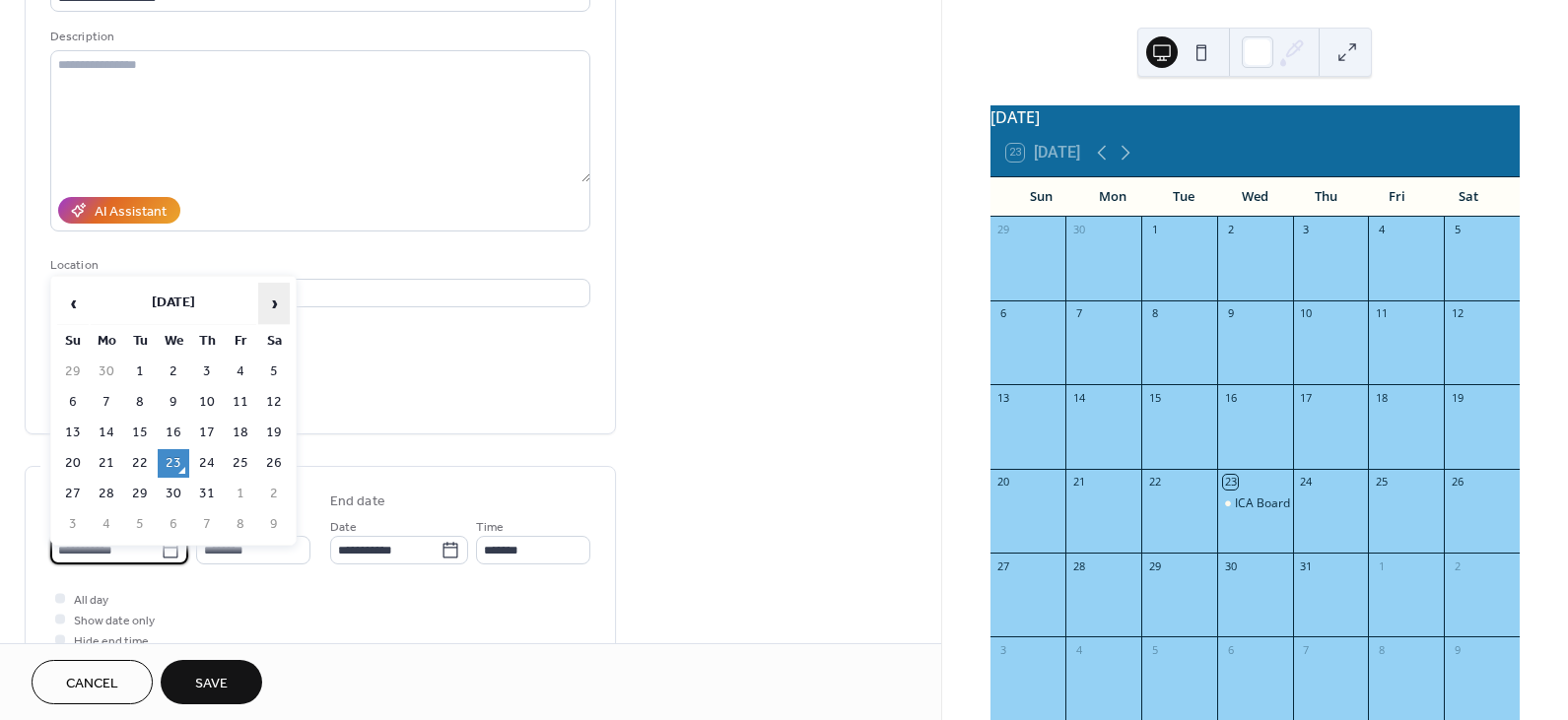 click on "›" at bounding box center (274, 303) 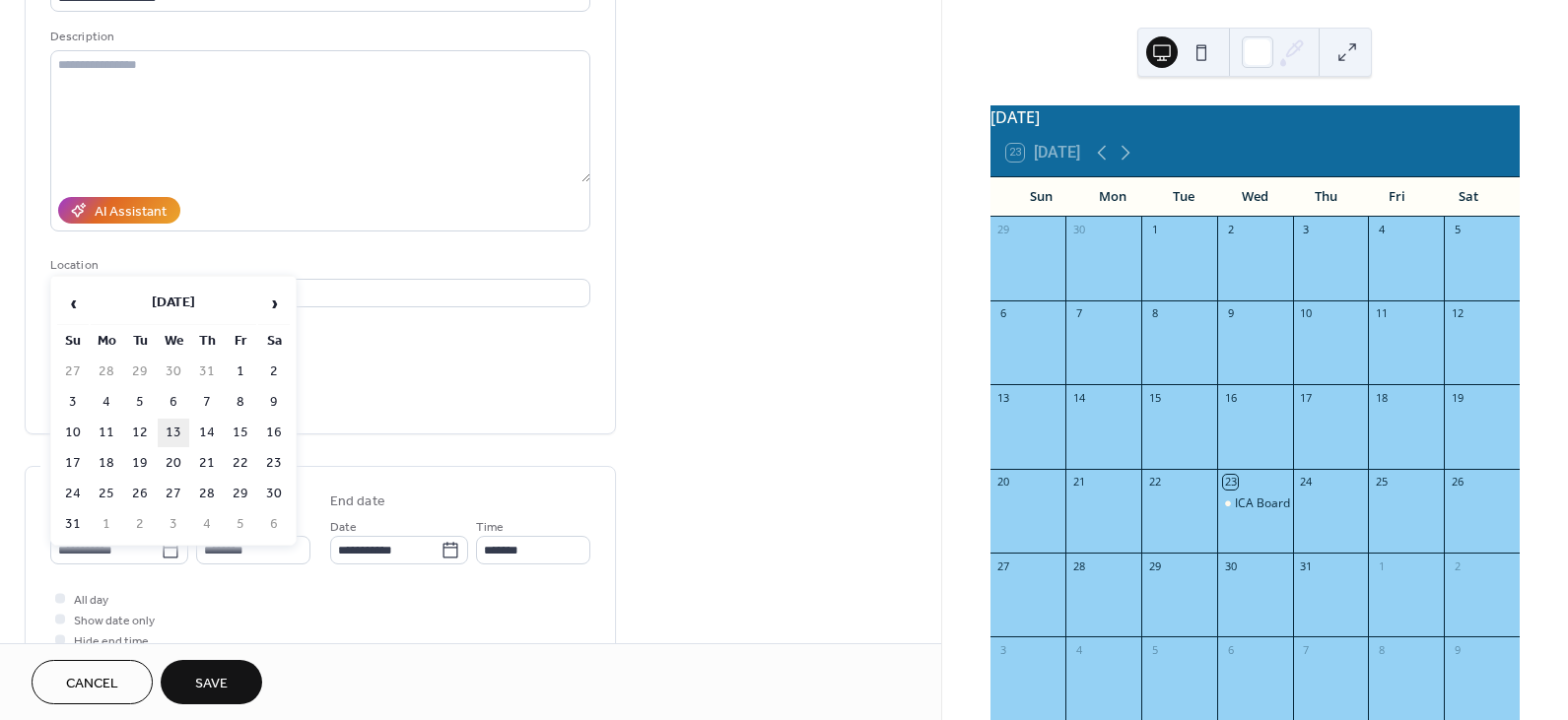 click on "13" at bounding box center [173, 432] 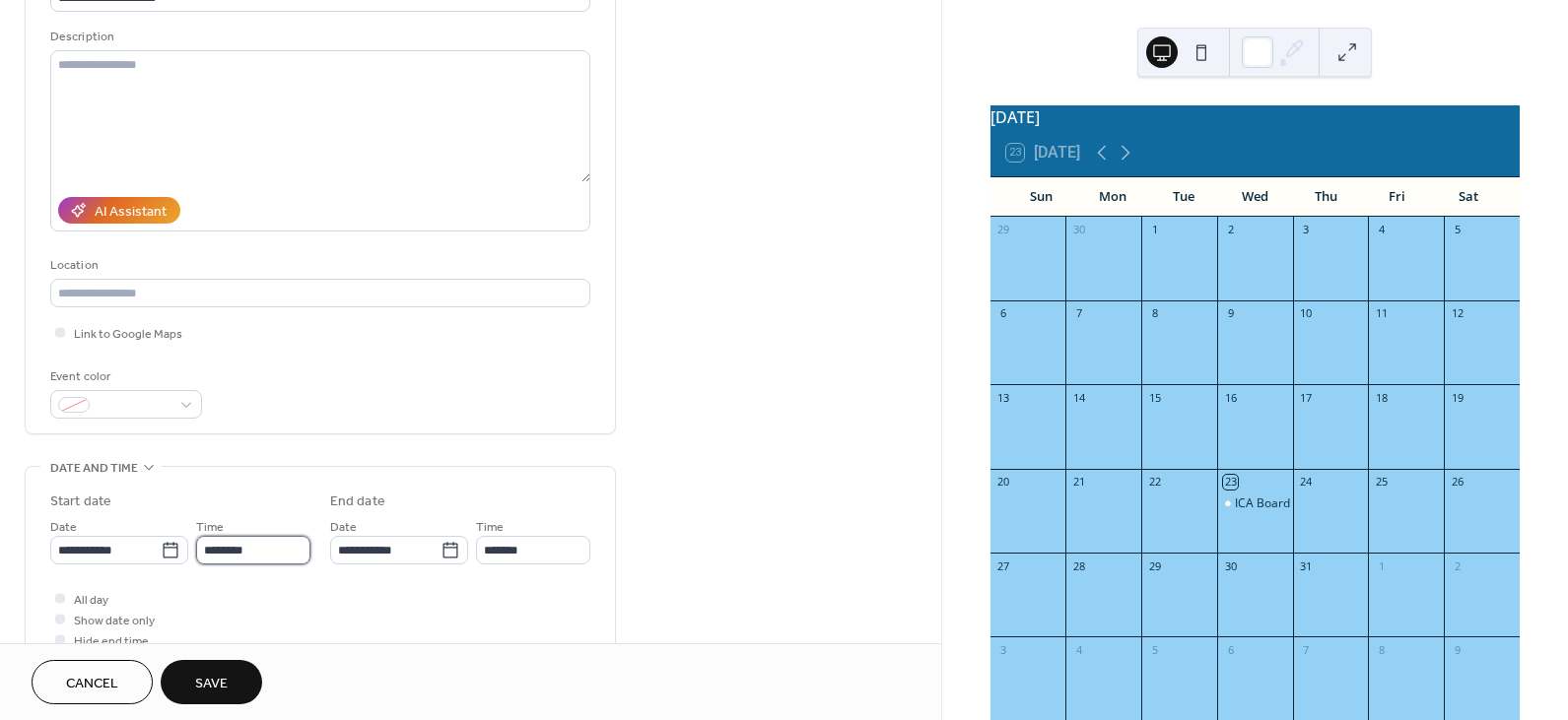 click on "********" at bounding box center [253, 550] 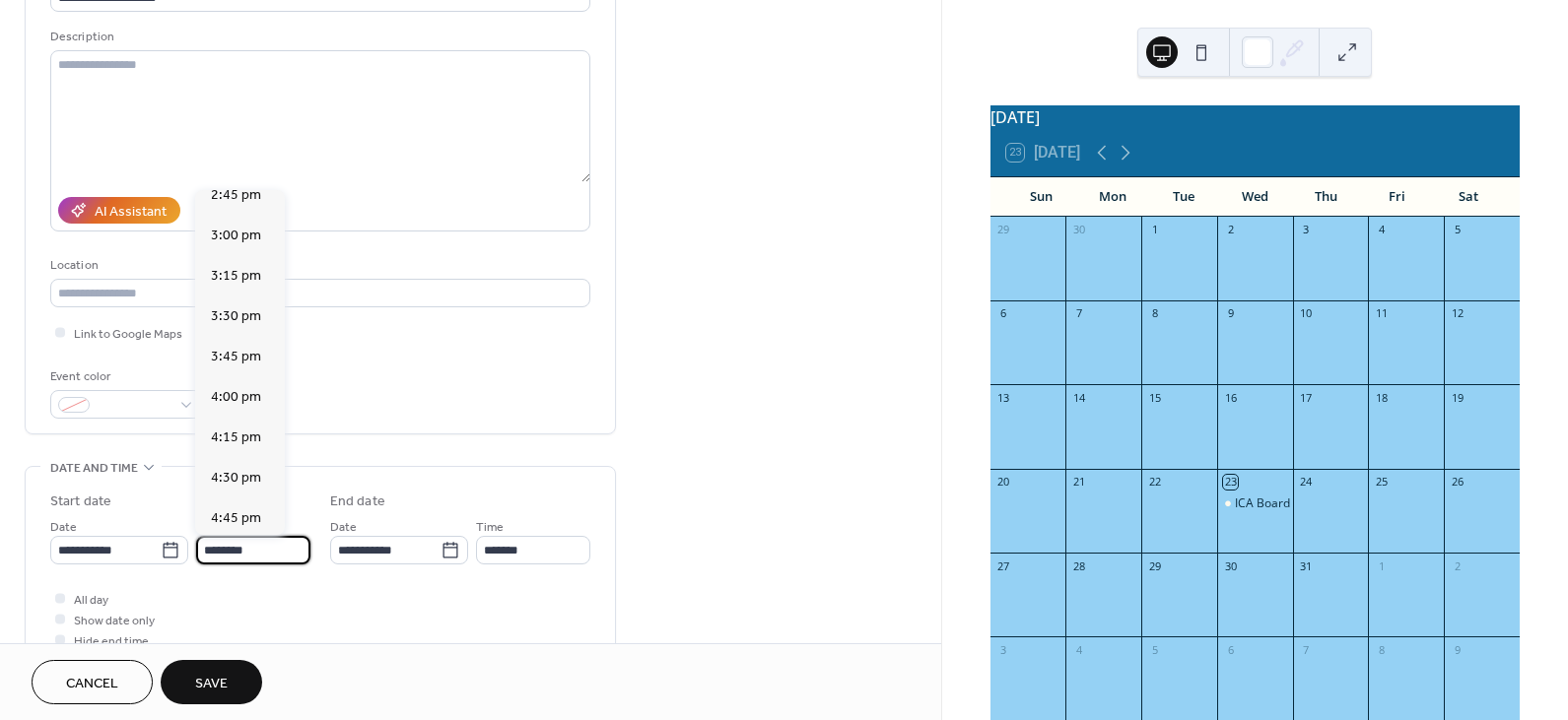scroll, scrollTop: 2398, scrollLeft: 0, axis: vertical 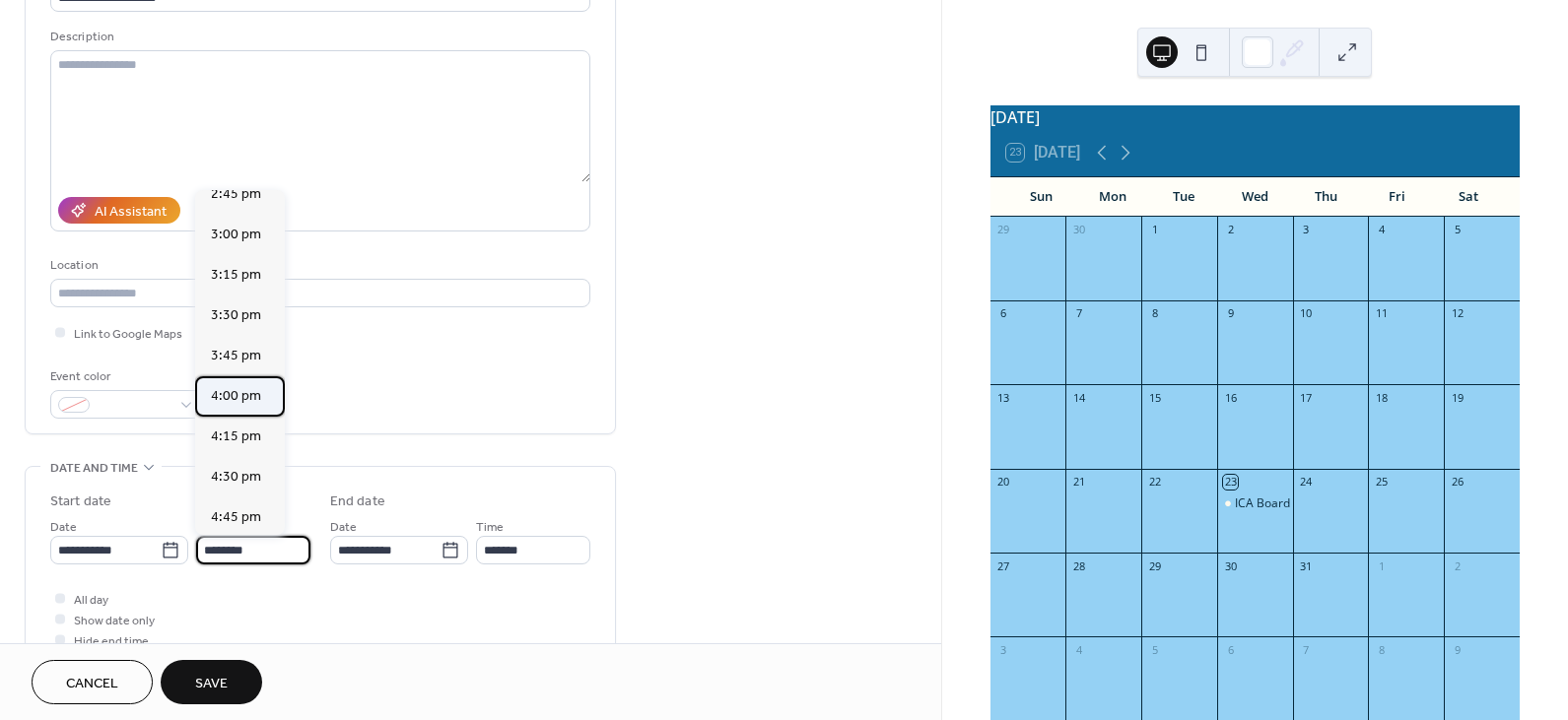 click on "4:00 pm" at bounding box center (236, 396) 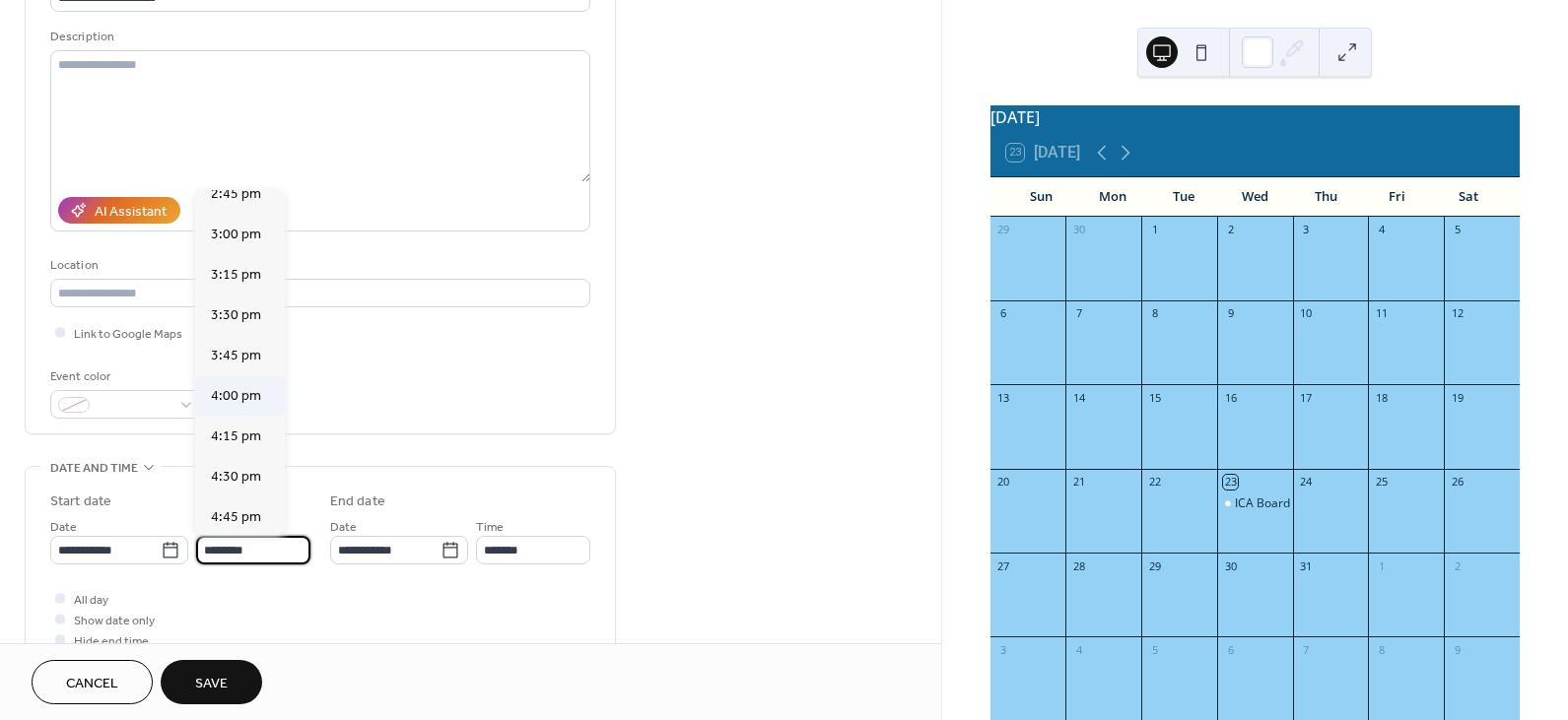 type on "*******" 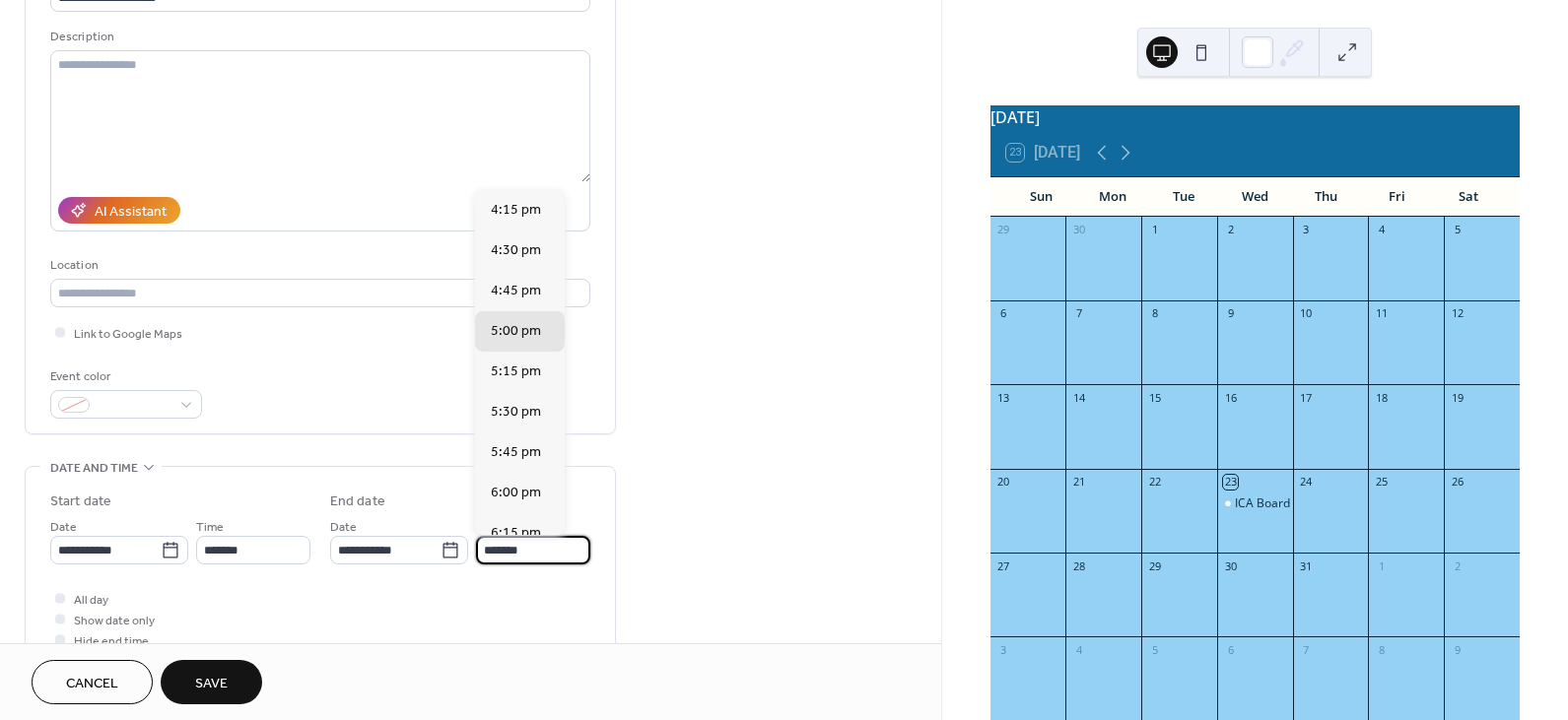click on "*******" at bounding box center (533, 550) 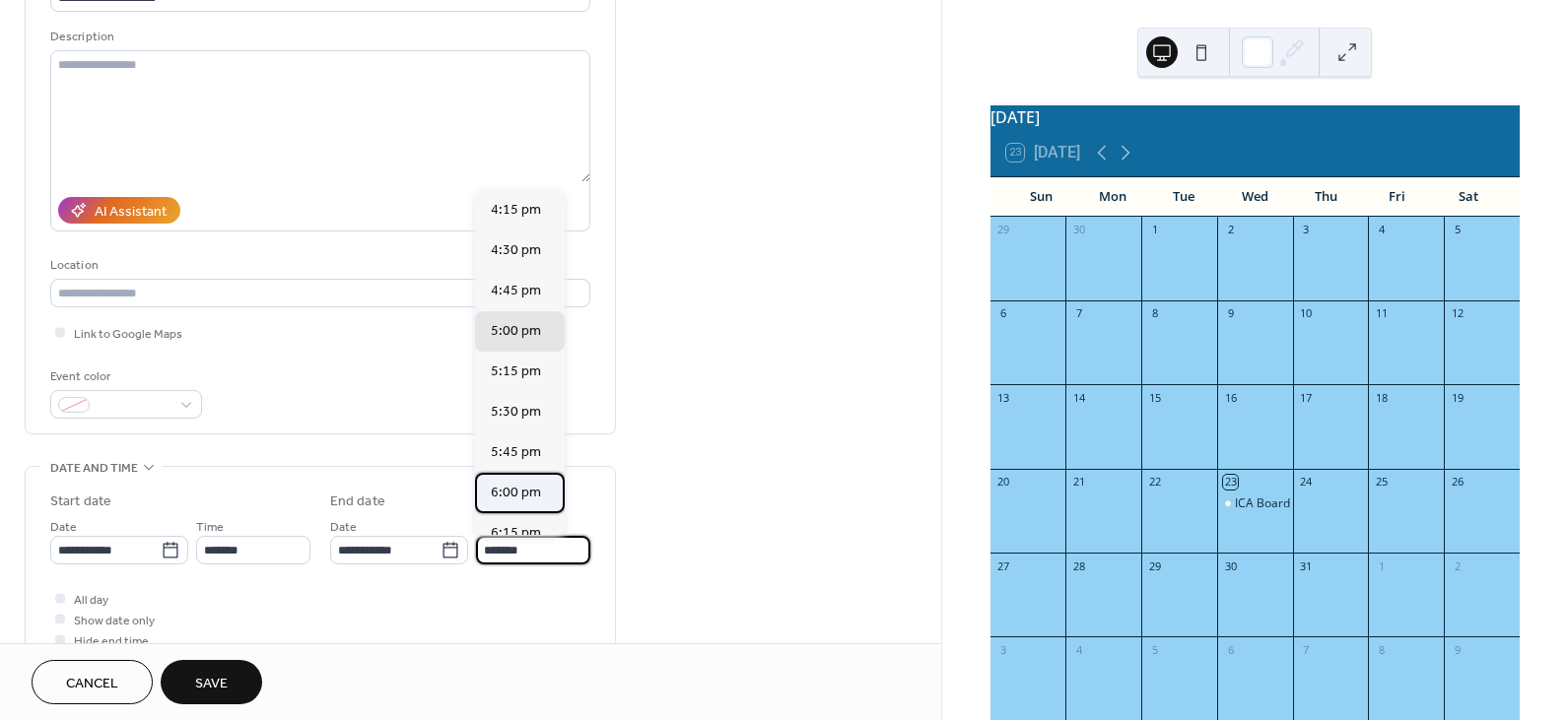 click on "6:00 pm" at bounding box center (515, 492) 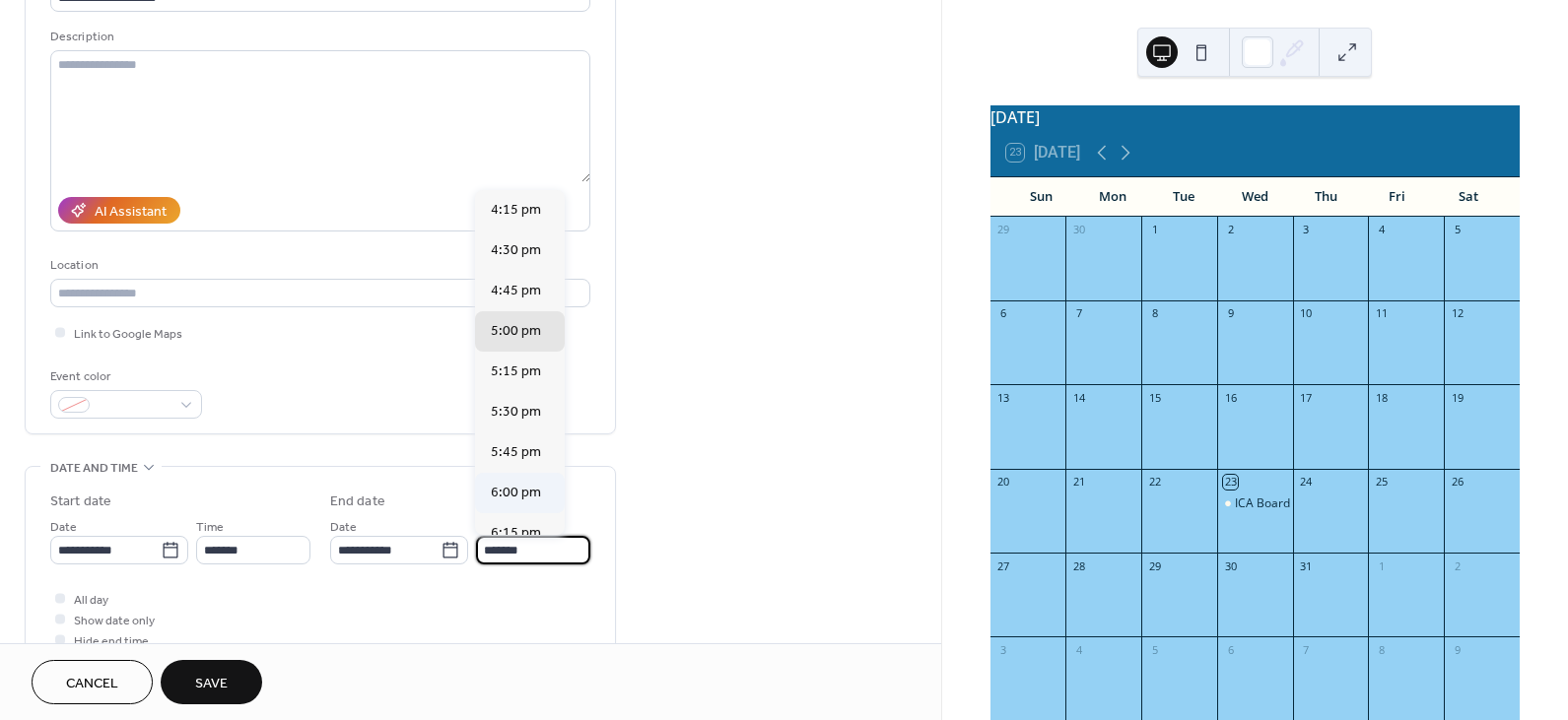 type on "*******" 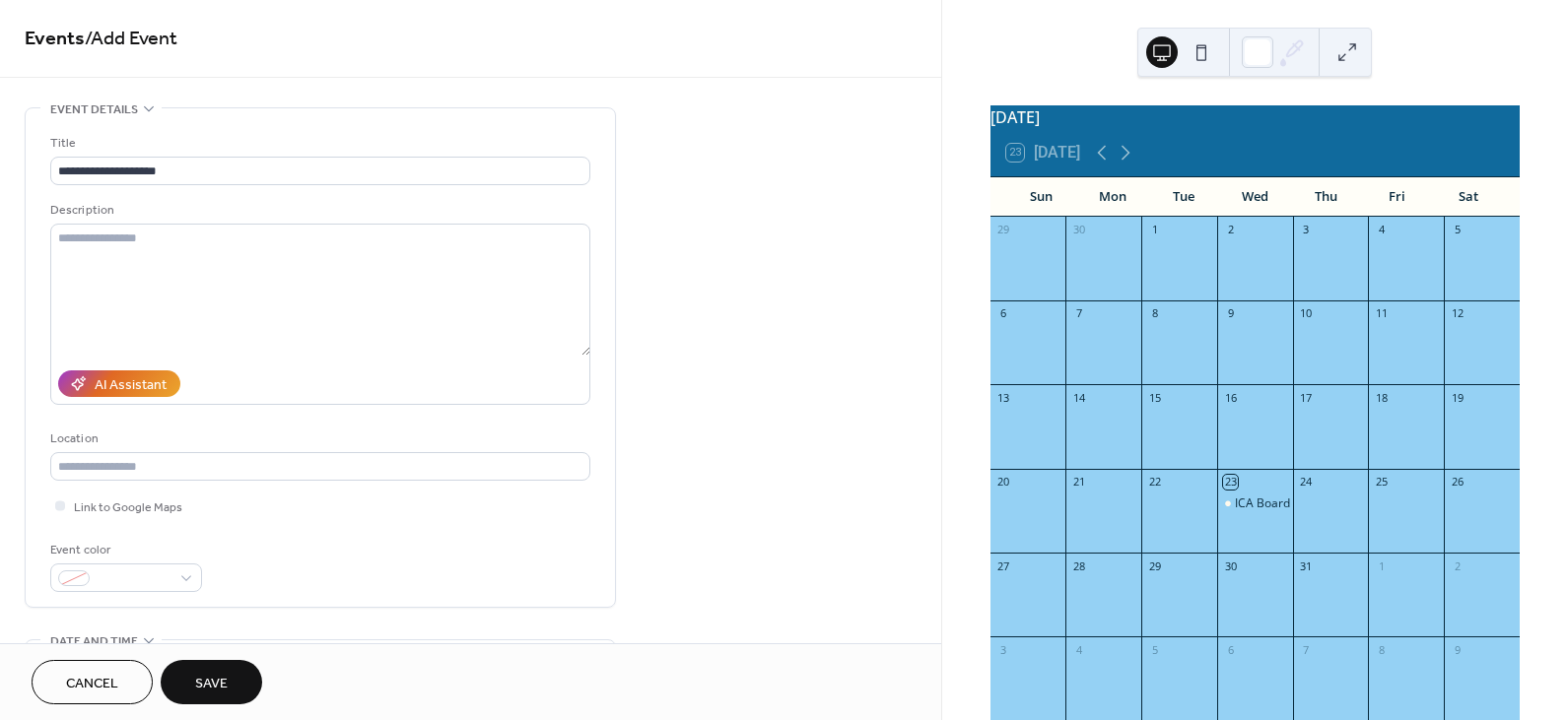 scroll, scrollTop: 0, scrollLeft: 0, axis: both 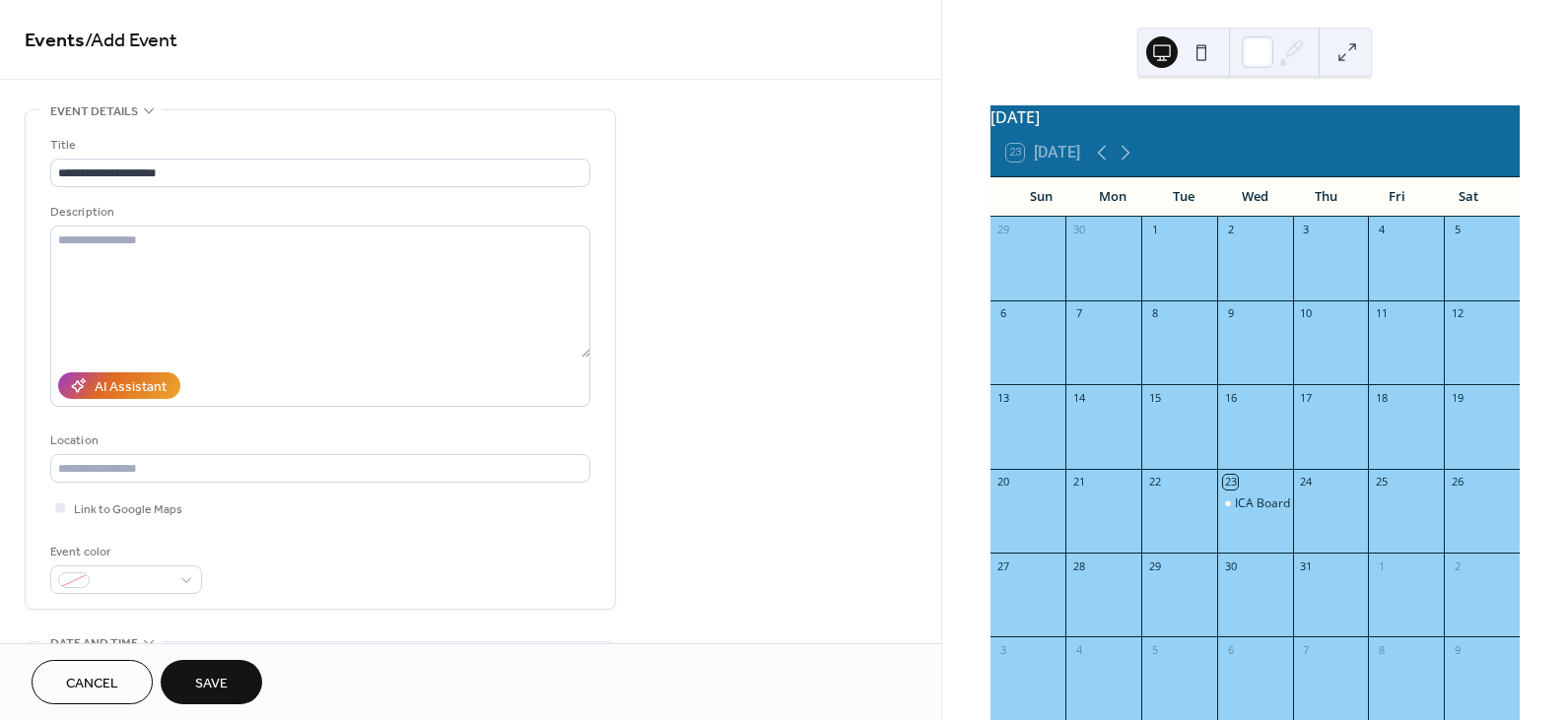 click on "Save" at bounding box center [211, 684] 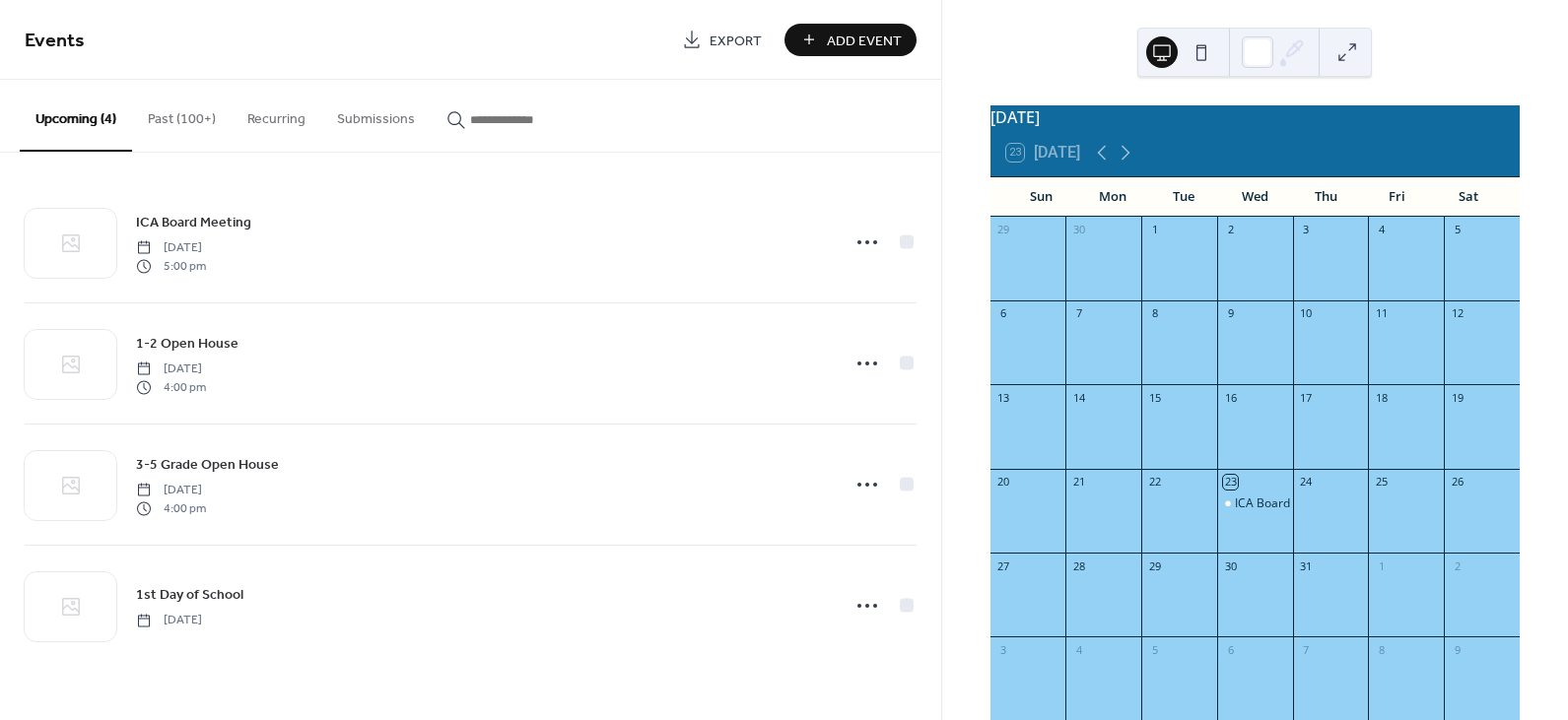 click on "Add Event" at bounding box center (864, 40) 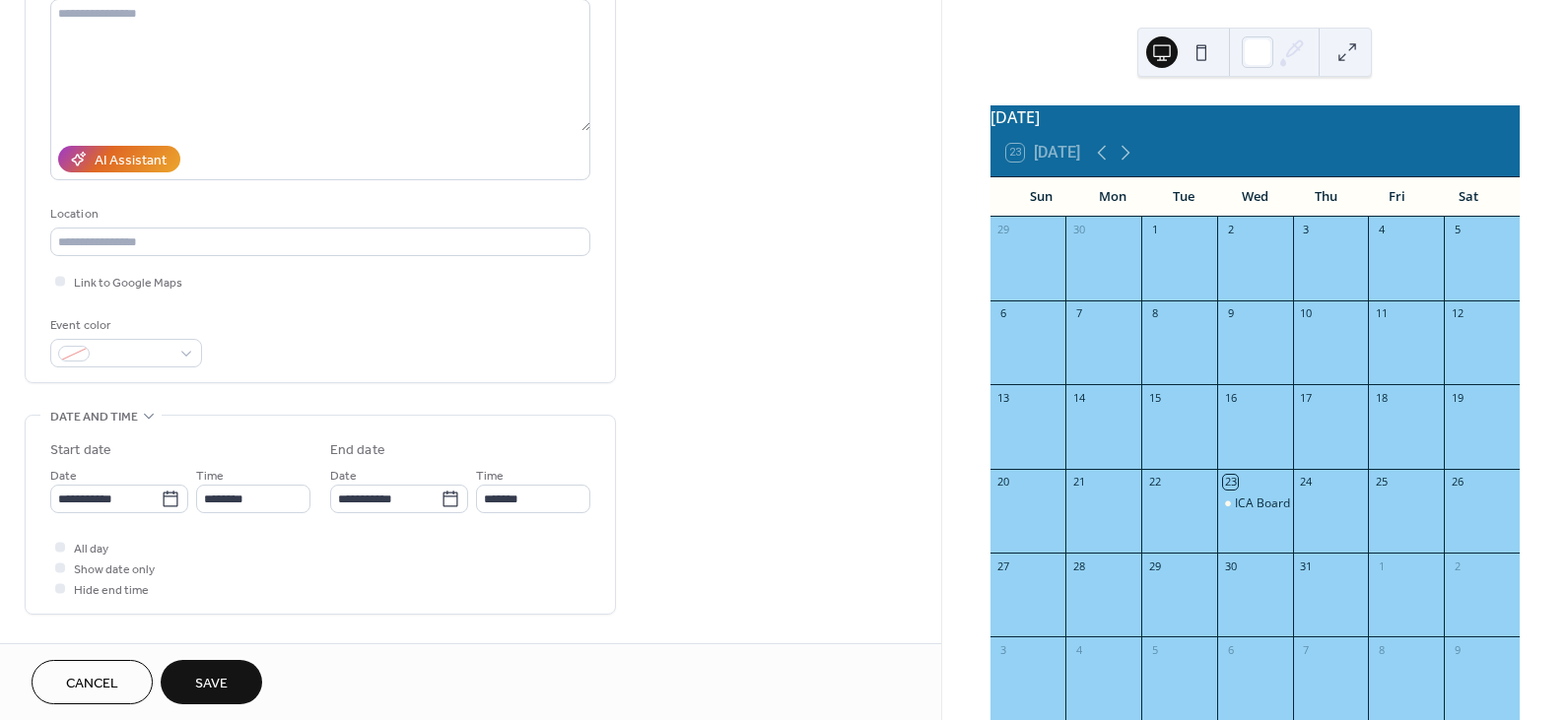 scroll, scrollTop: 228, scrollLeft: 0, axis: vertical 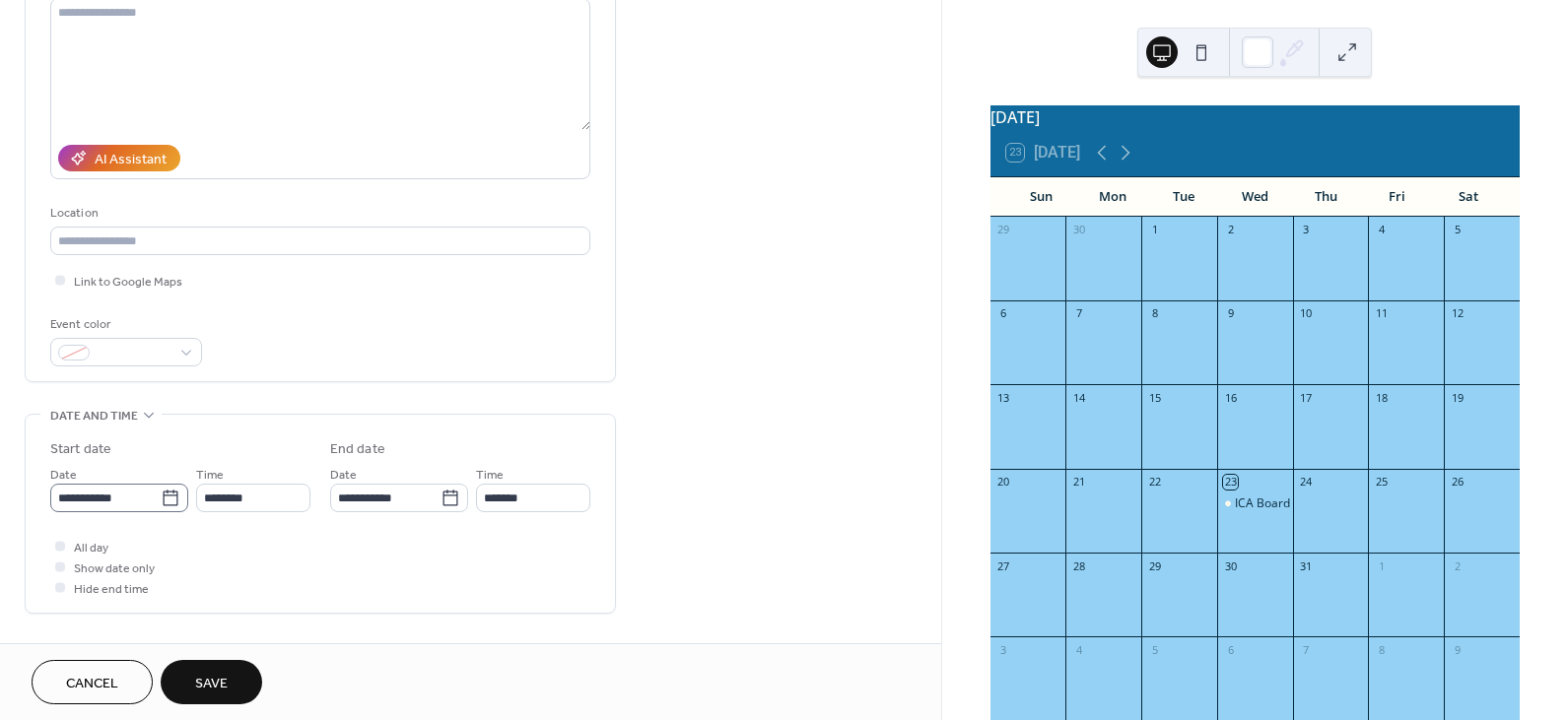 type on "**********" 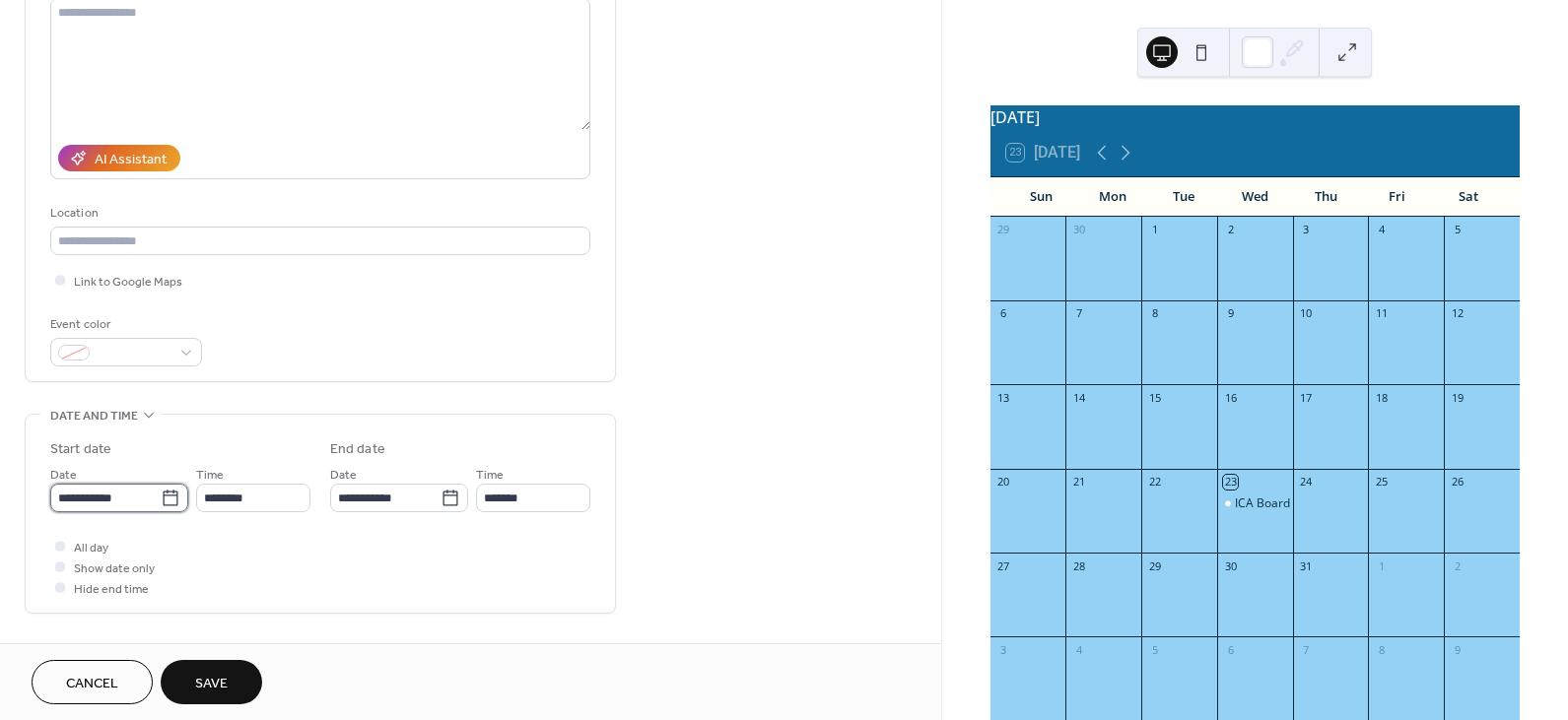 click on "**********" at bounding box center [105, 497] 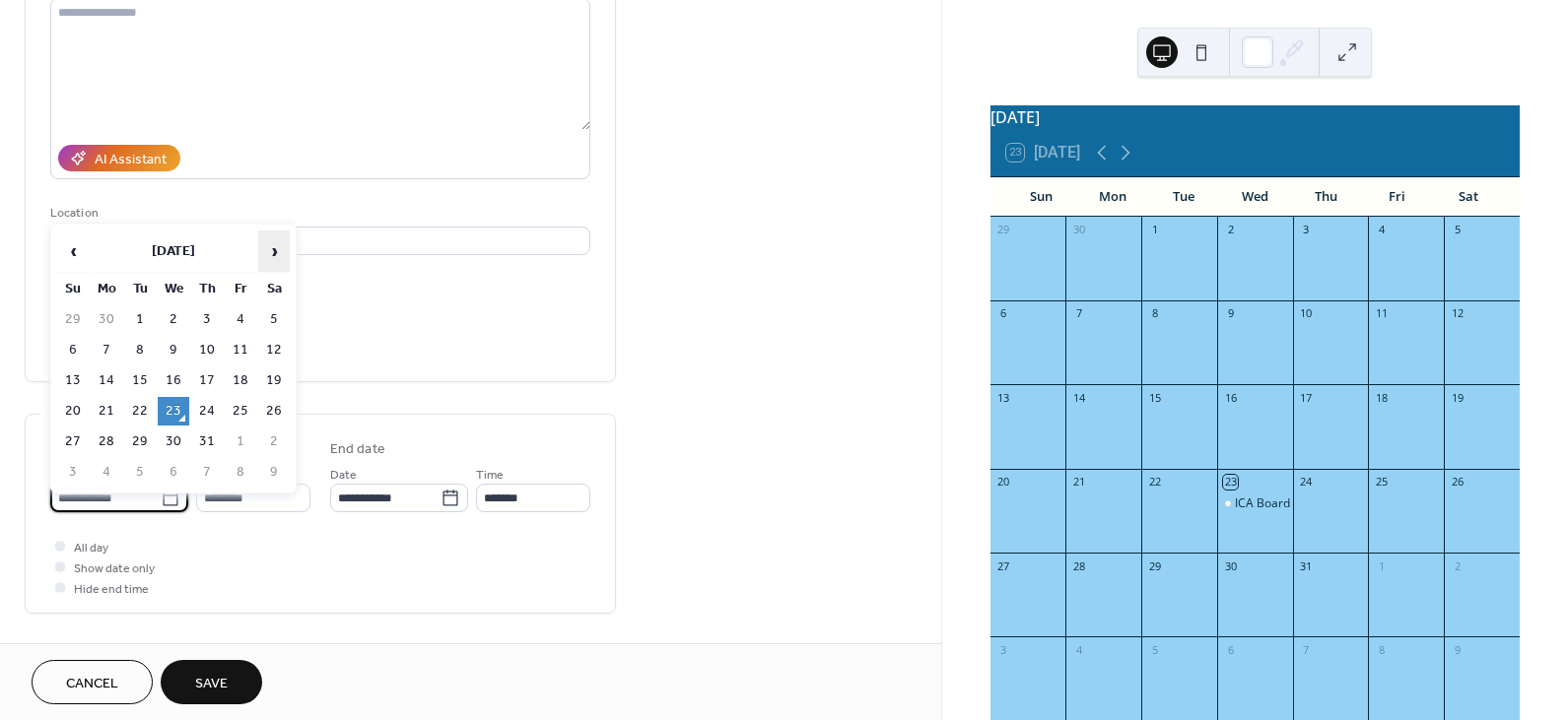 click on "›" at bounding box center (274, 251) 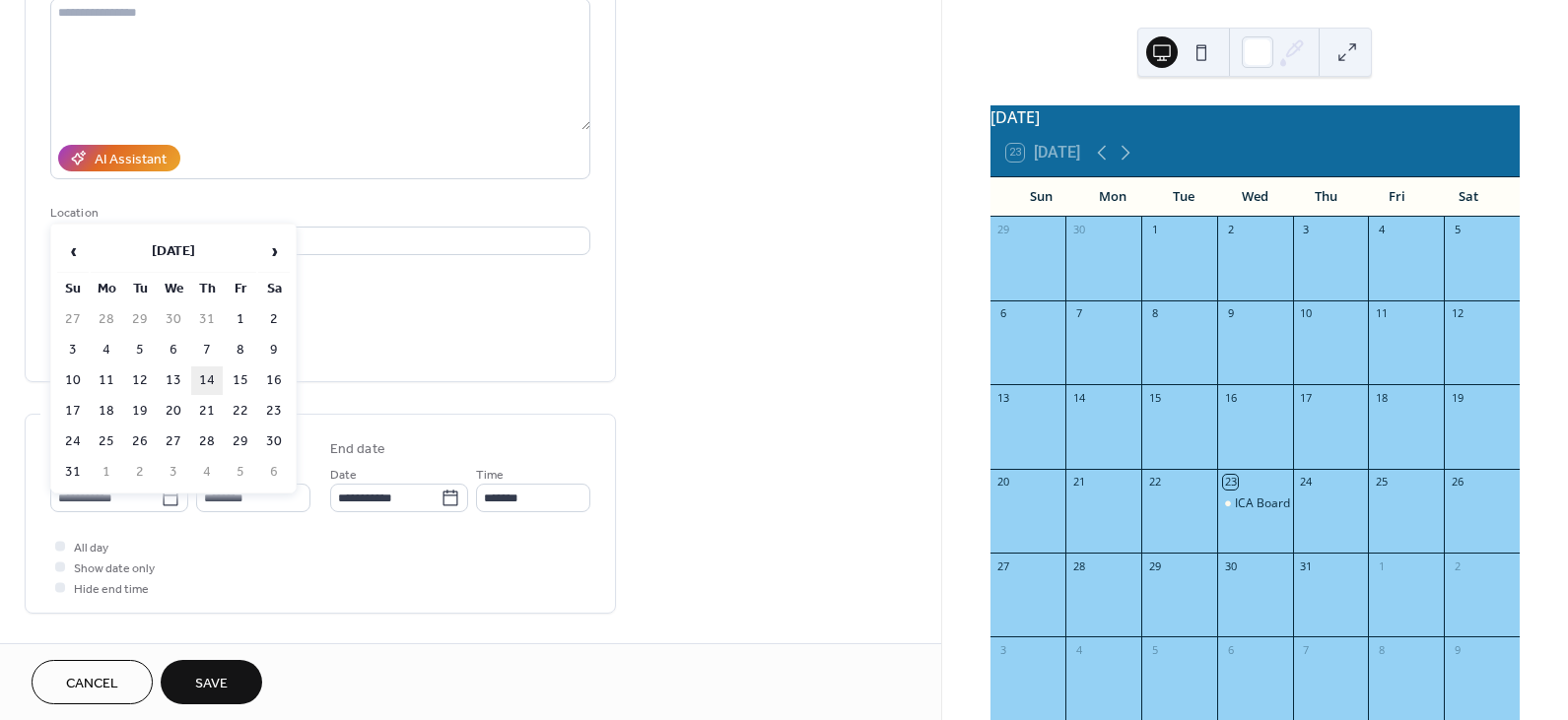click on "14" at bounding box center [207, 380] 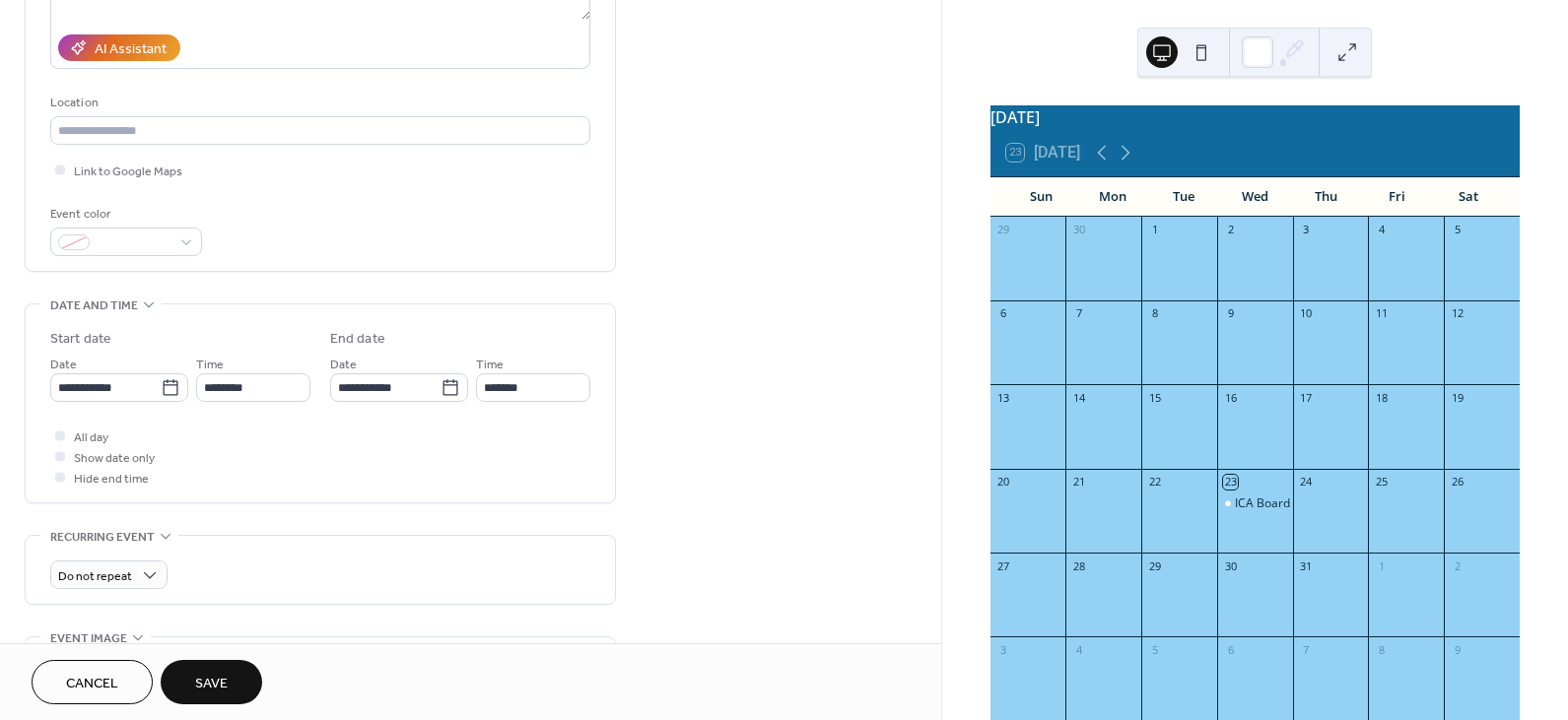 scroll, scrollTop: 339, scrollLeft: 0, axis: vertical 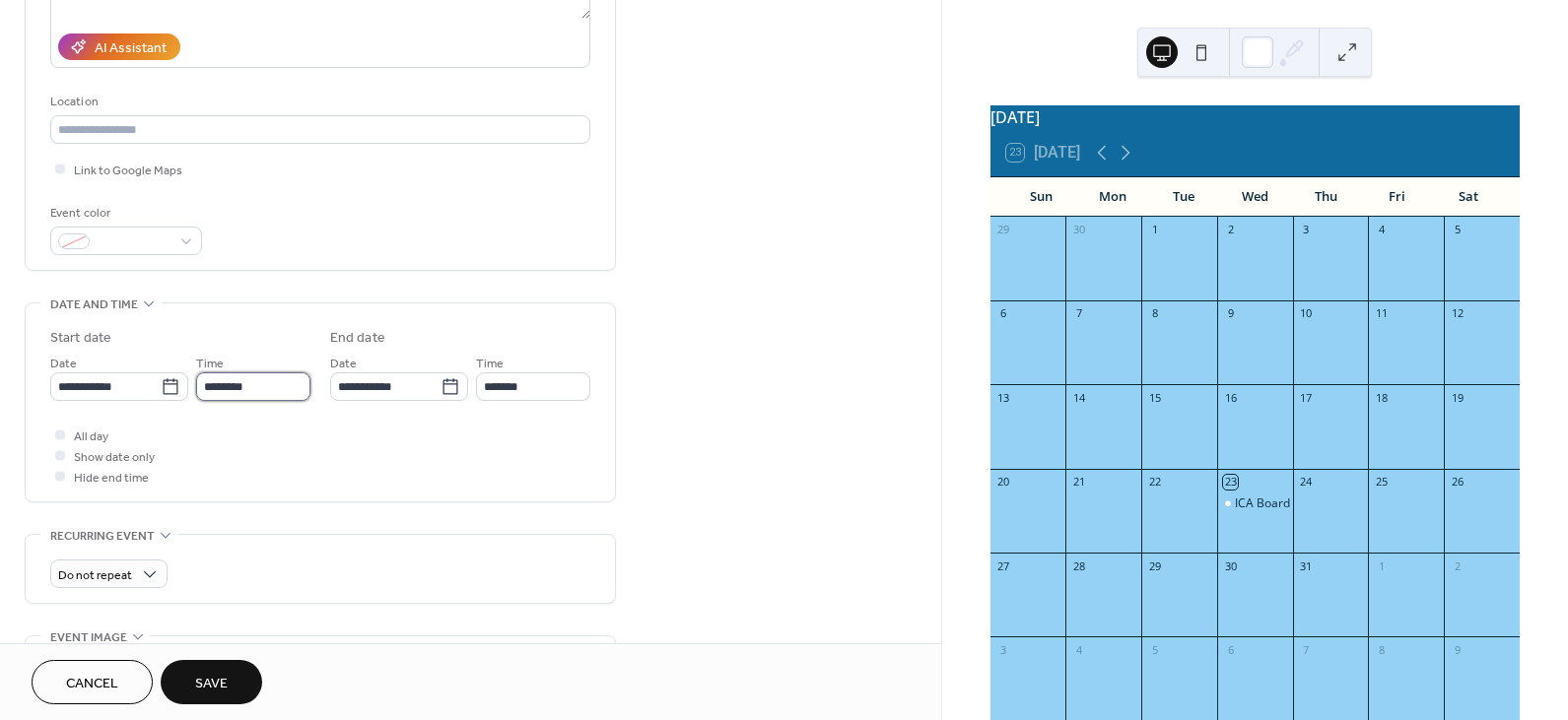 click on "********" at bounding box center (253, 386) 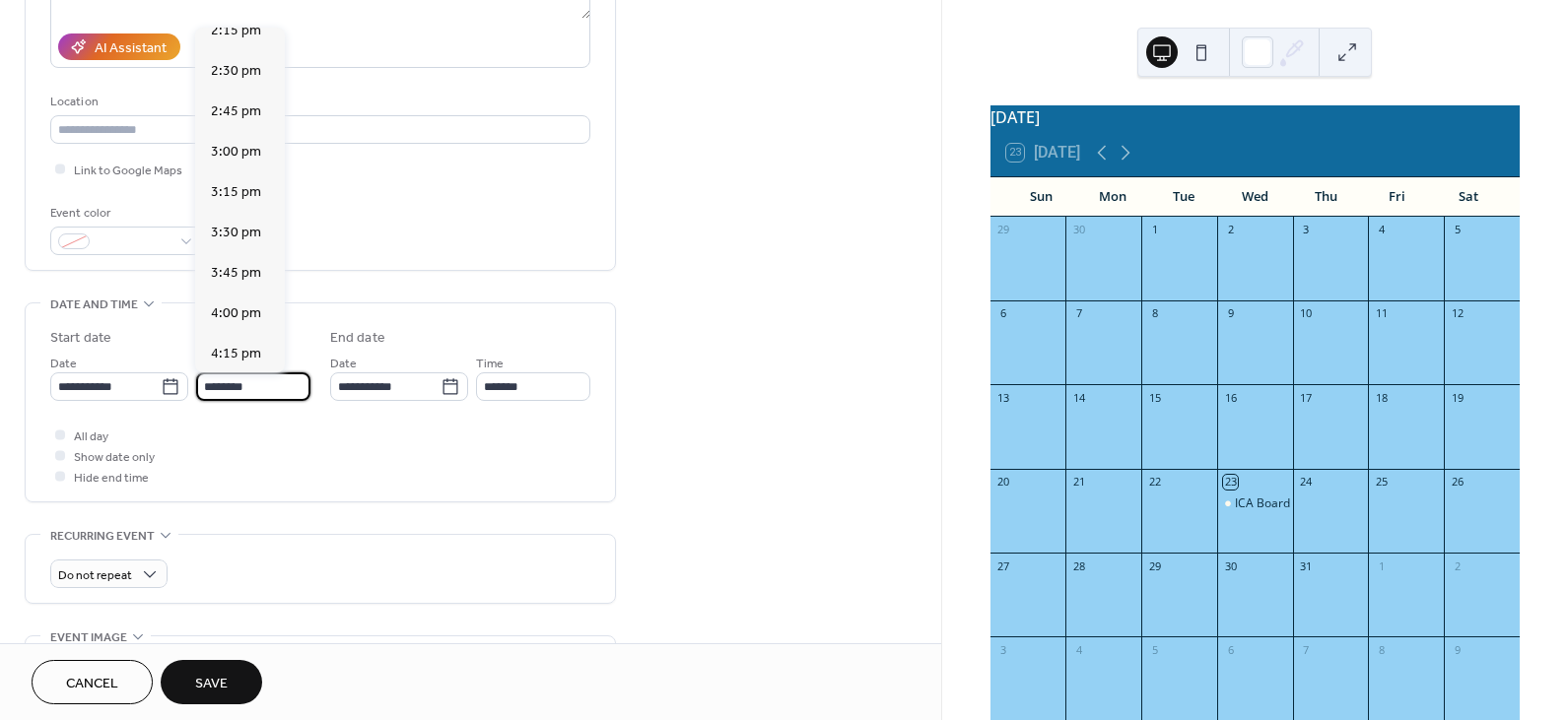 scroll, scrollTop: 2320, scrollLeft: 0, axis: vertical 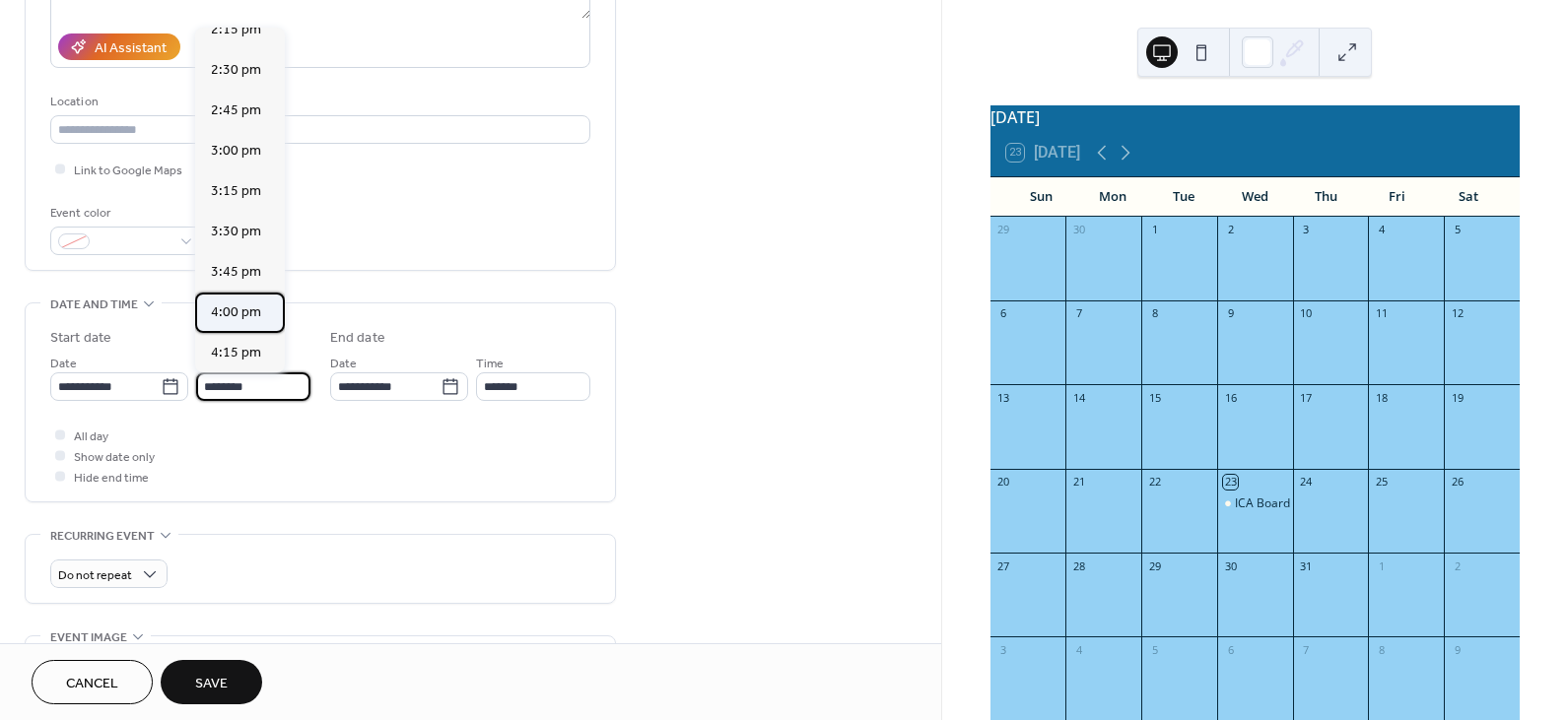 click on "4:00 pm" at bounding box center [236, 311] 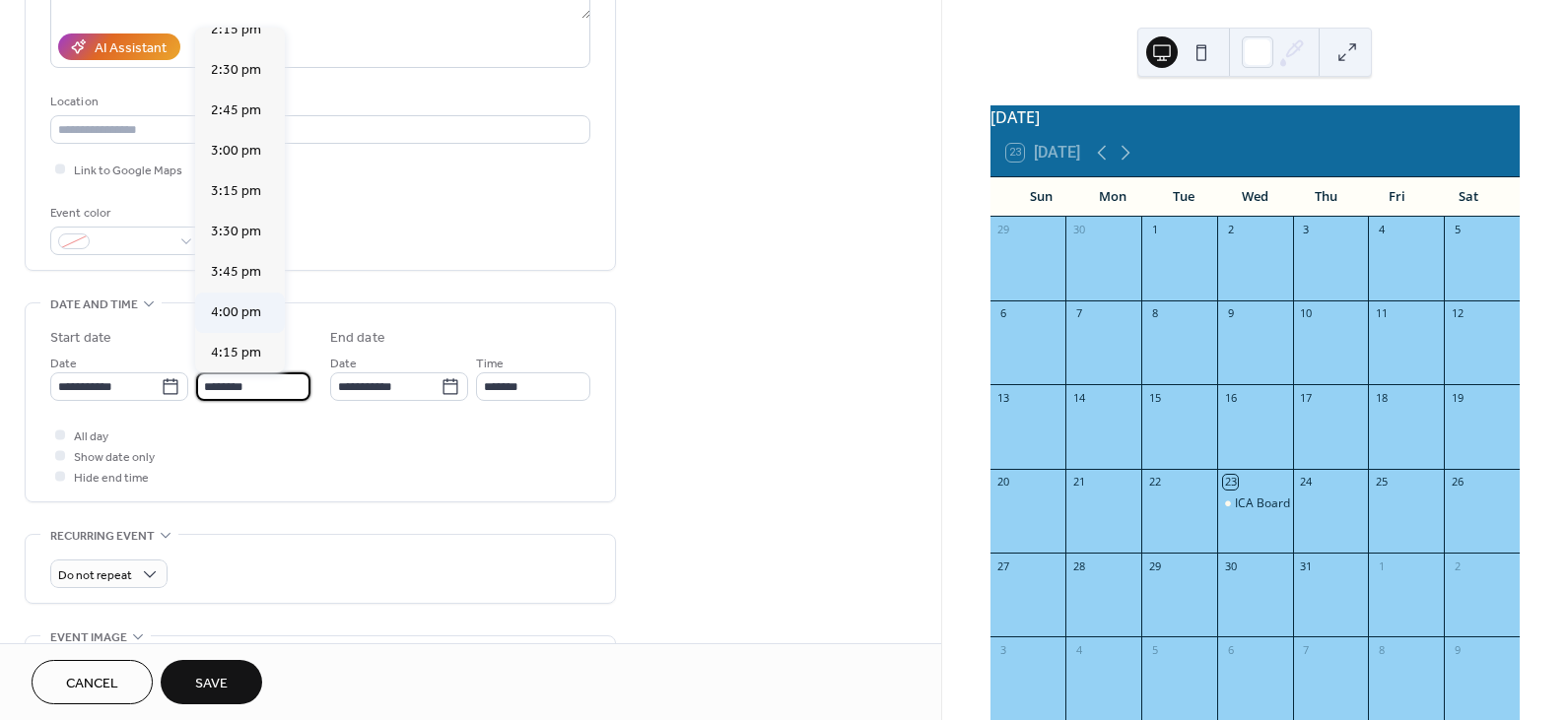 type on "*******" 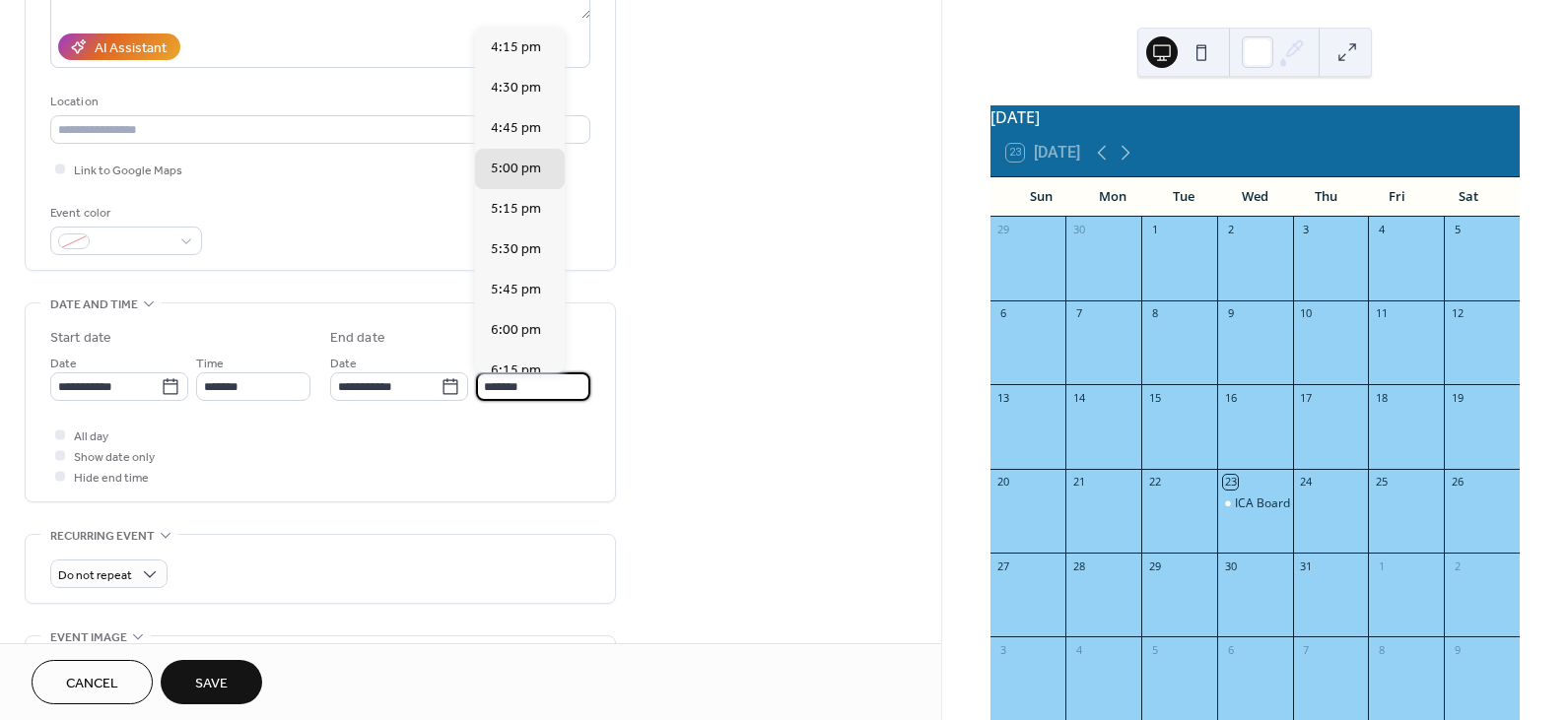 click on "*******" at bounding box center [533, 386] 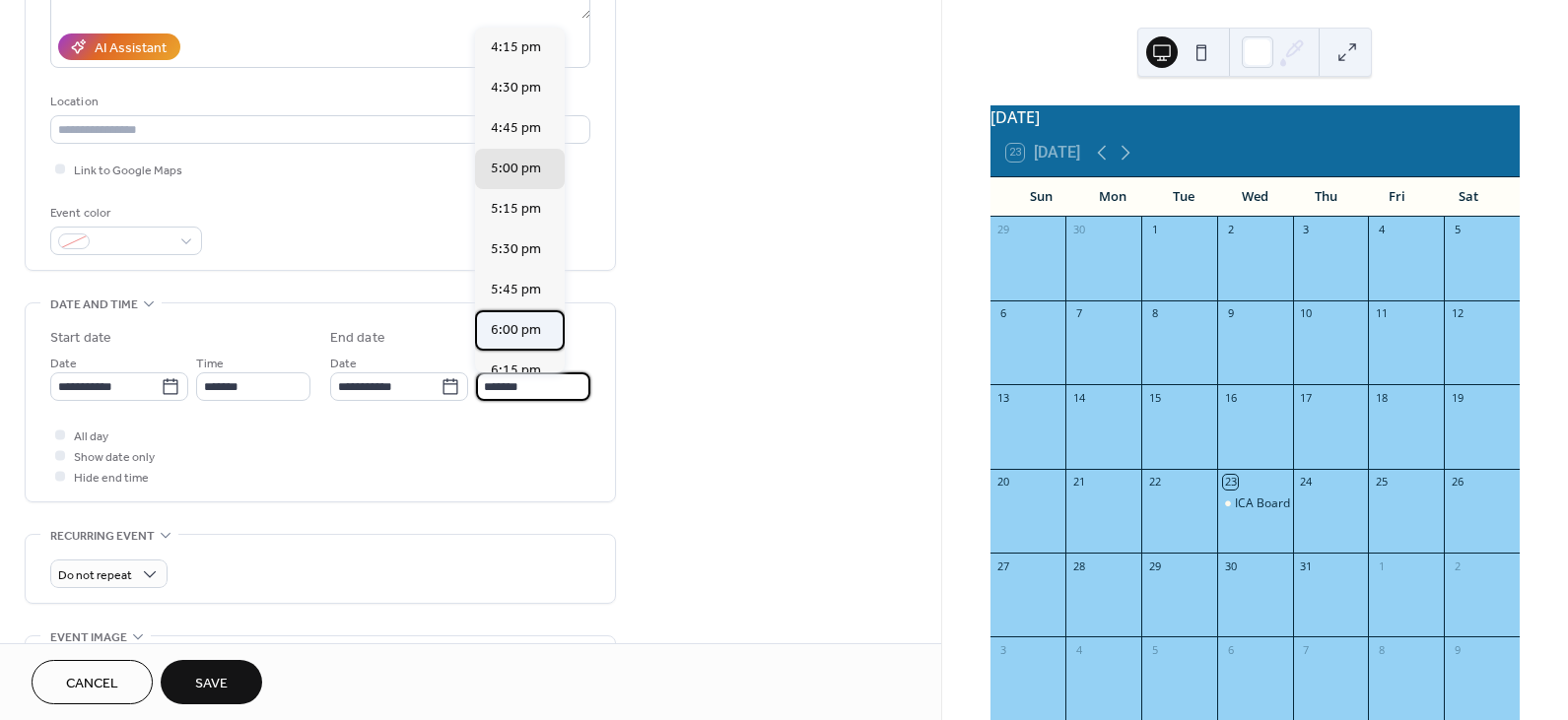 click on "6:00 pm" at bounding box center [515, 329] 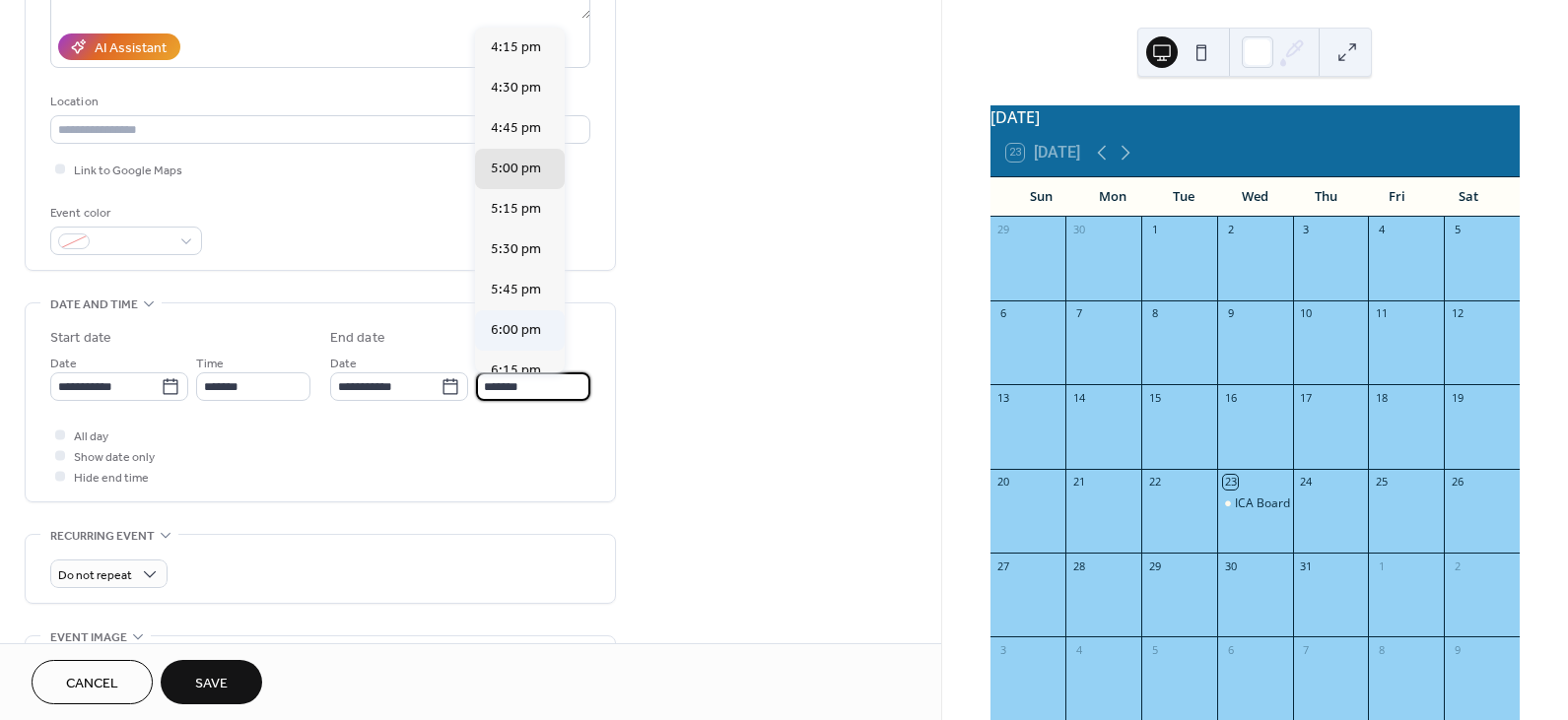type on "*******" 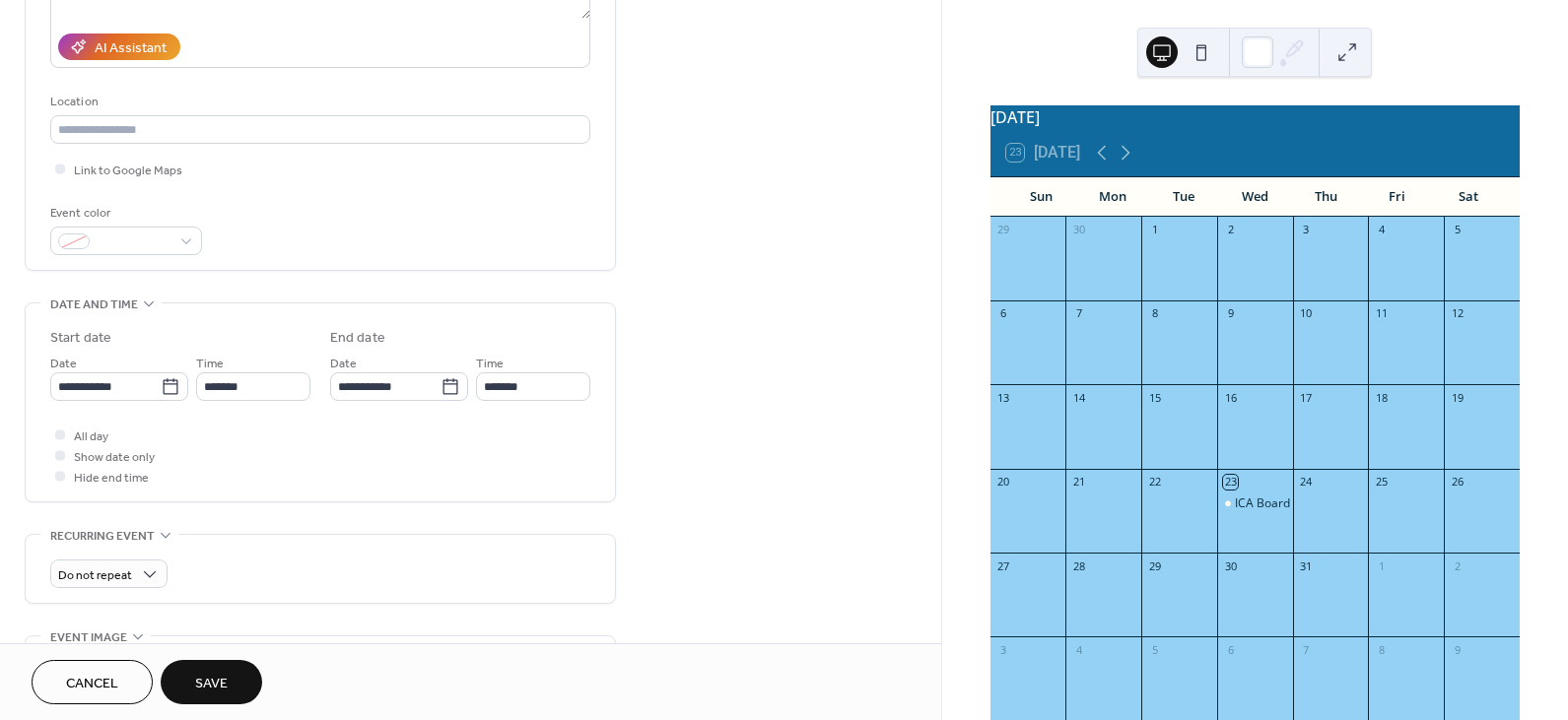 click on "Save" at bounding box center (211, 682) 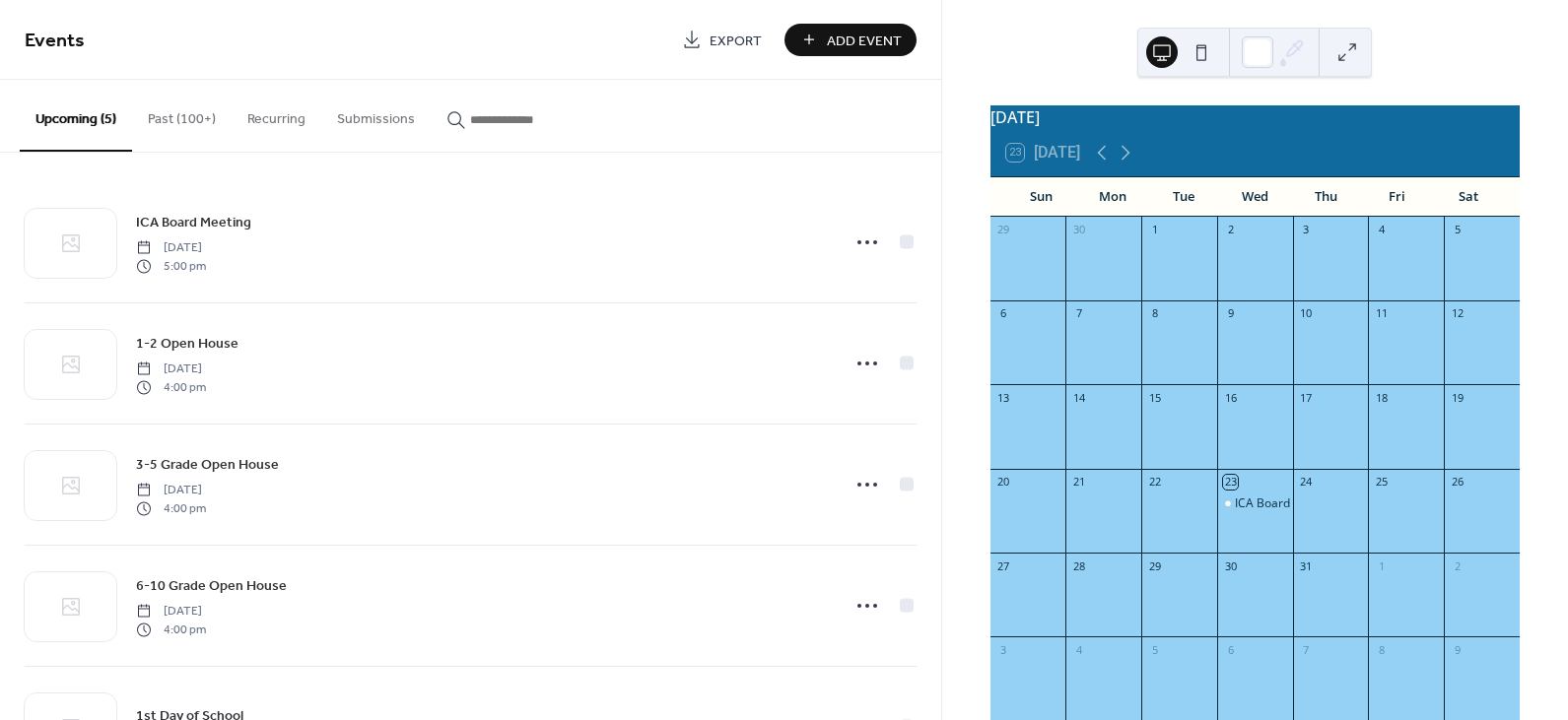 scroll, scrollTop: 96, scrollLeft: 0, axis: vertical 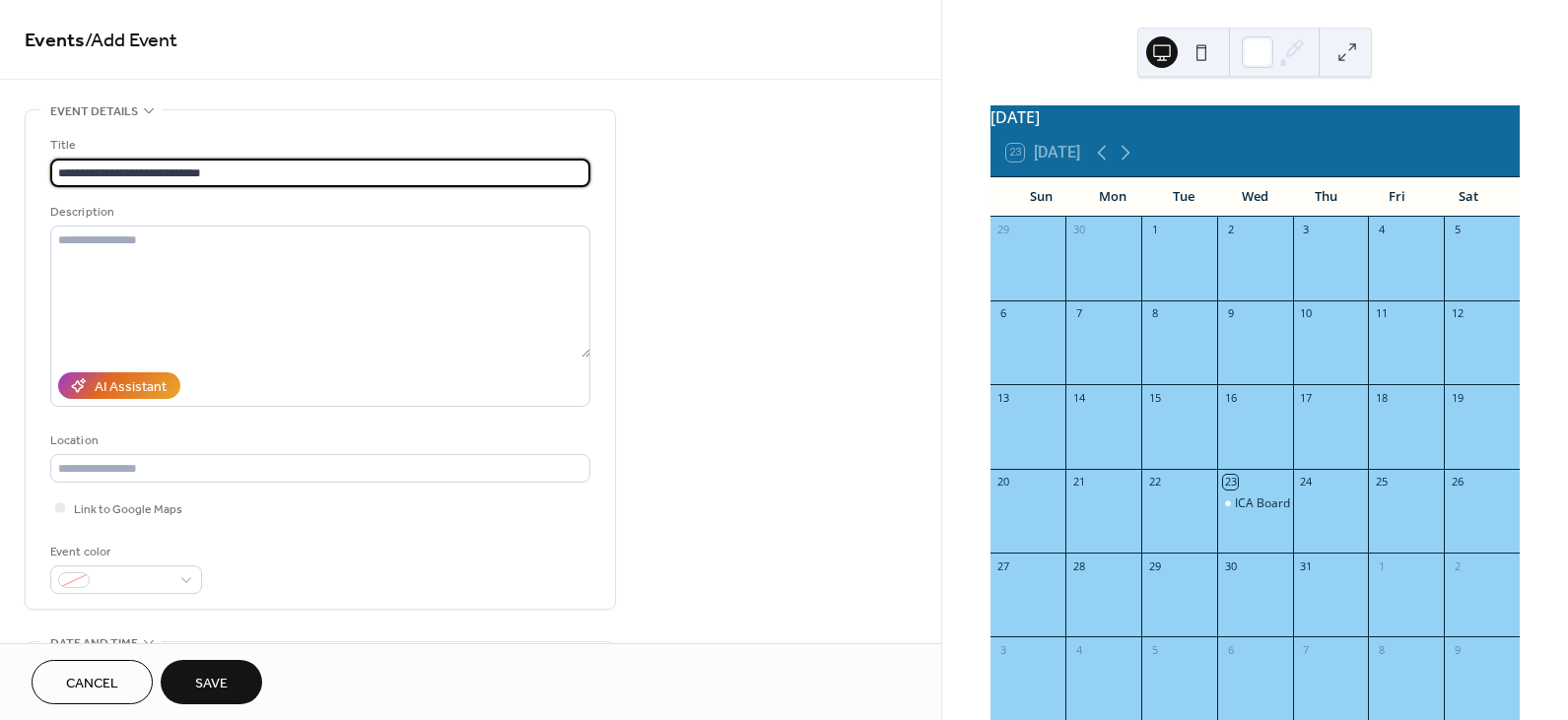 click on "**********" at bounding box center (320, 172) 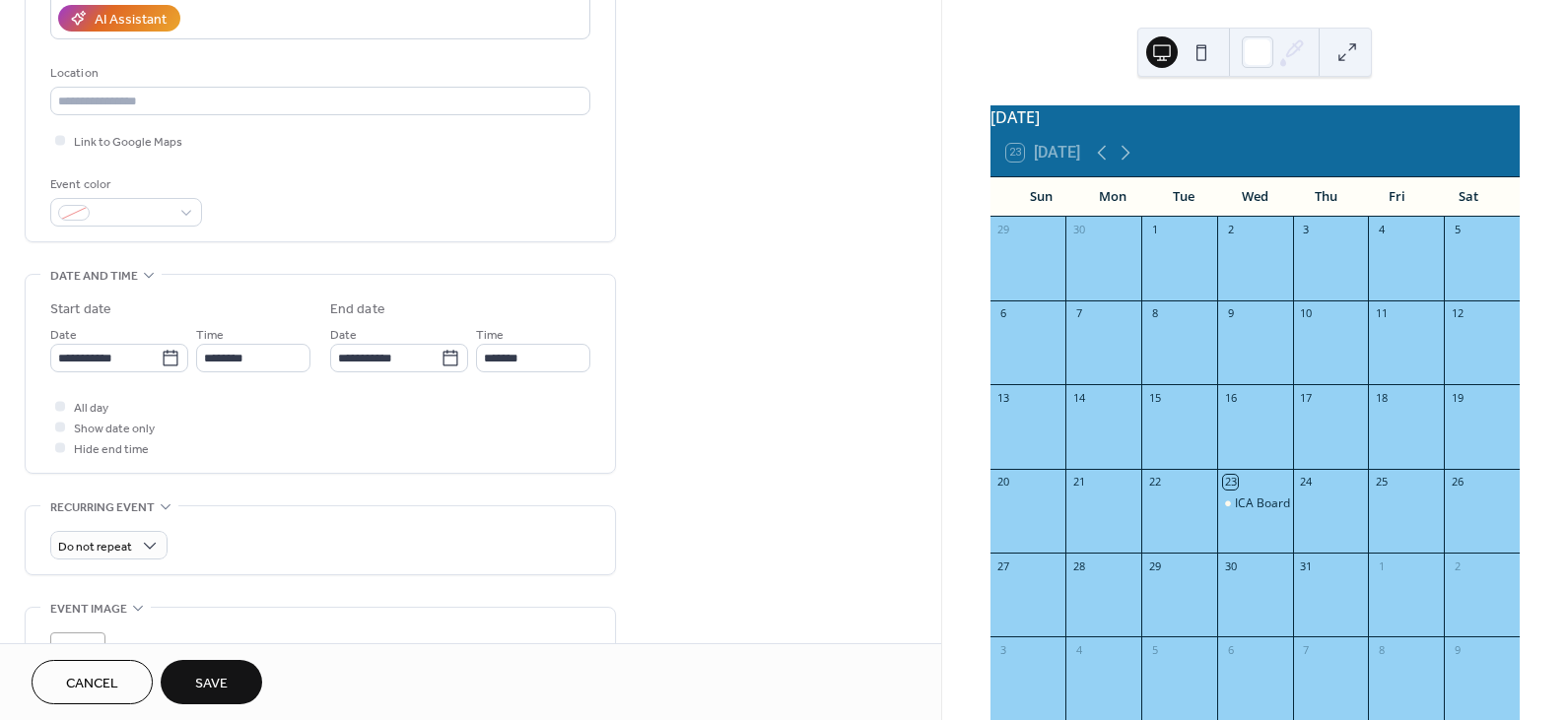 scroll, scrollTop: 368, scrollLeft: 0, axis: vertical 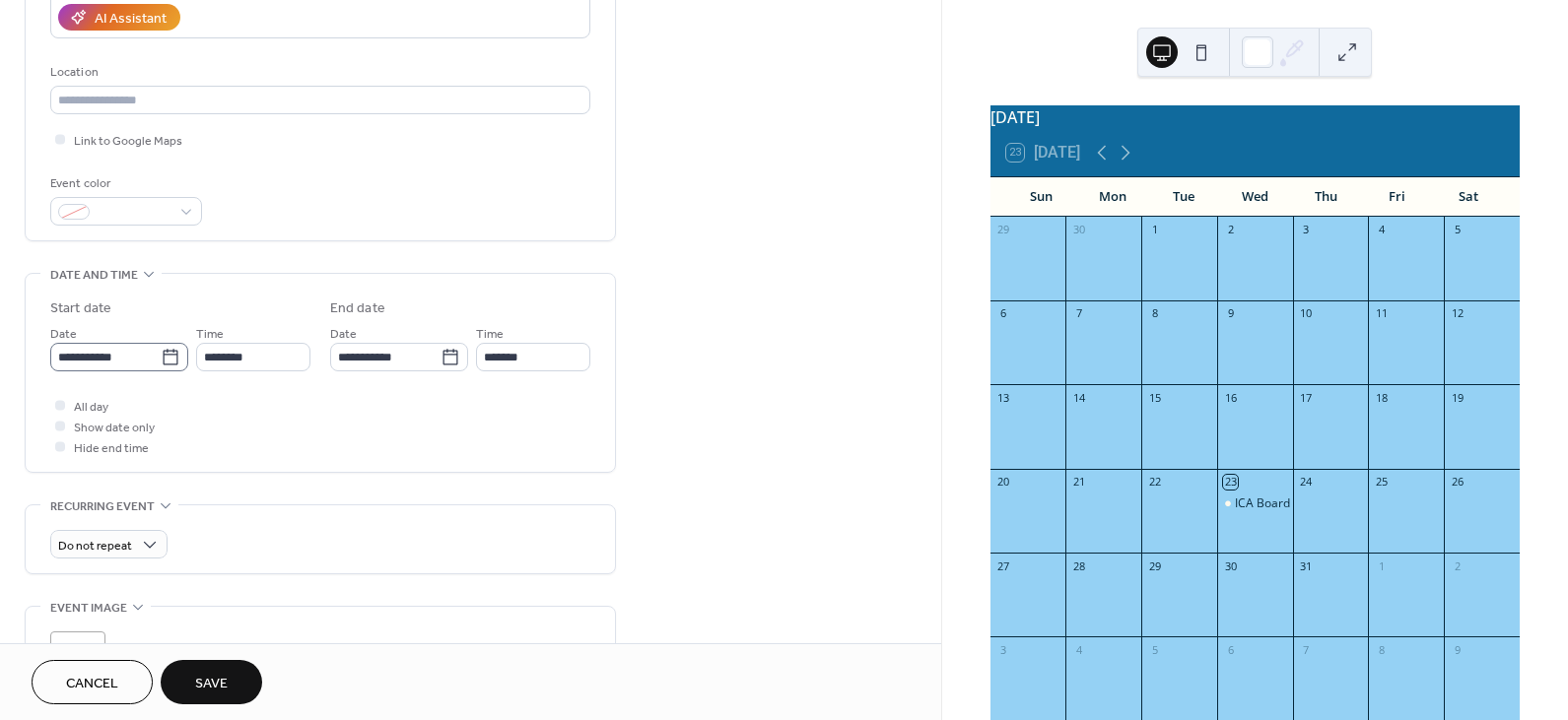 type on "**********" 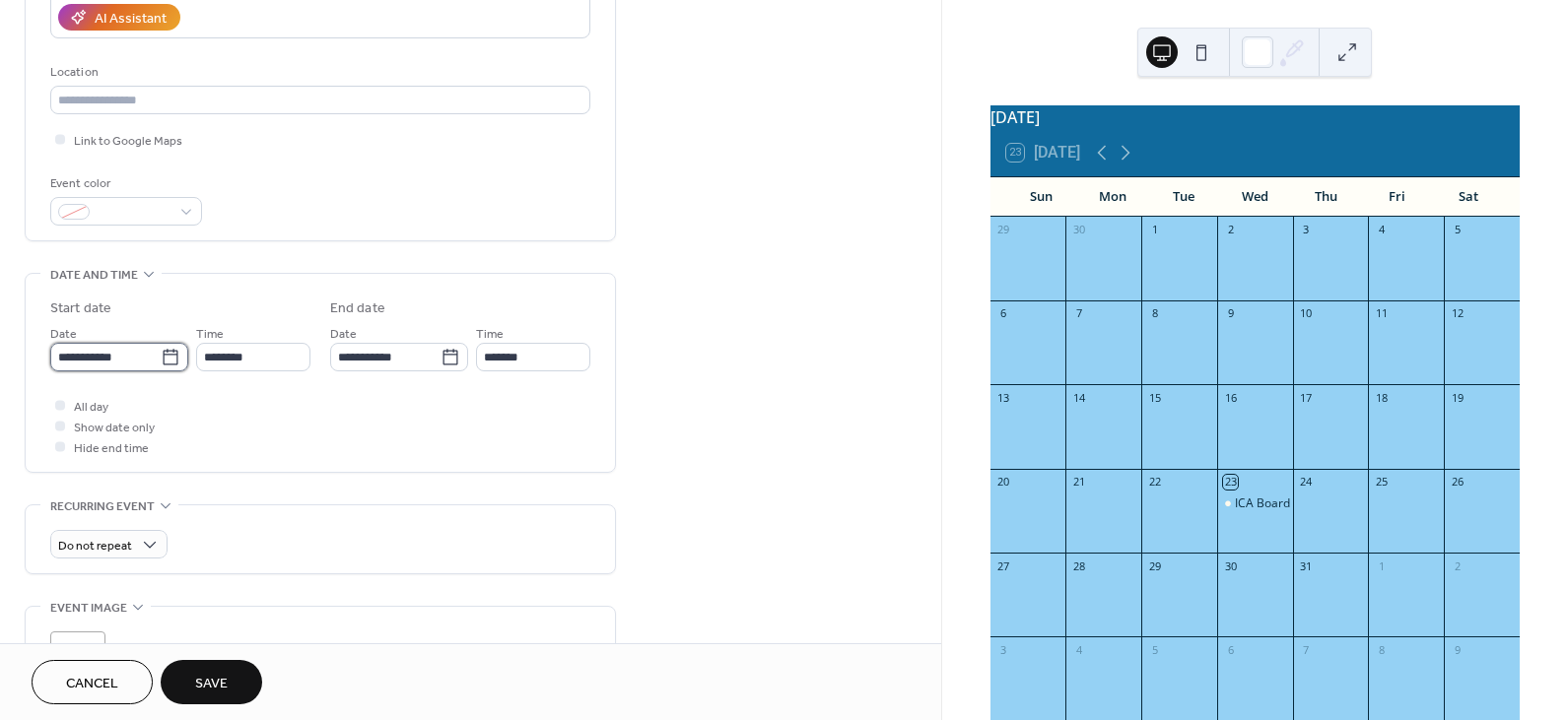 click on "**********" at bounding box center (105, 357) 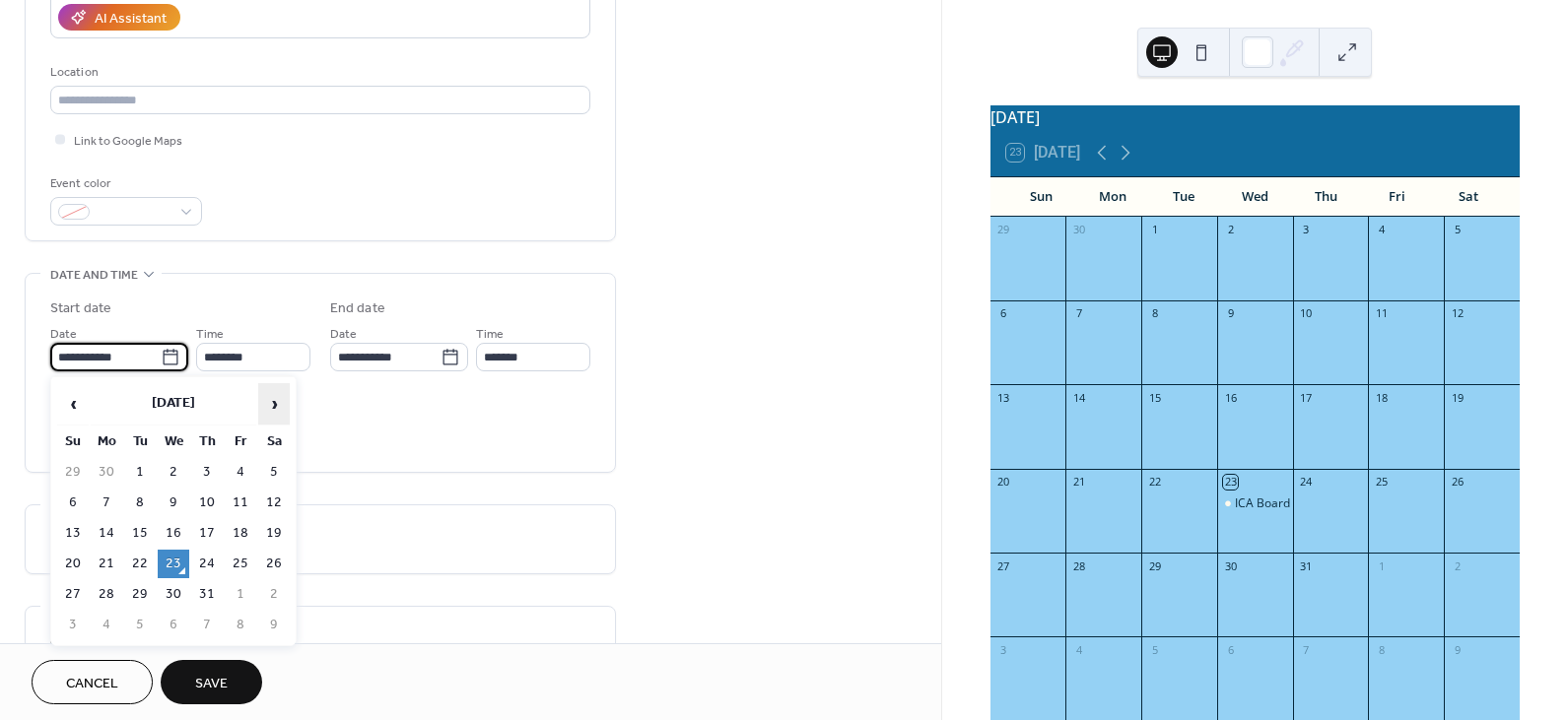click on "›" at bounding box center [274, 404] 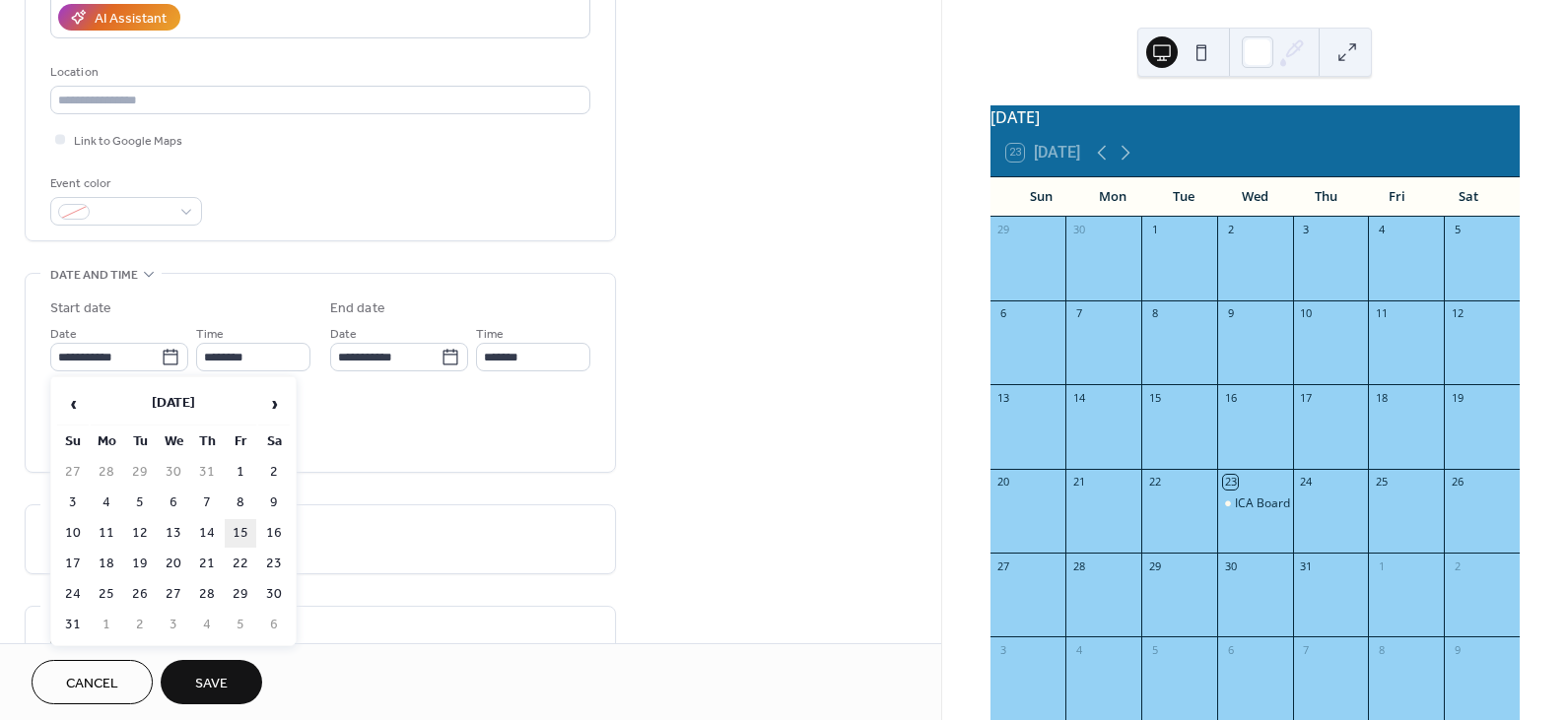 click on "15" at bounding box center (240, 533) 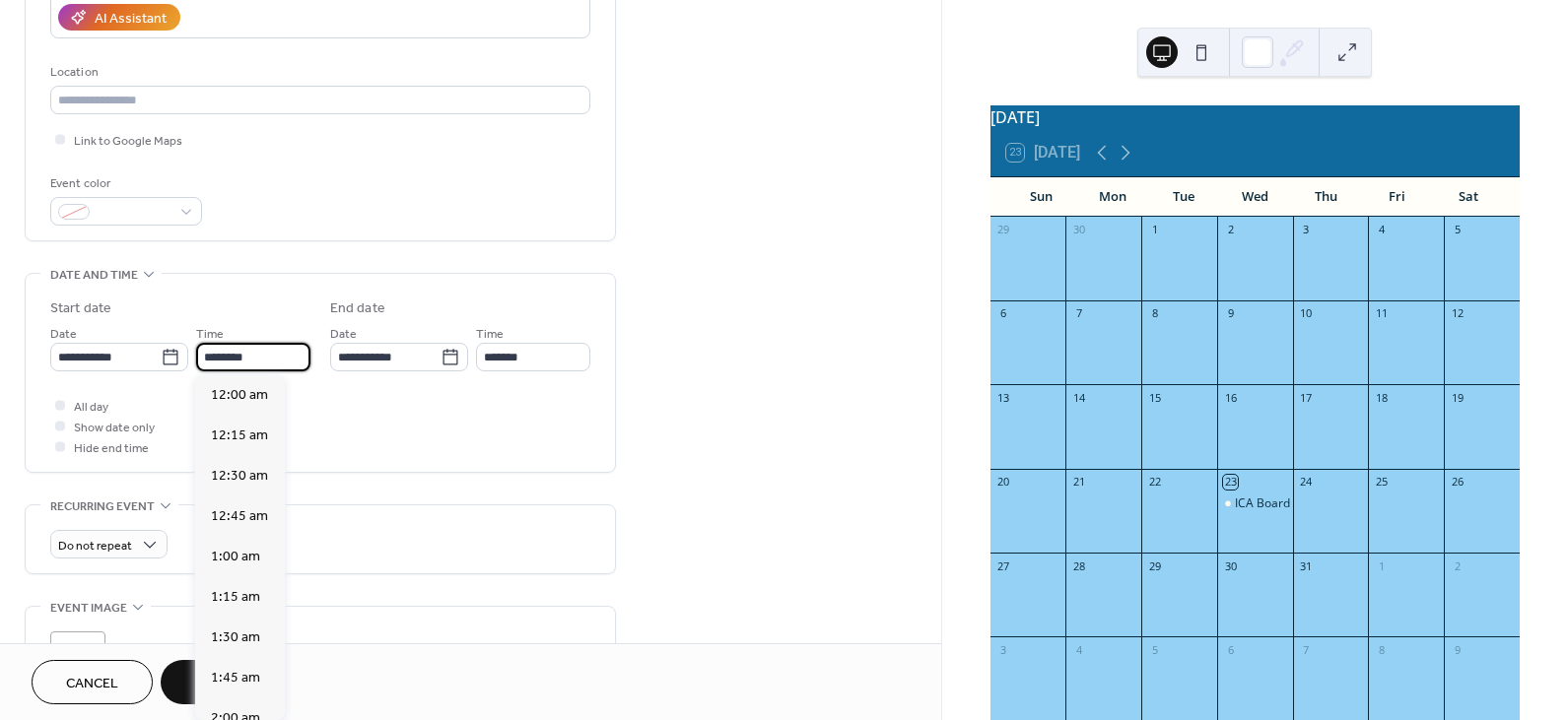 click on "********" at bounding box center [253, 357] 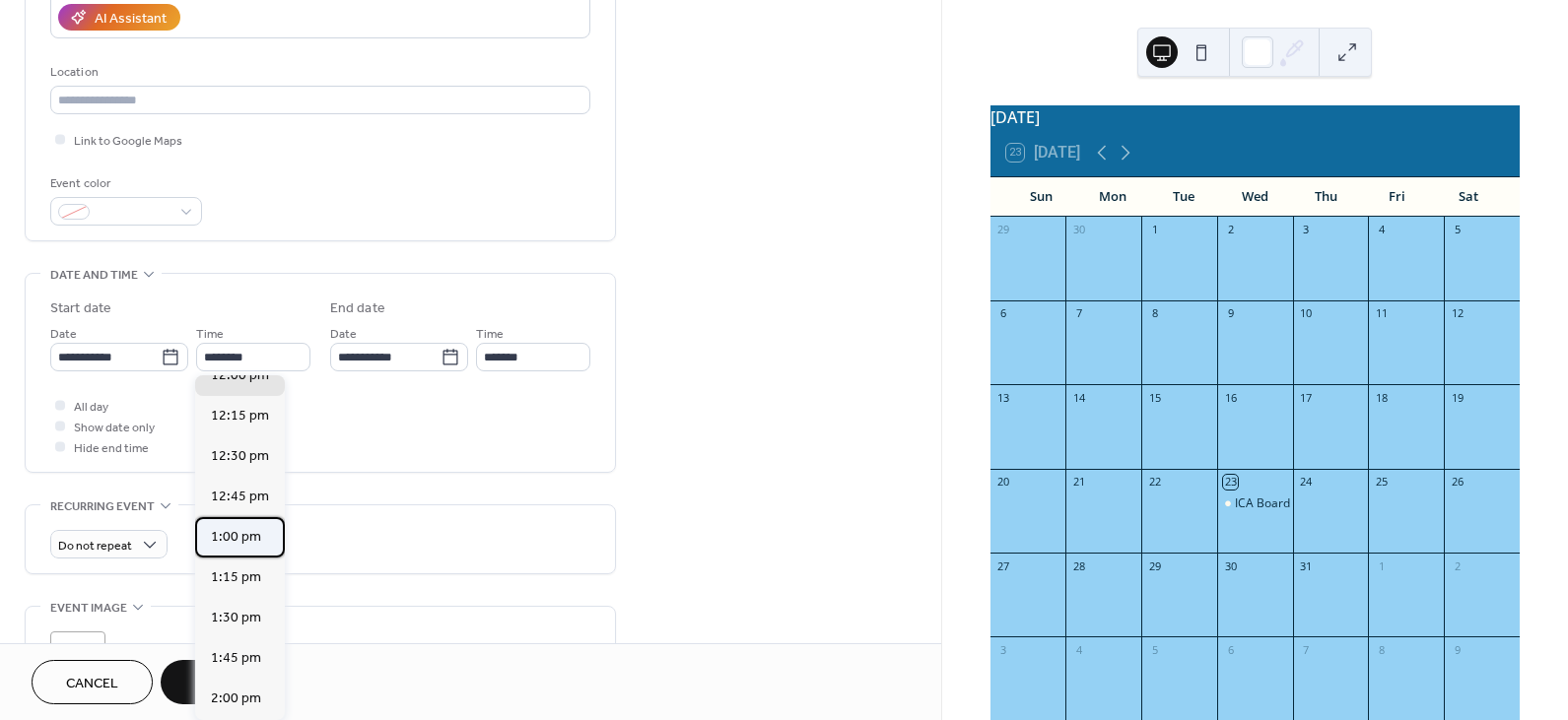 click on "1:00 pm" at bounding box center (236, 536) 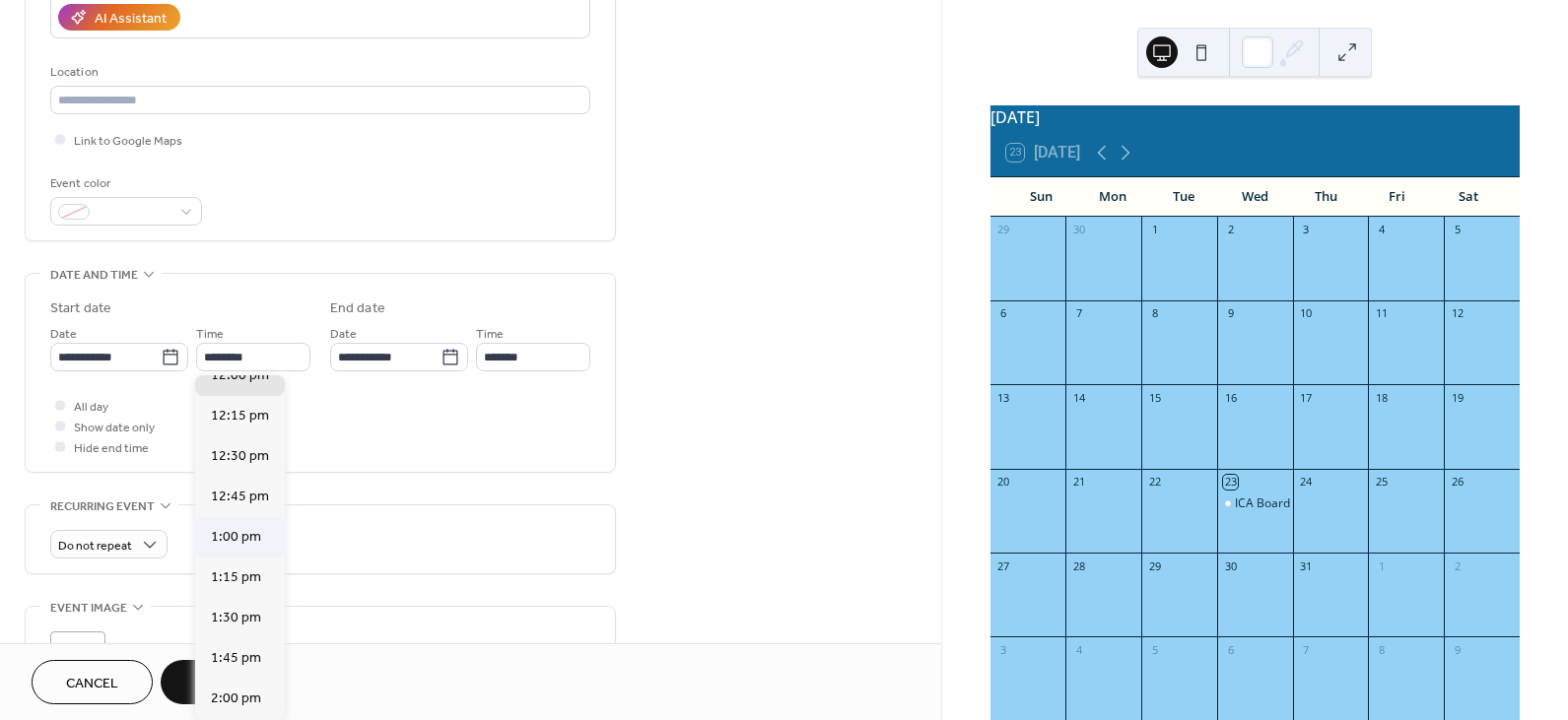 type on "*******" 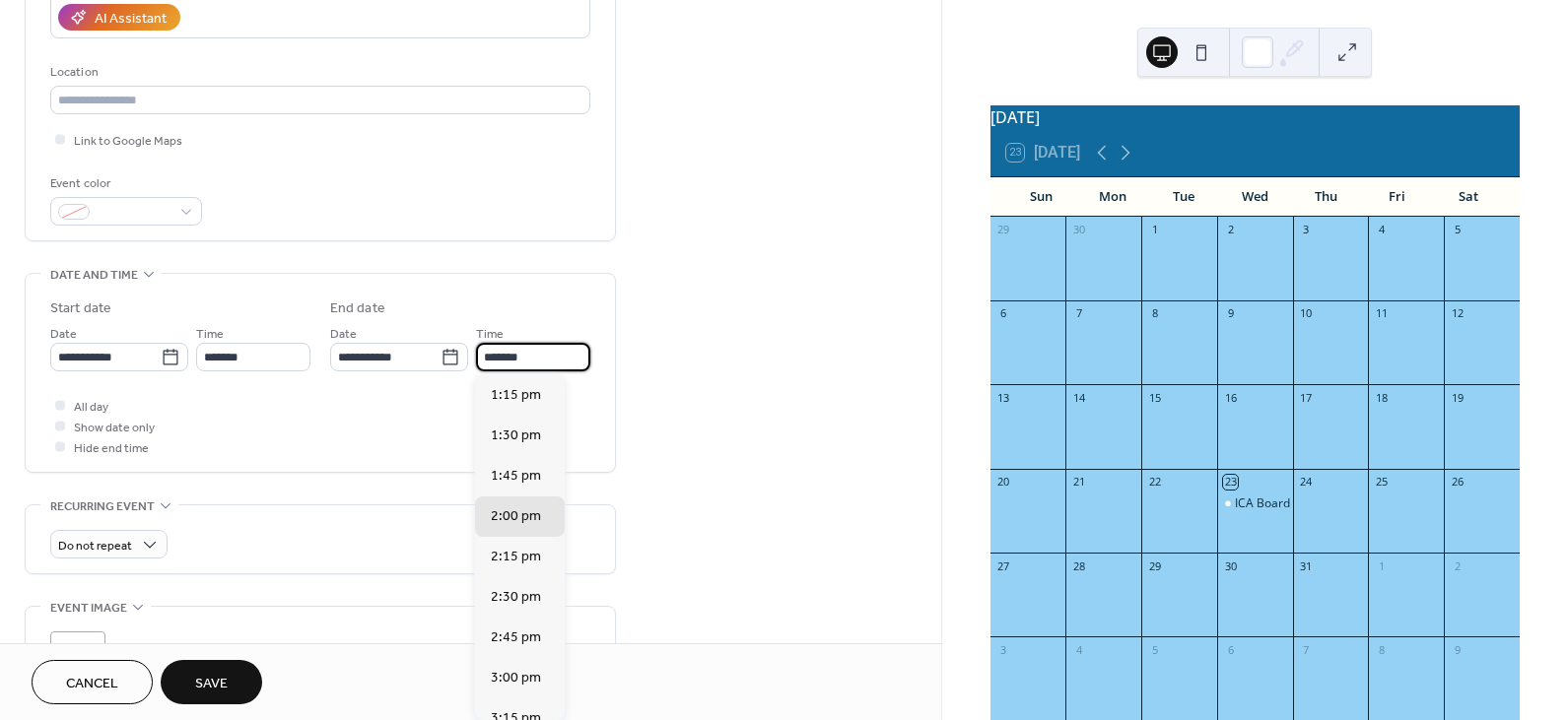 click on "*******" at bounding box center (533, 357) 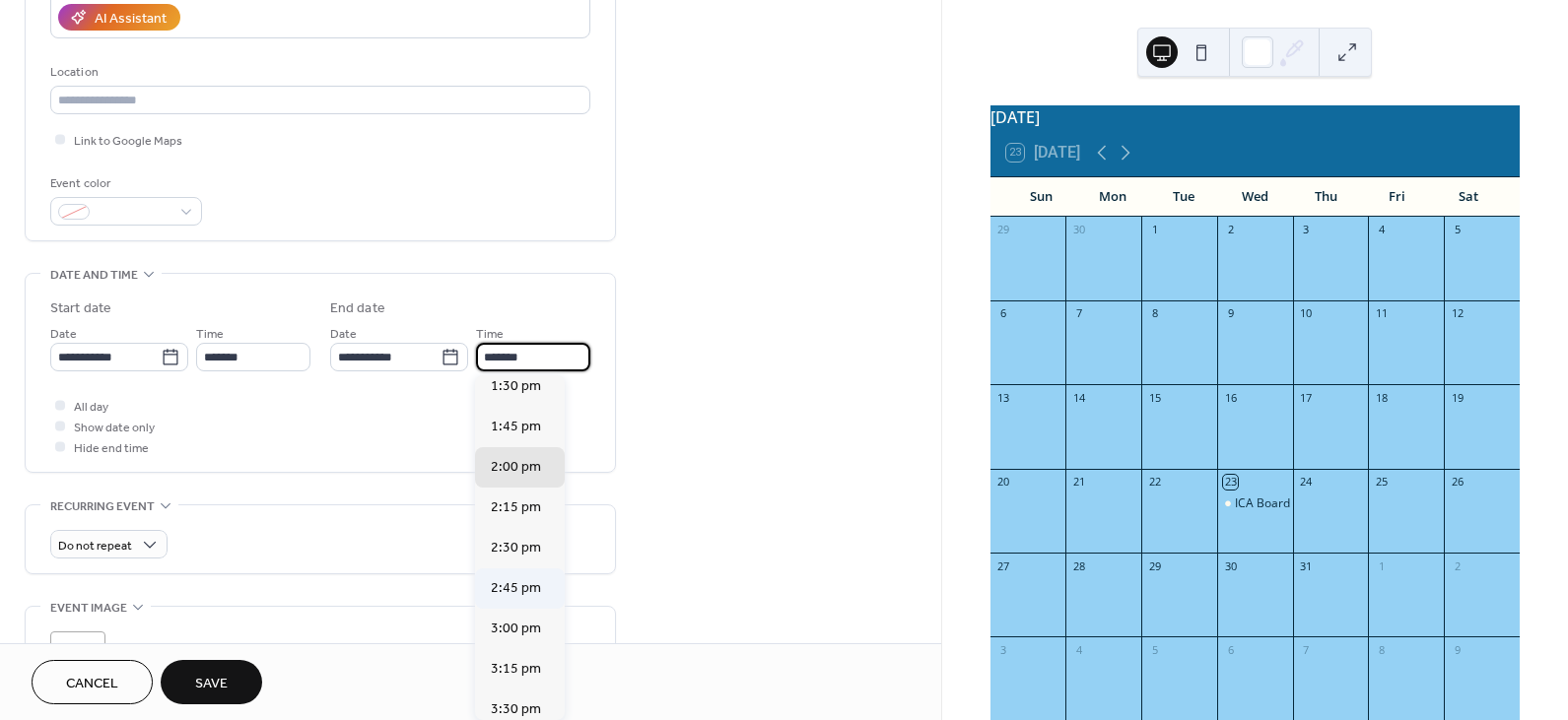 scroll, scrollTop: 56, scrollLeft: 0, axis: vertical 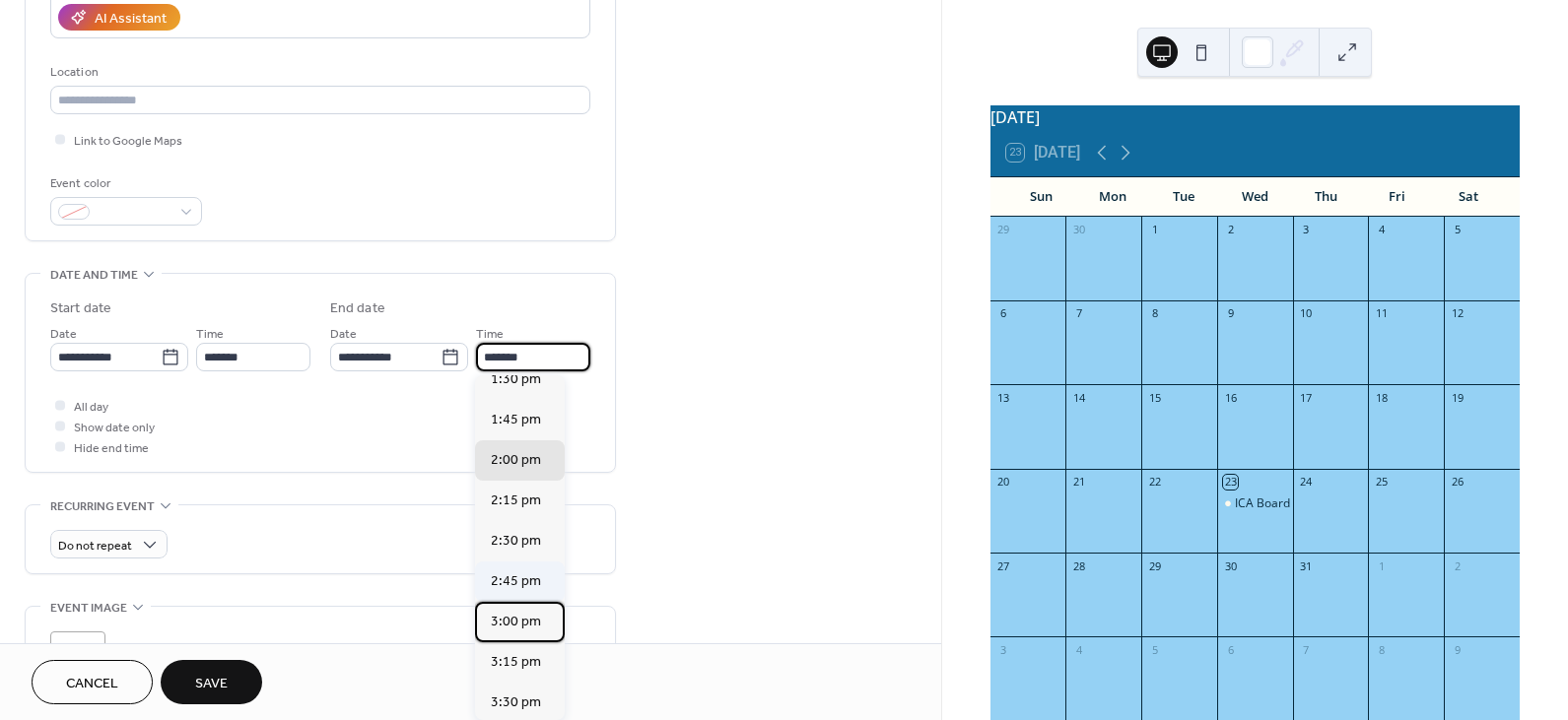 click on "3:00 pm" at bounding box center (515, 621) 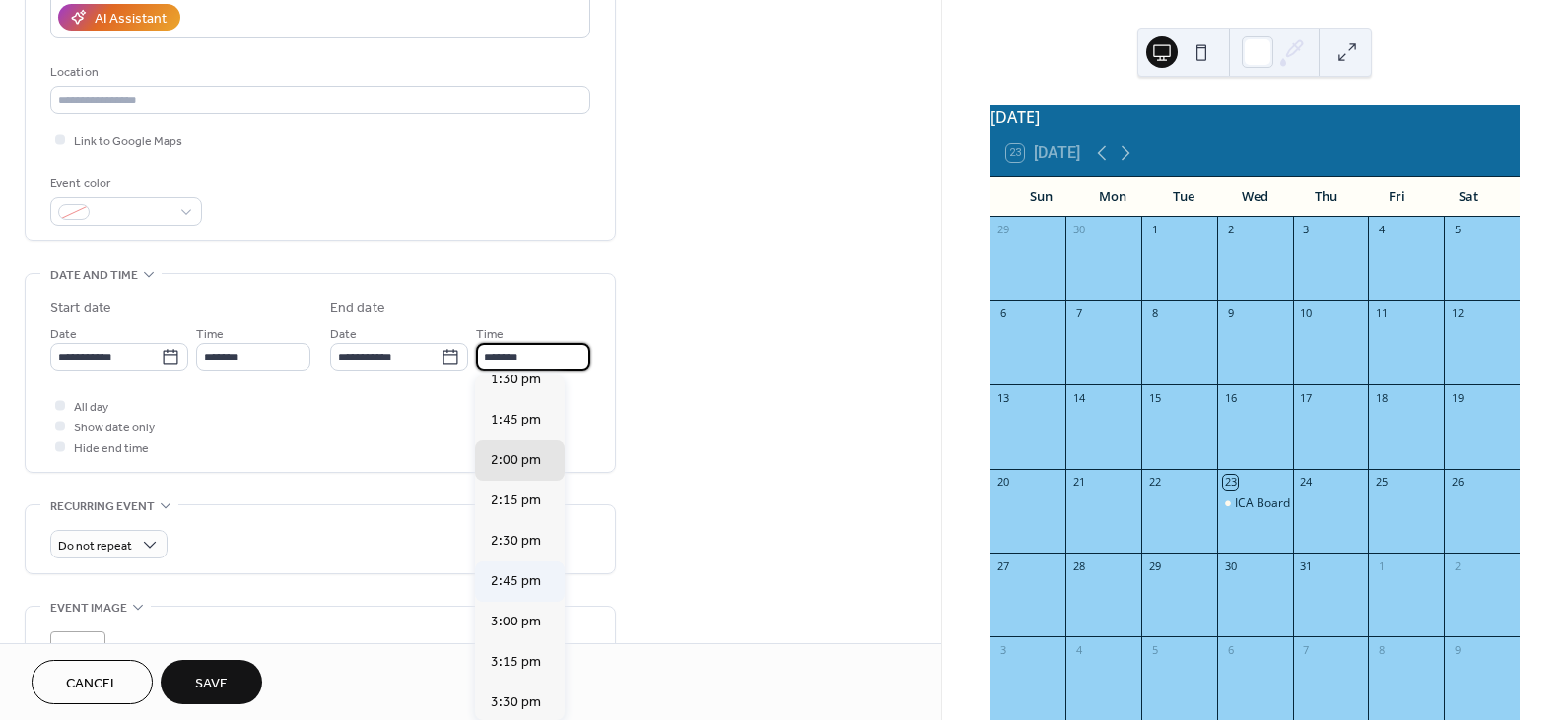 type on "*******" 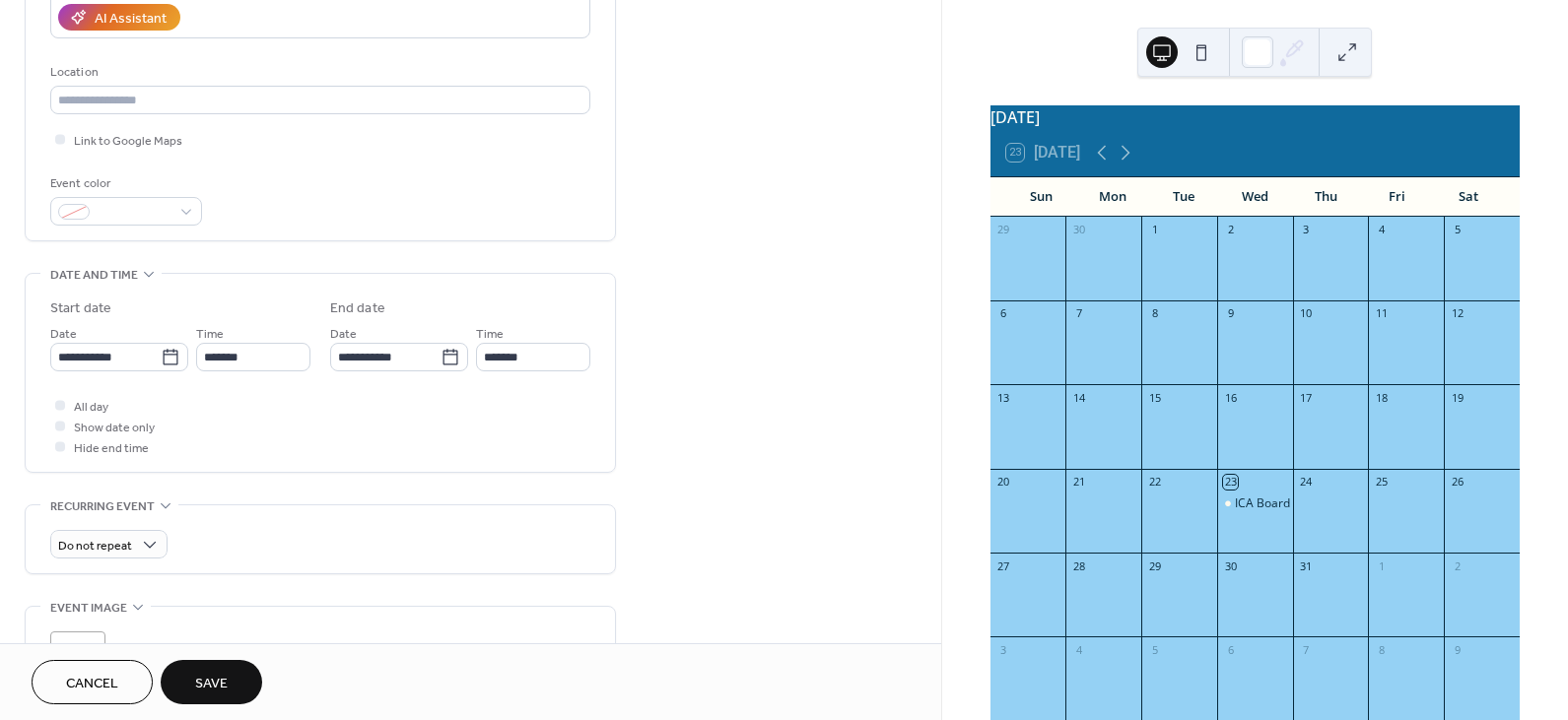 click on "Save" at bounding box center [211, 684] 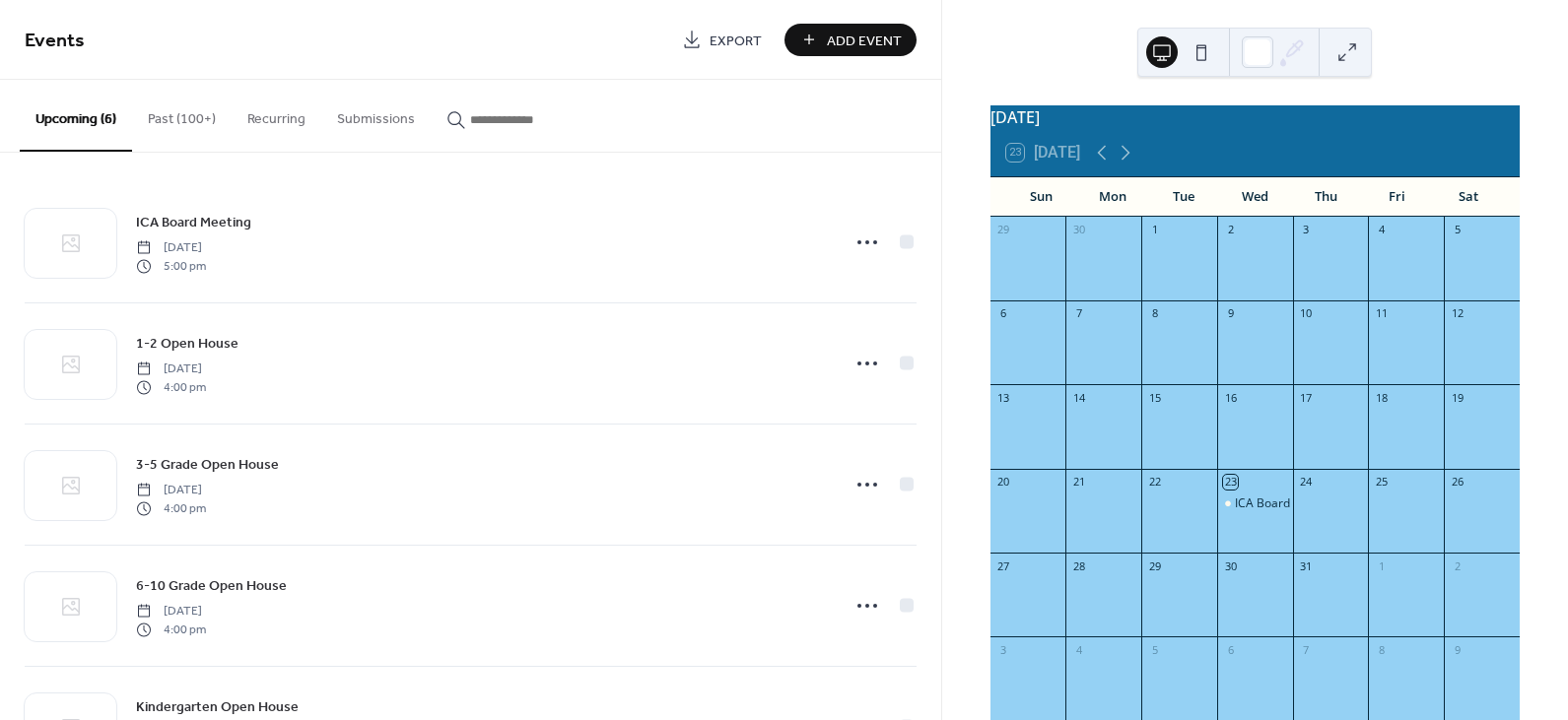 click on "Add Event" at bounding box center (864, 40) 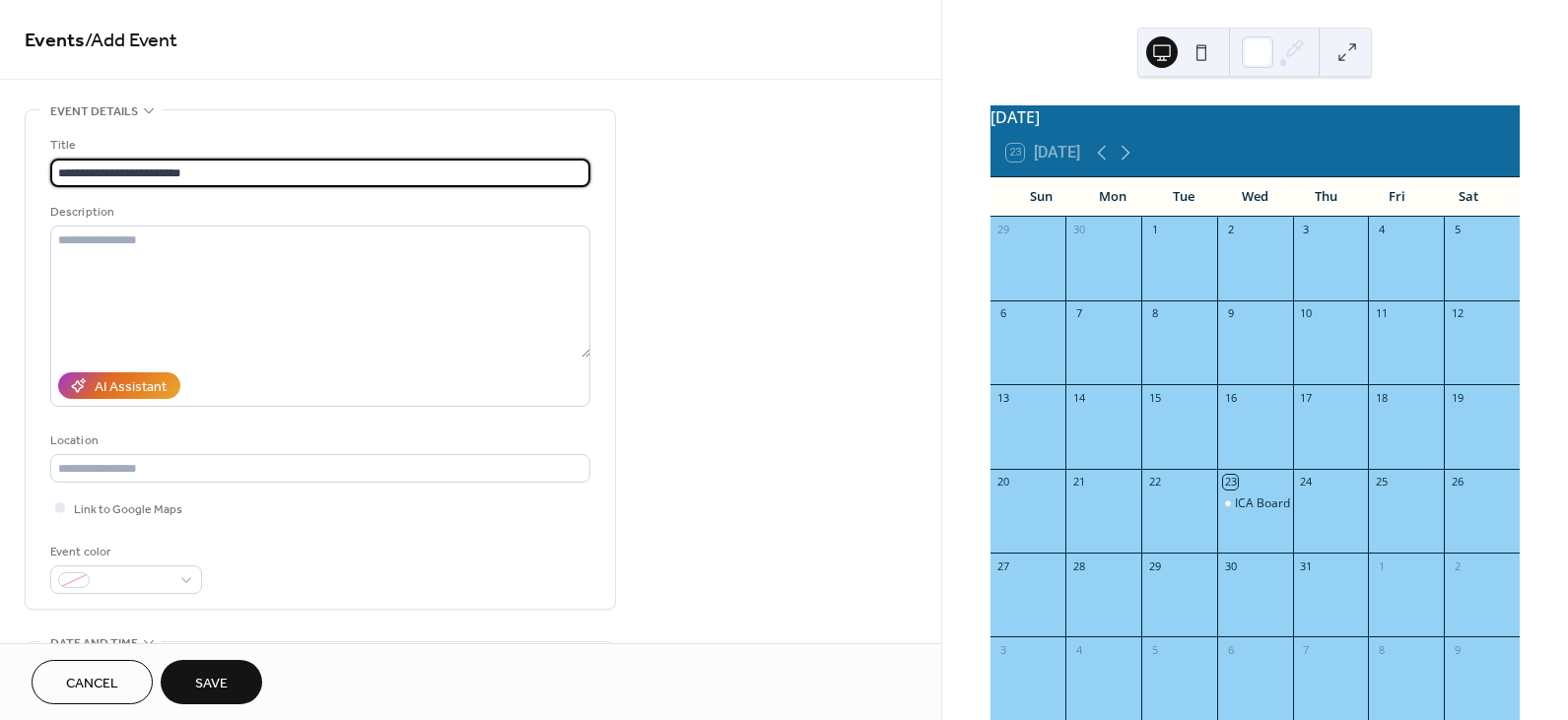 click on "**********" at bounding box center [320, 172] 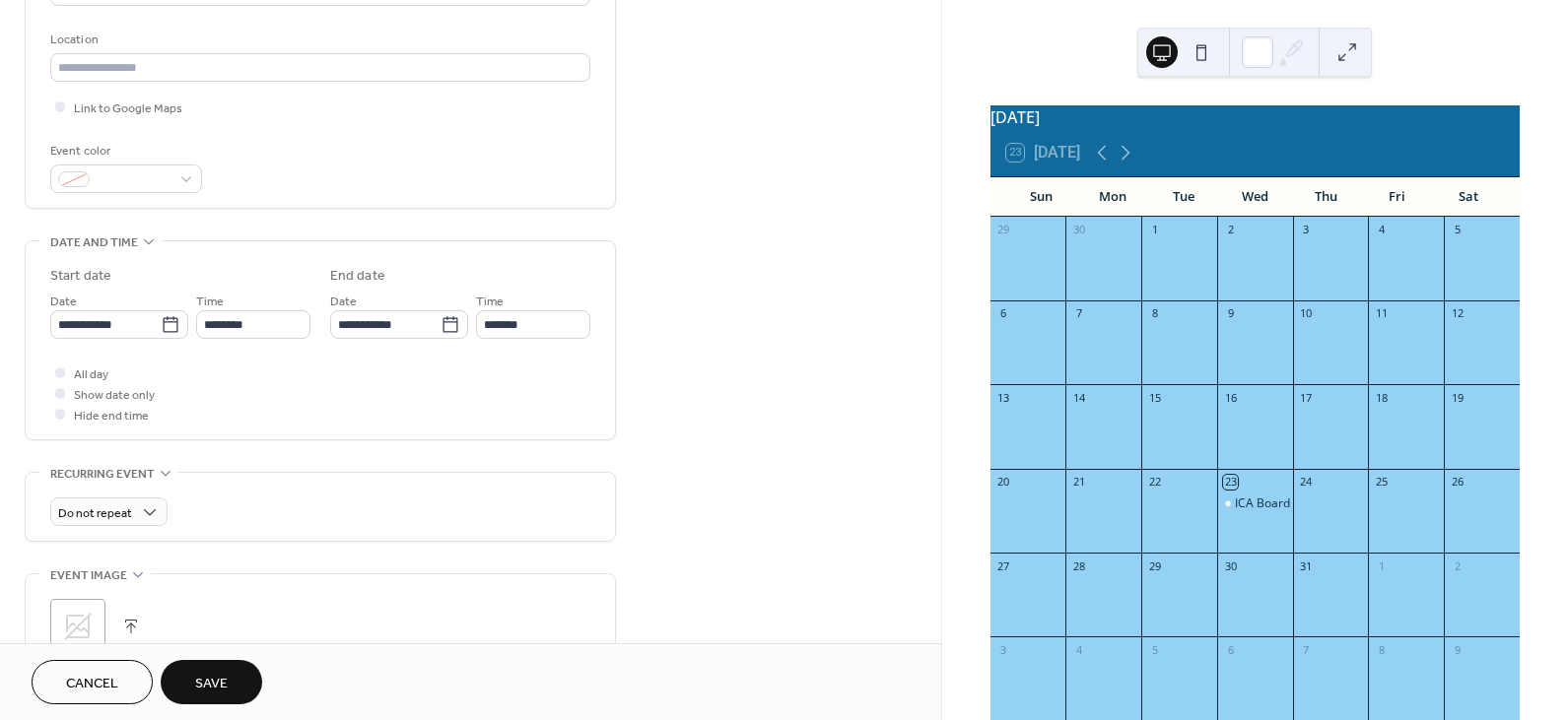 scroll, scrollTop: 417, scrollLeft: 0, axis: vertical 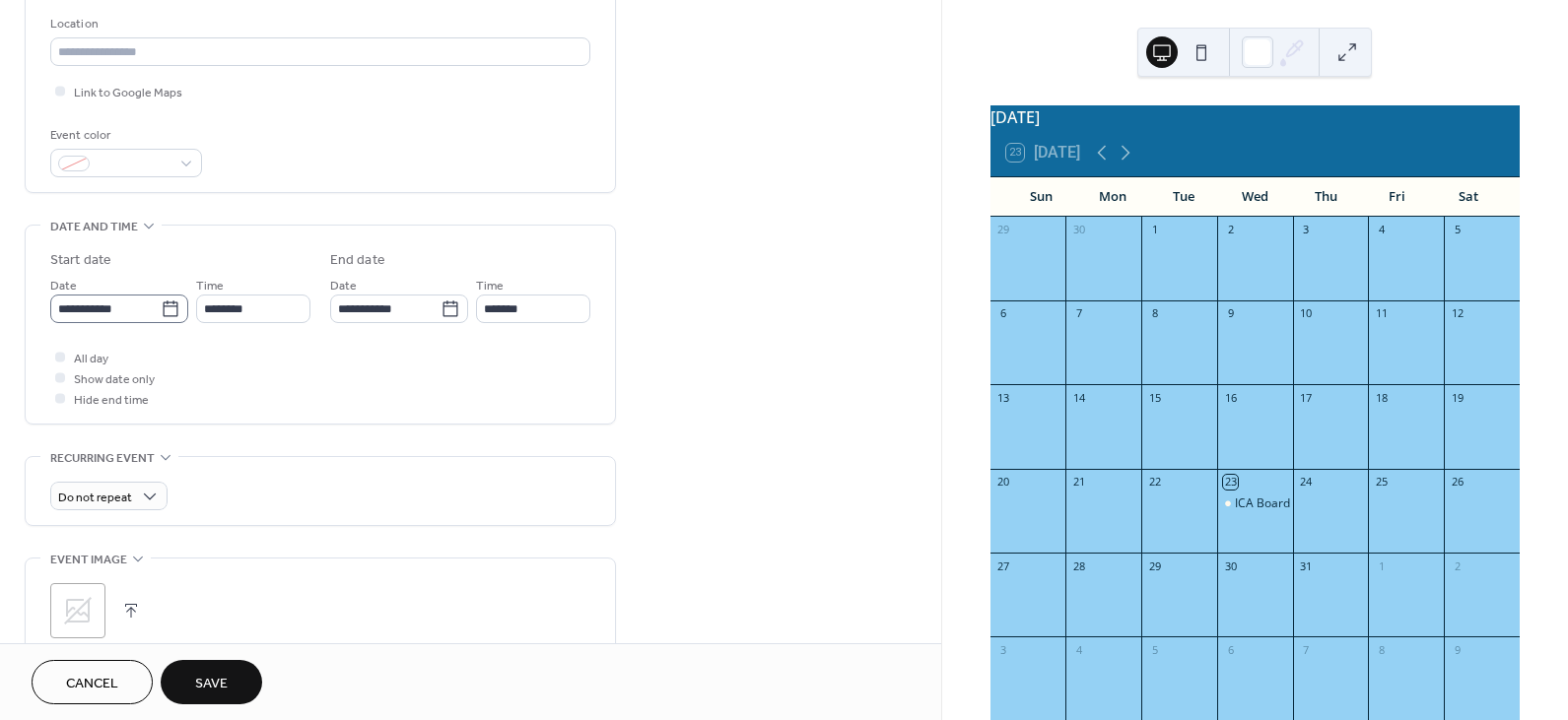 type on "**********" 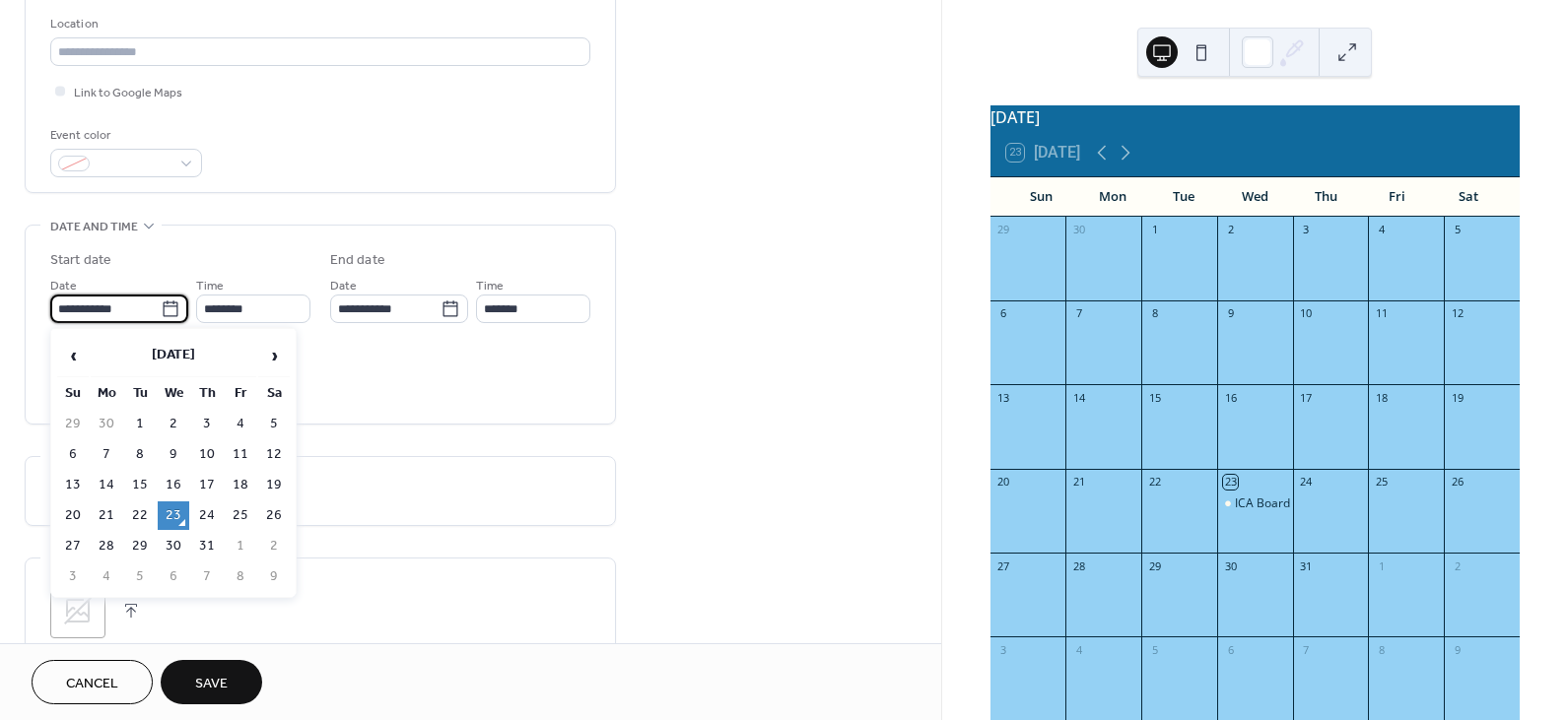 click on "**********" at bounding box center (105, 308) 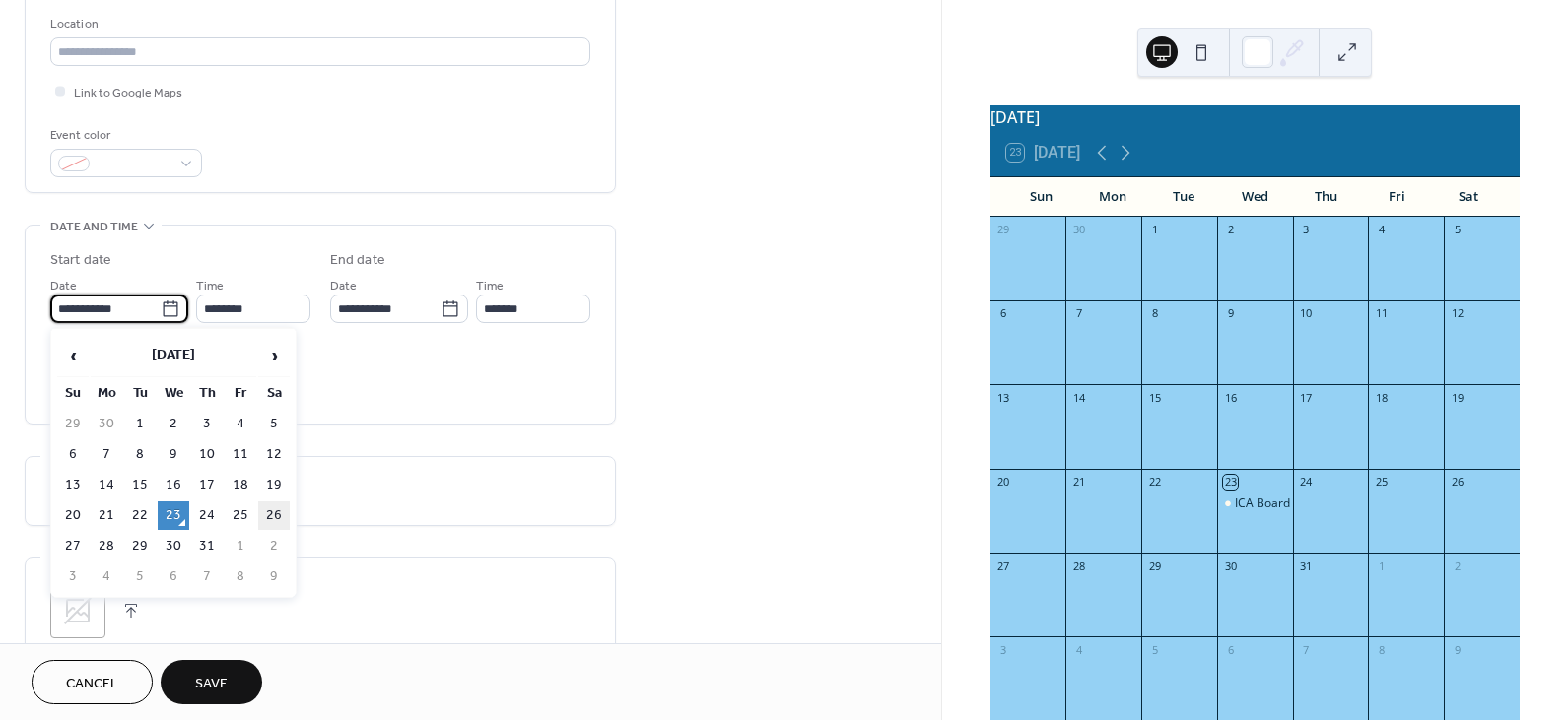 click on "26" at bounding box center (274, 515) 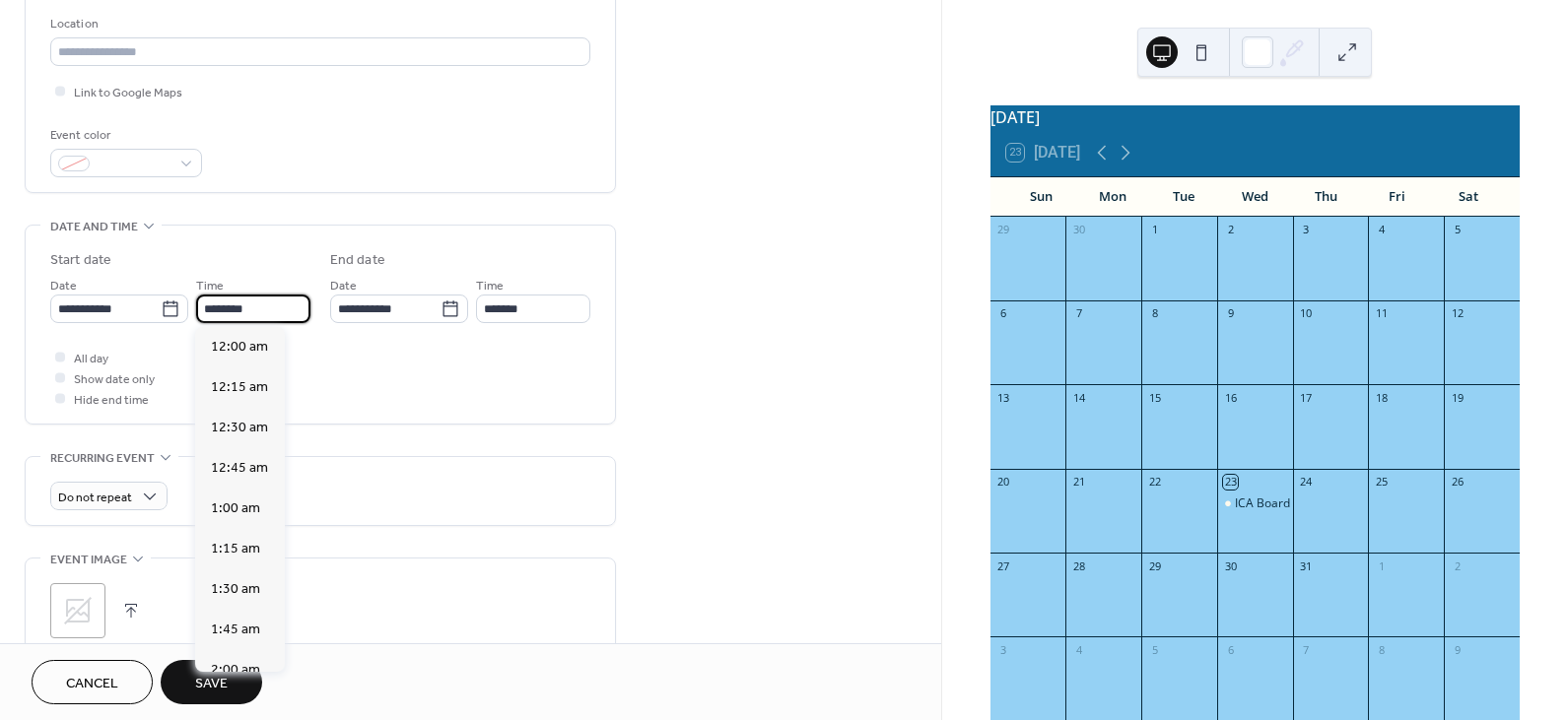 click on "********" at bounding box center (253, 308) 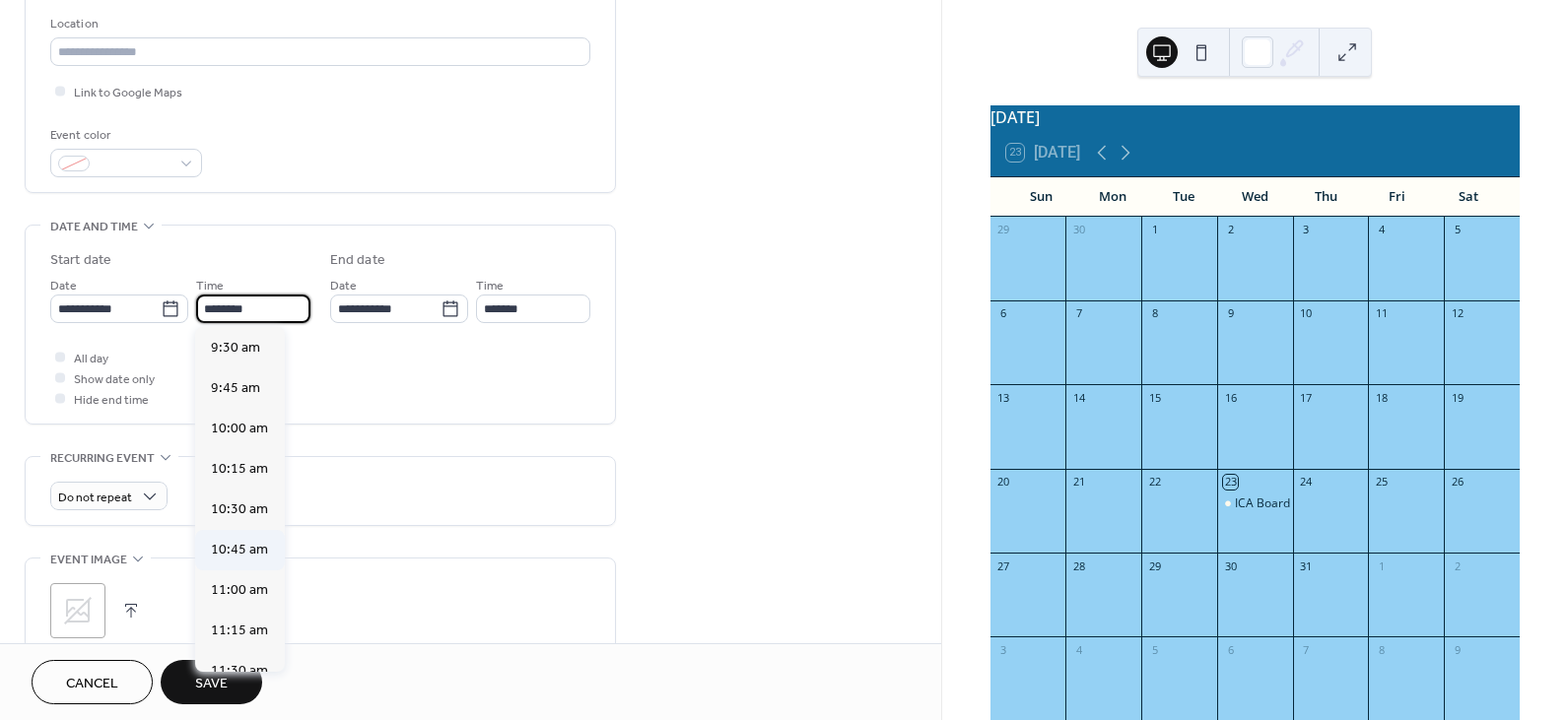 scroll, scrollTop: 1523, scrollLeft: 0, axis: vertical 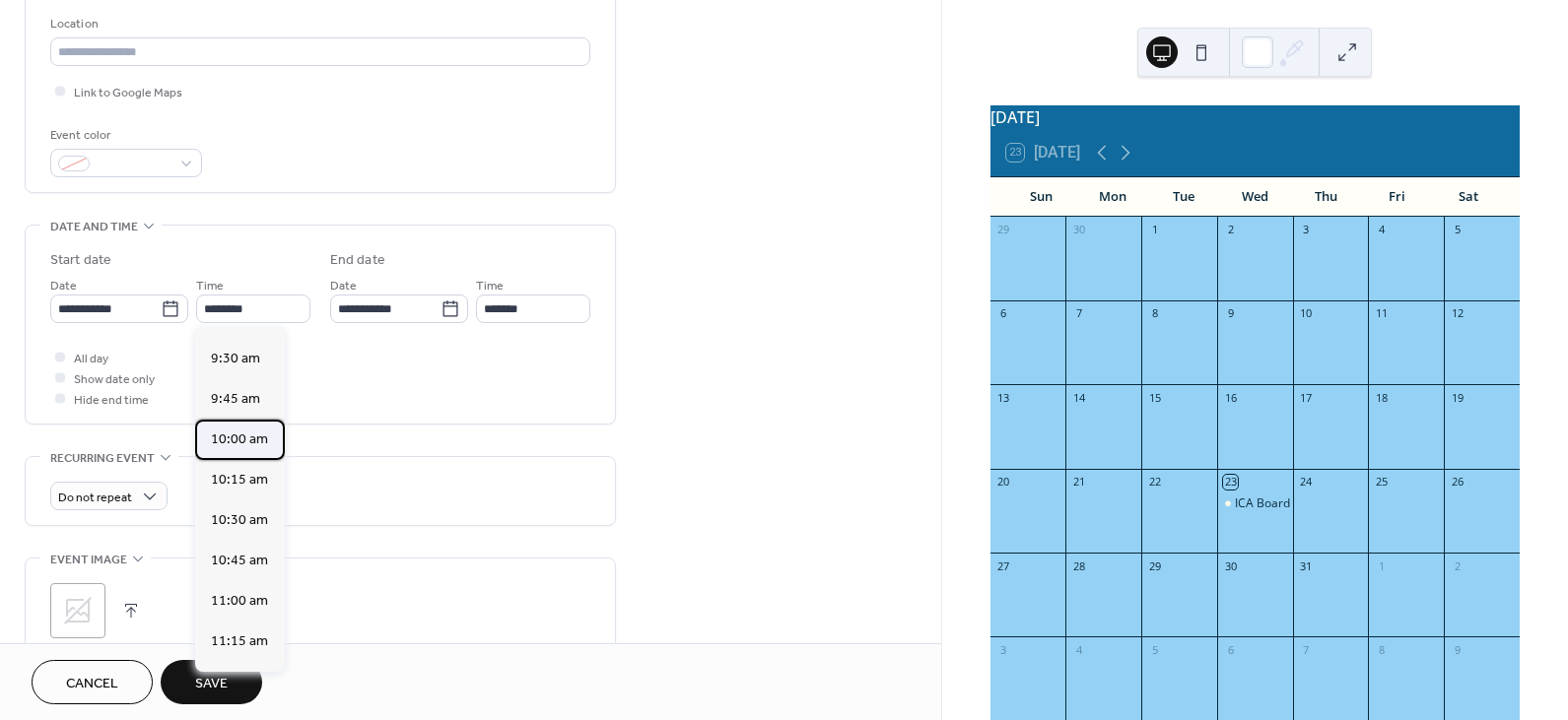 click on "10:00 am" at bounding box center (239, 438) 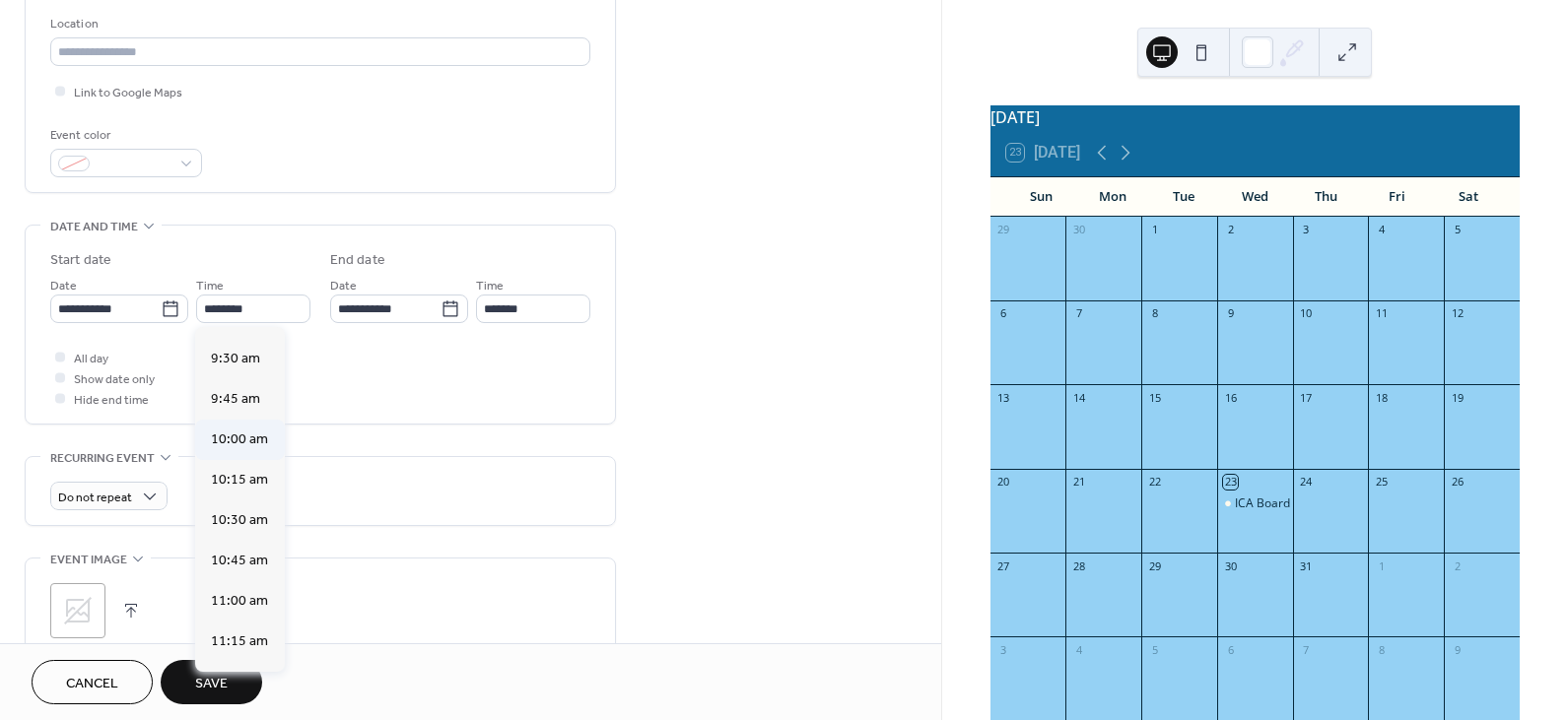 type on "********" 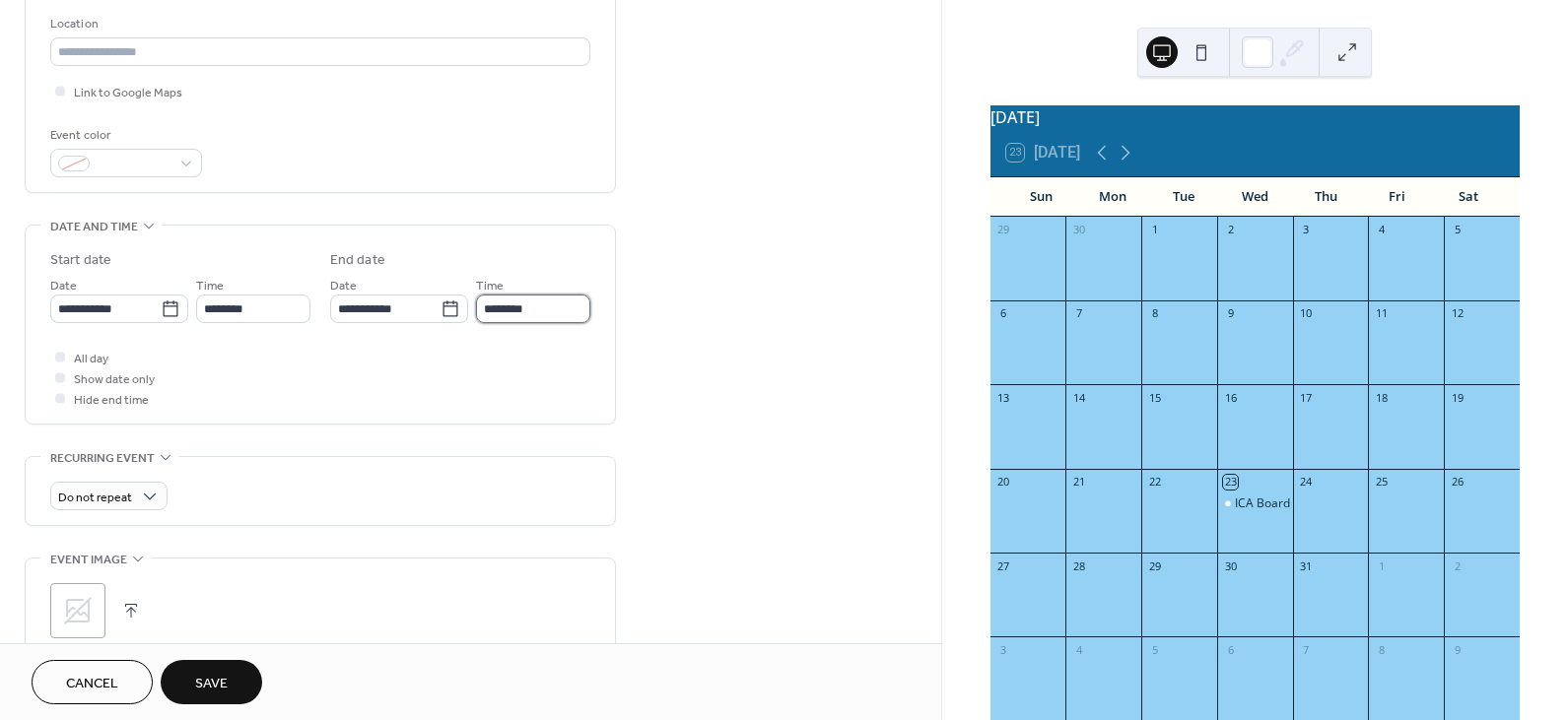 click on "********" at bounding box center [533, 308] 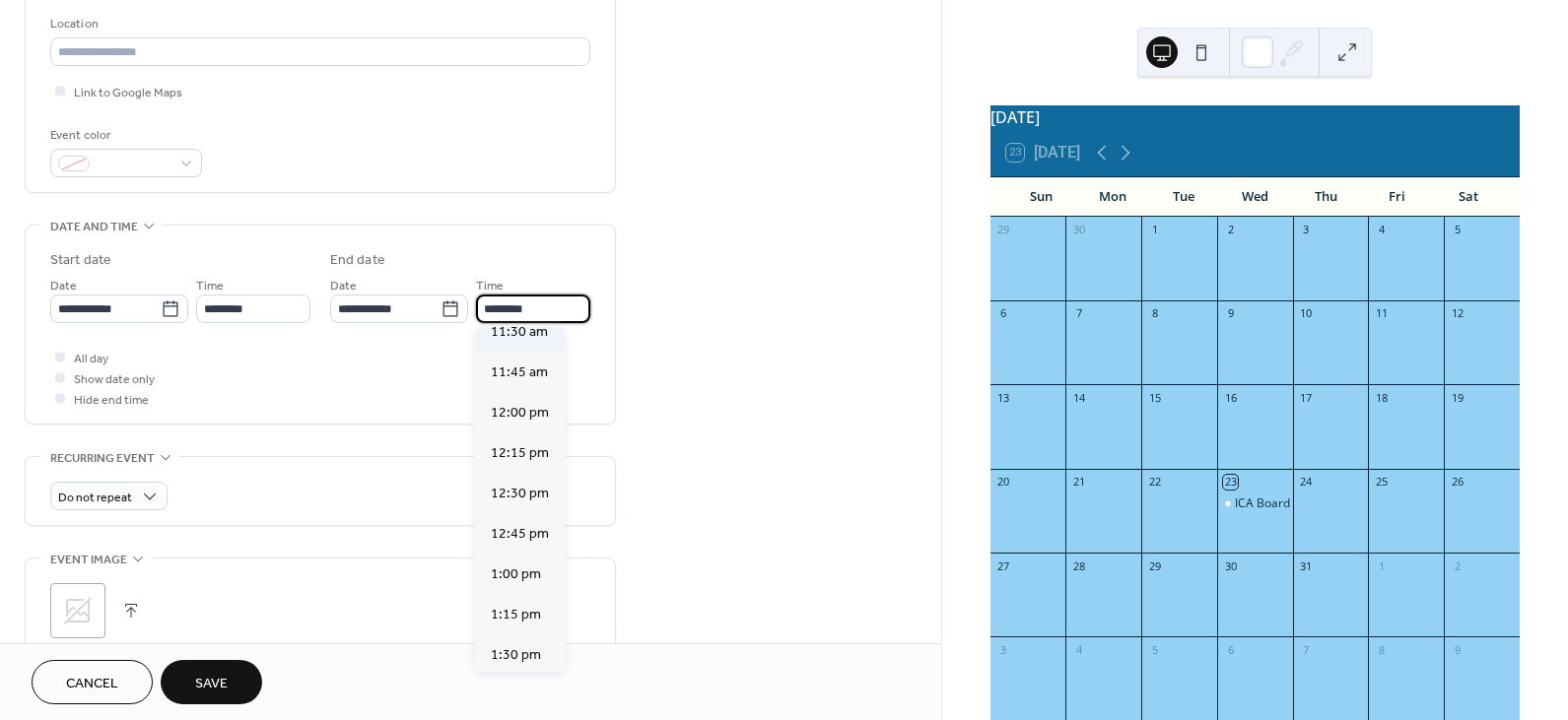 scroll, scrollTop: 229, scrollLeft: 0, axis: vertical 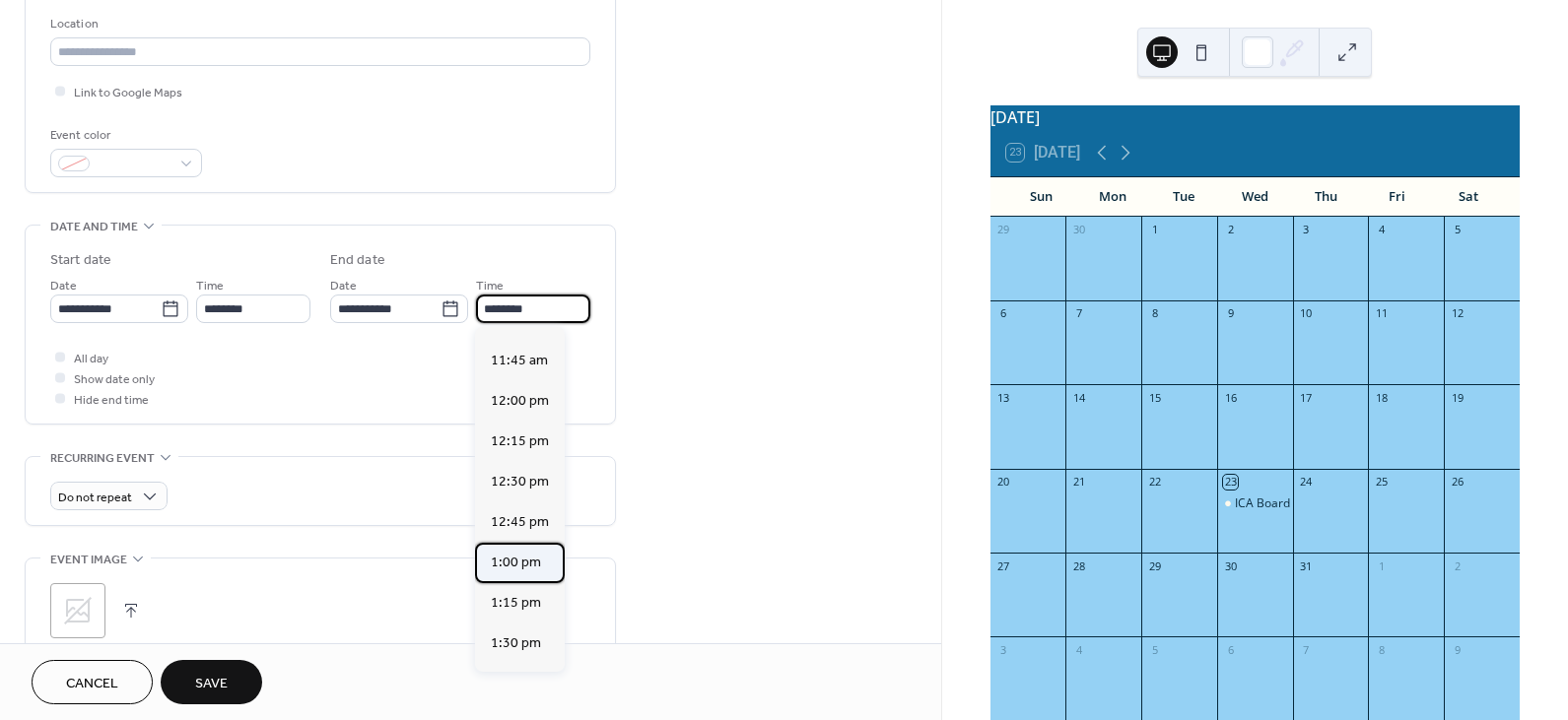 click on "1:00 pm" at bounding box center [515, 561] 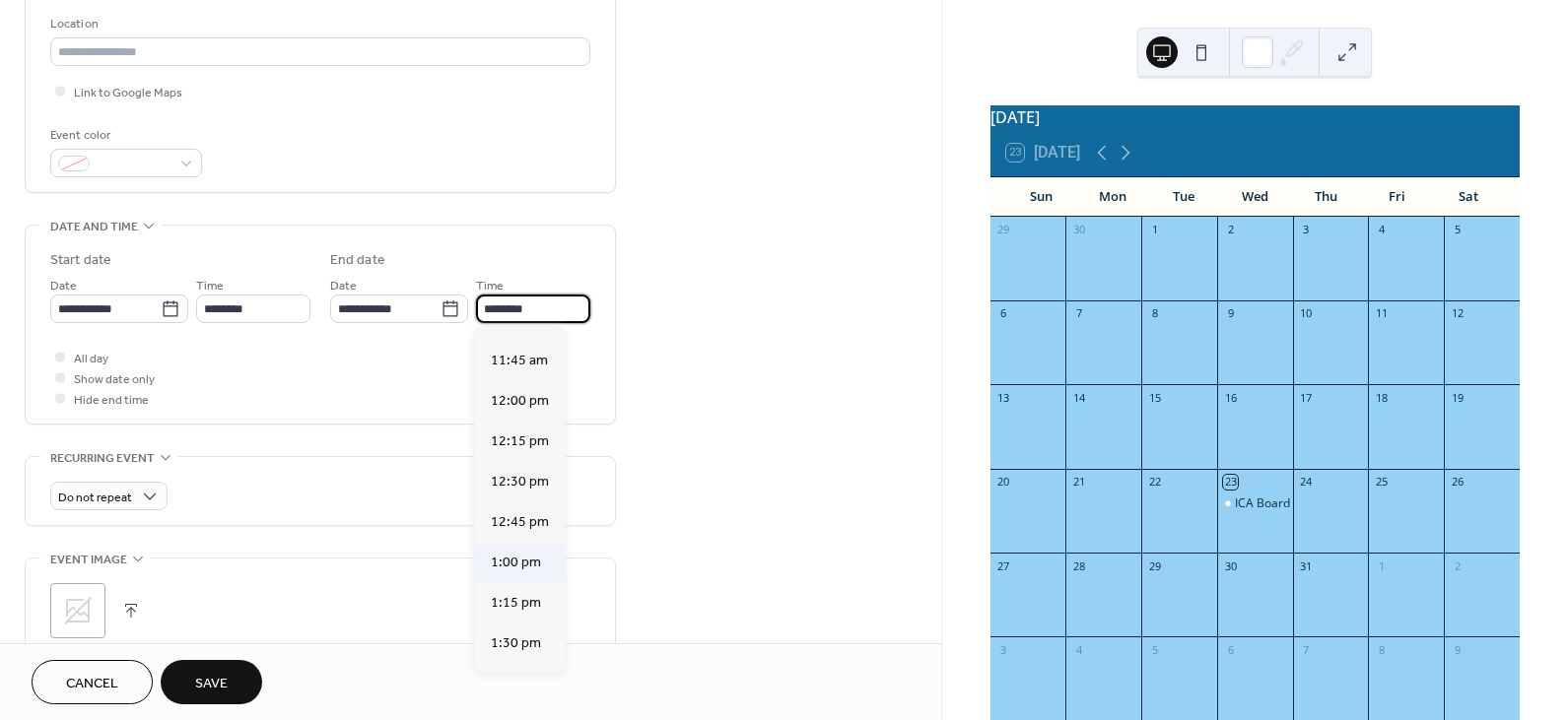 type on "*******" 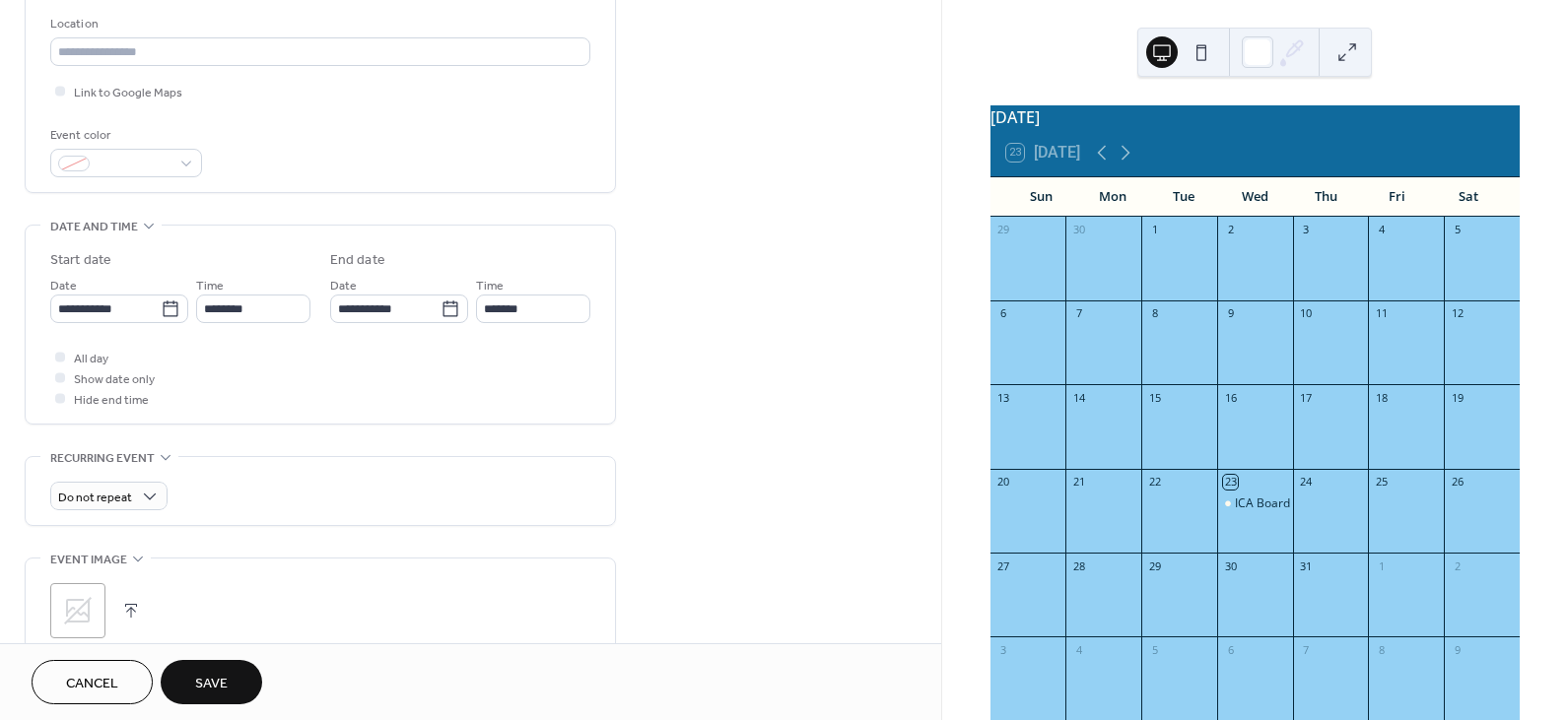 click on "Save" at bounding box center (211, 684) 